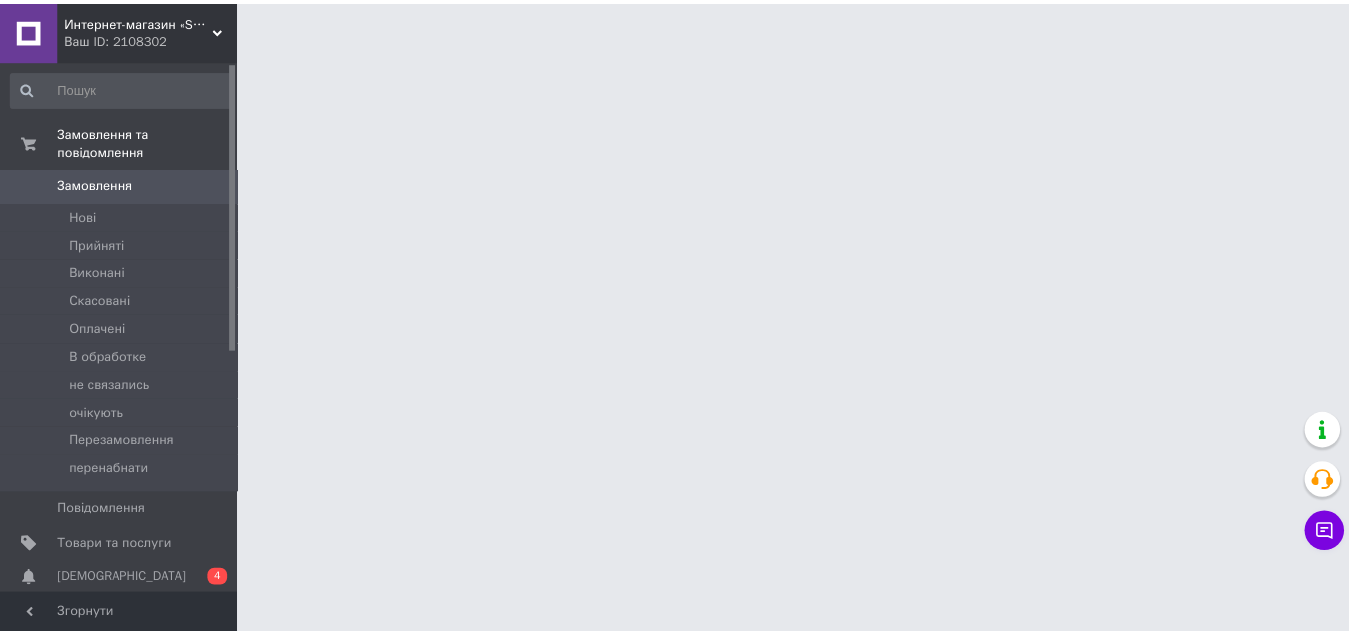 scroll, scrollTop: 0, scrollLeft: 0, axis: both 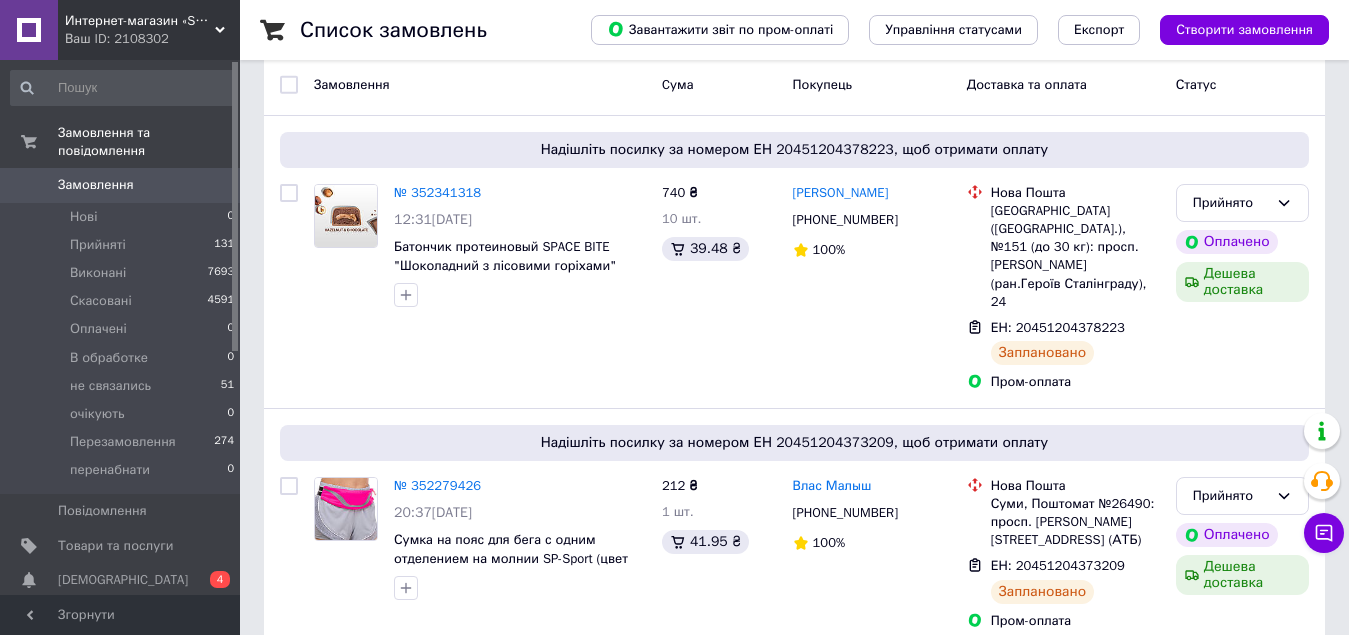 click on "Згенеруйте або додайте ЕН в замовлення якомога швидше — доставка буде безкоштовною для покупця № 352270934 19:17, 11.07.2025 Батончик протеїновий  SPACE BITE "Фісташковий" (45g) 2 товара у замовленні 1 650 ₴ 20 шт. 88.03 ₴ Віталій Подоляк +380674440460 100% Нова Пошта Київ (Київська обл.), №151 (до 30 кг): просп. Володимира Івасюка (ран.Героїв Сталінграду), 24 Пром-оплата Скасовано Виконано повернення Дешева доставка" at bounding box center [794, 767] 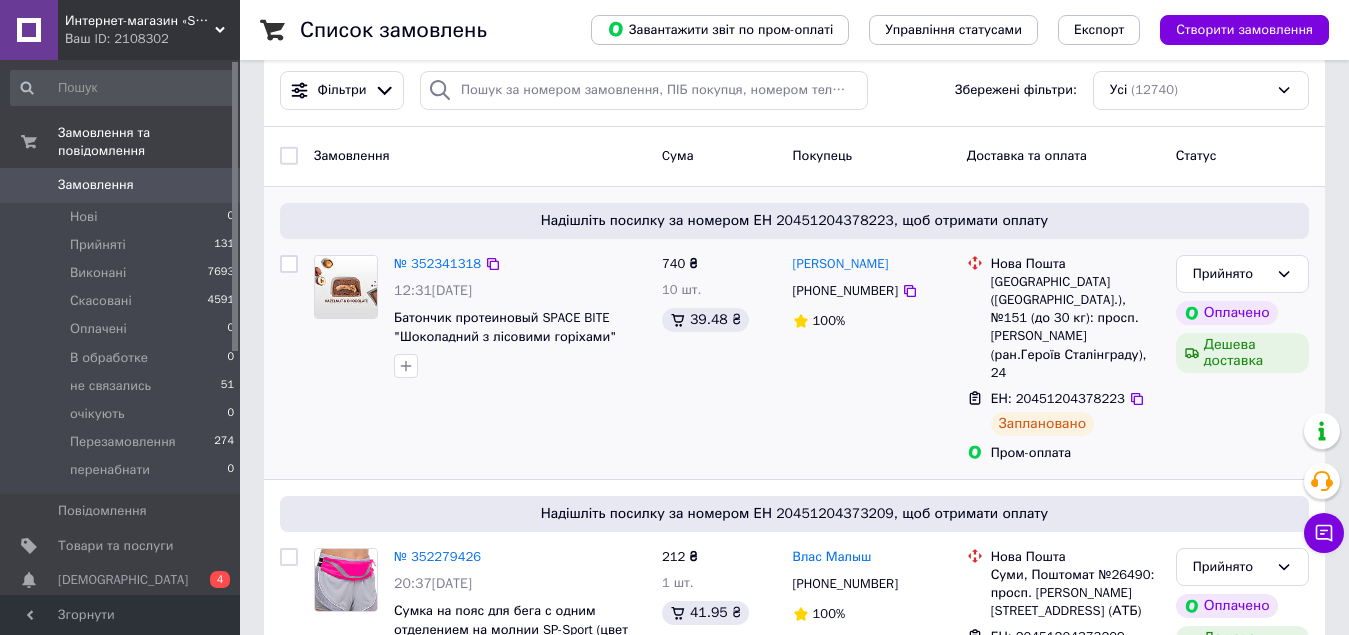 scroll, scrollTop: 0, scrollLeft: 0, axis: both 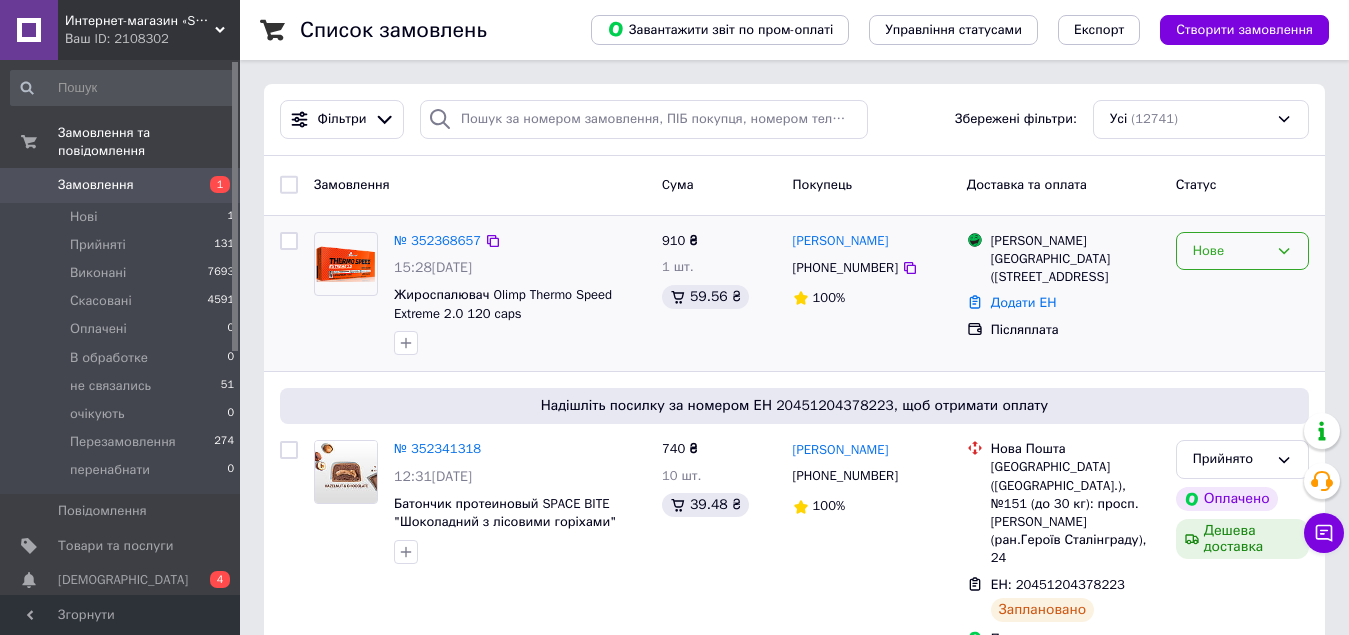 click on "Нове" at bounding box center [1230, 251] 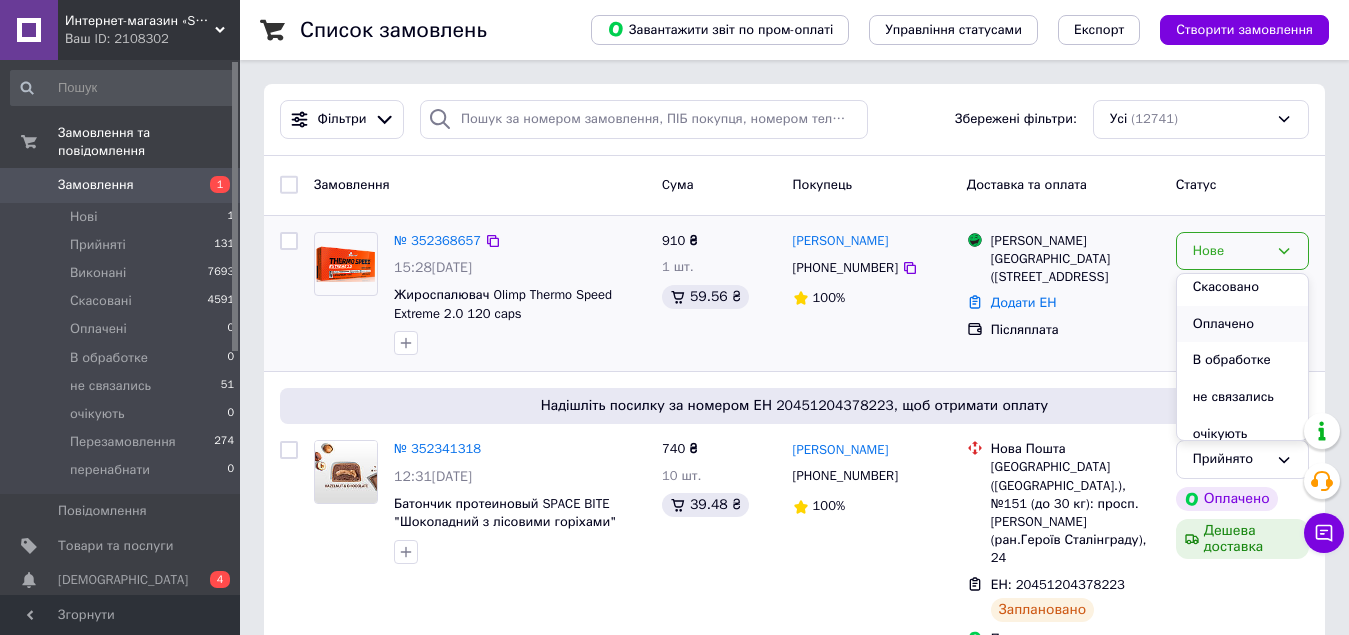 scroll, scrollTop: 100, scrollLeft: 0, axis: vertical 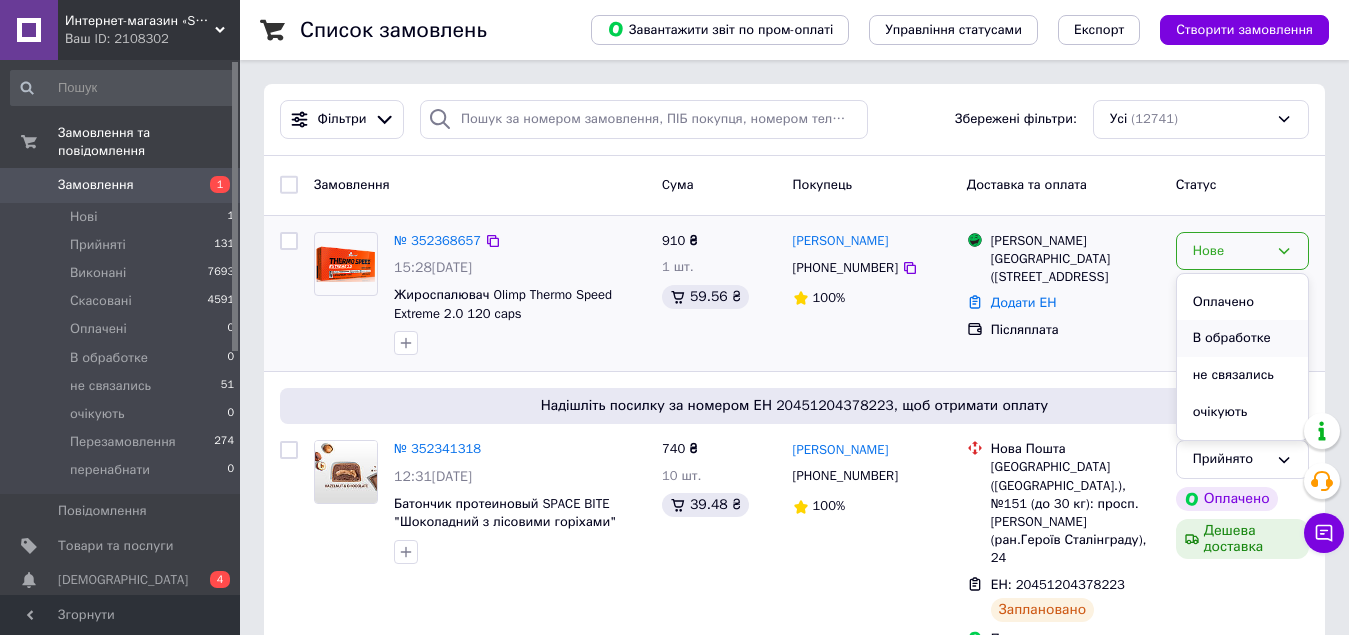 click on "В обработке" at bounding box center (1242, 338) 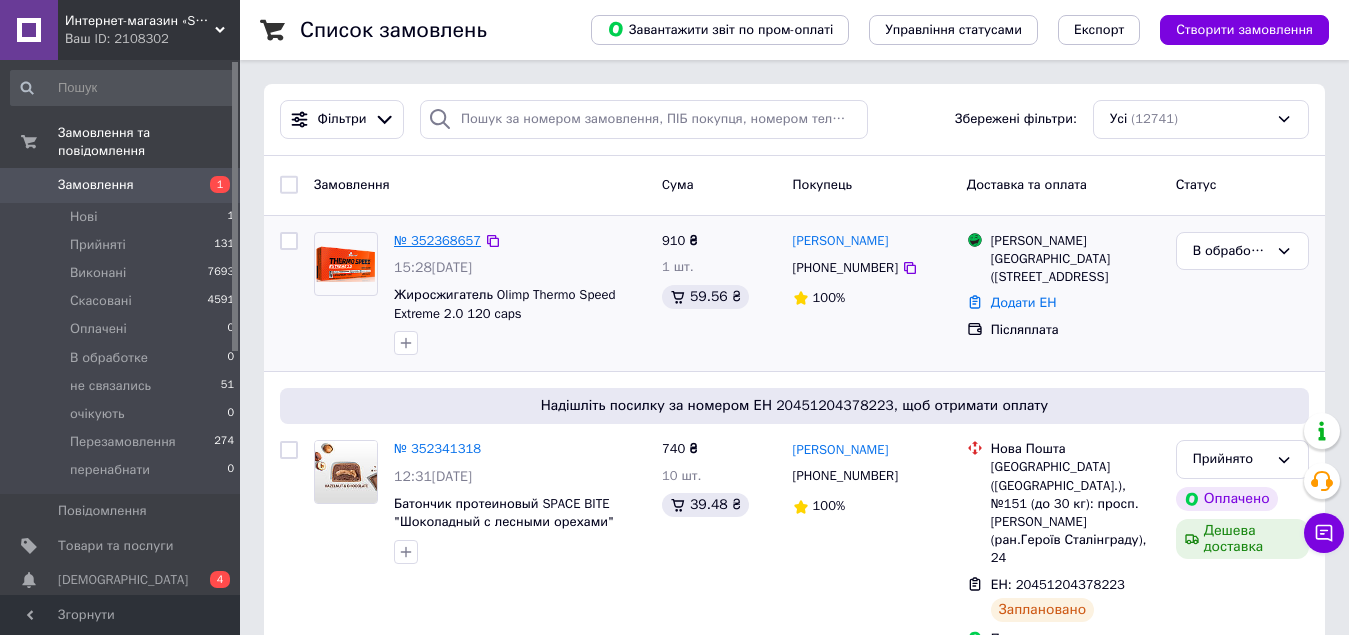 click on "№ 352368657" at bounding box center [437, 240] 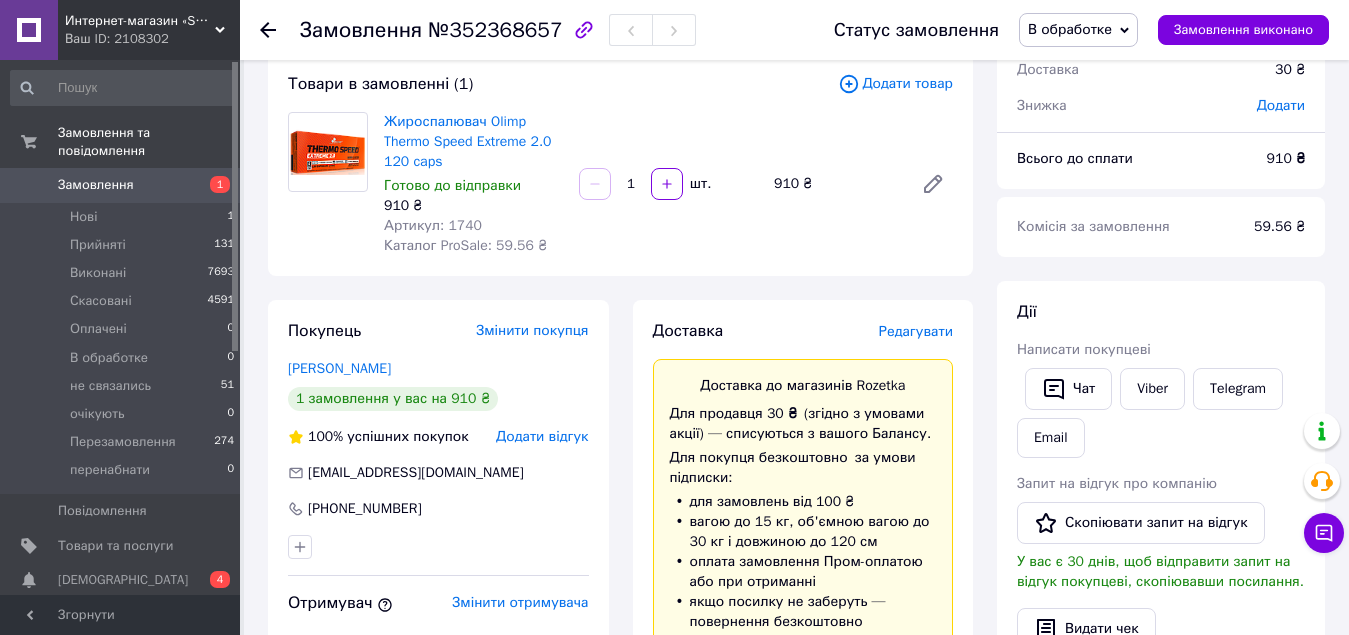 scroll, scrollTop: 0, scrollLeft: 0, axis: both 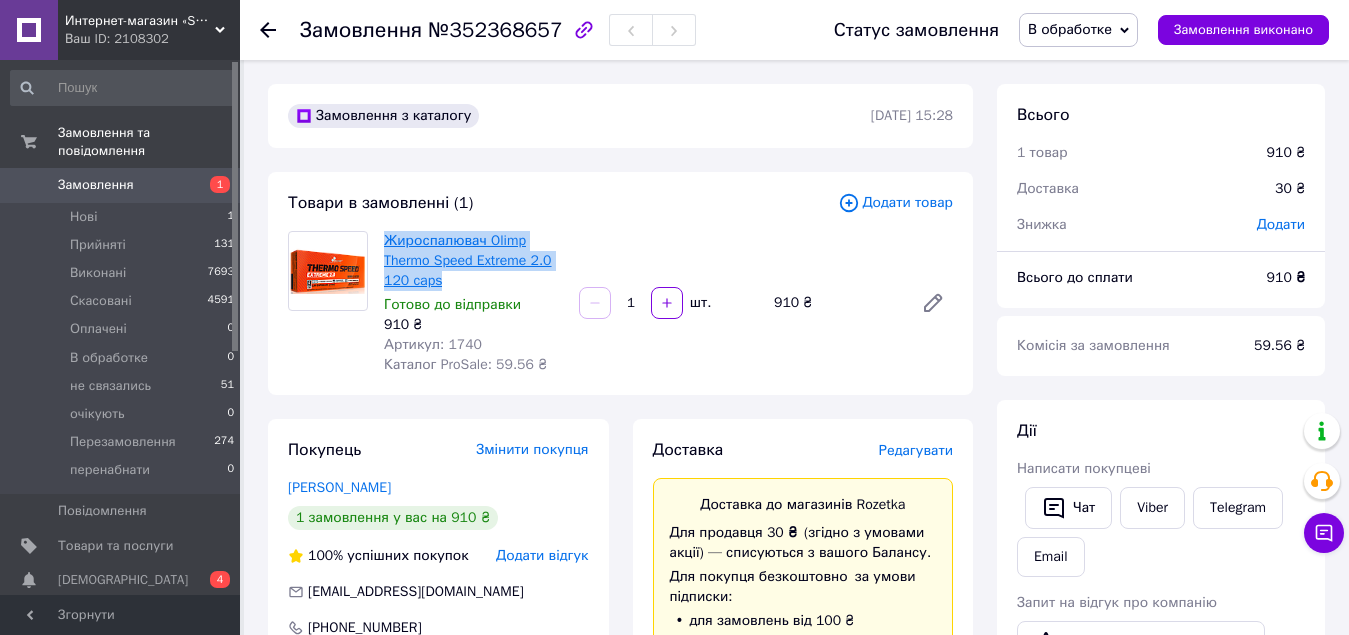 drag, startPoint x: 469, startPoint y: 286, endPoint x: 386, endPoint y: 235, distance: 97.41663 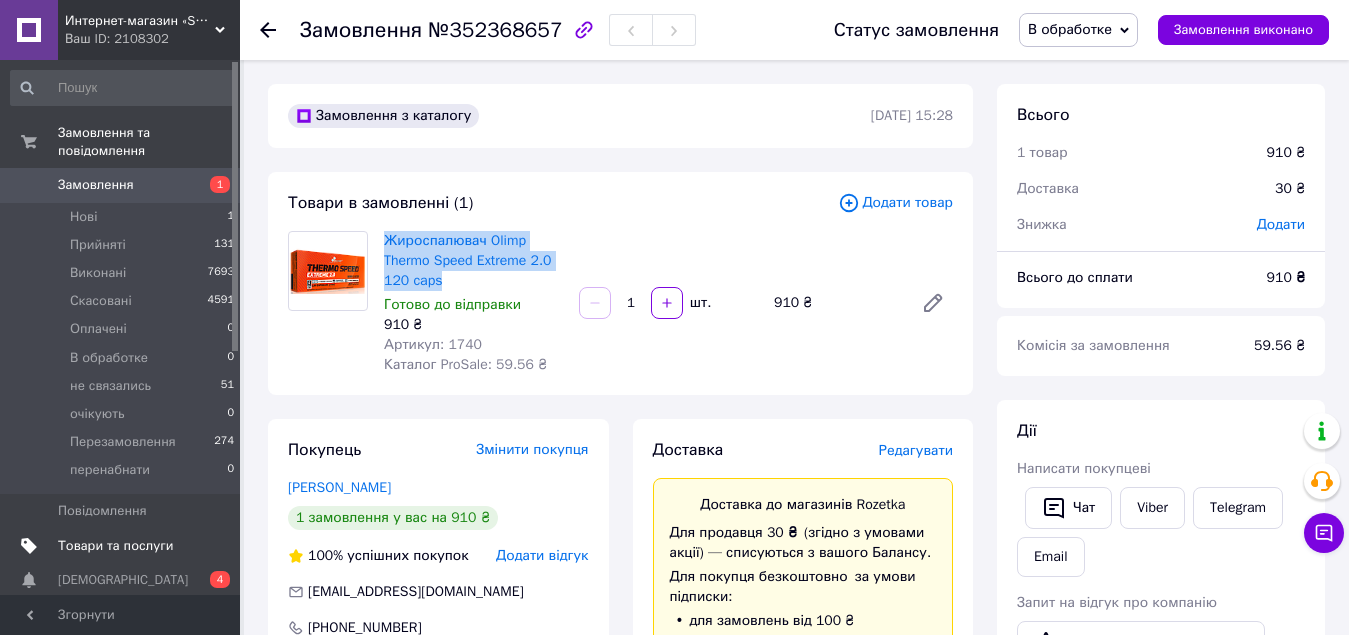 click on "Товари та послуги" at bounding box center [115, 546] 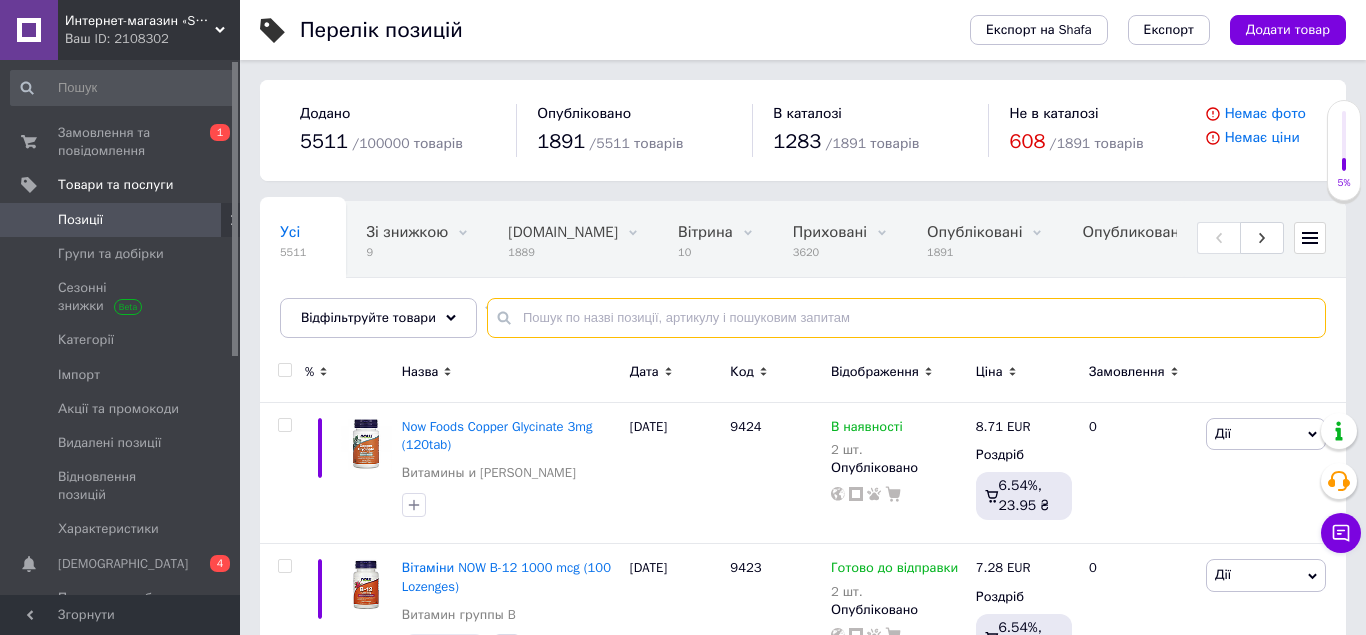 click at bounding box center [906, 318] 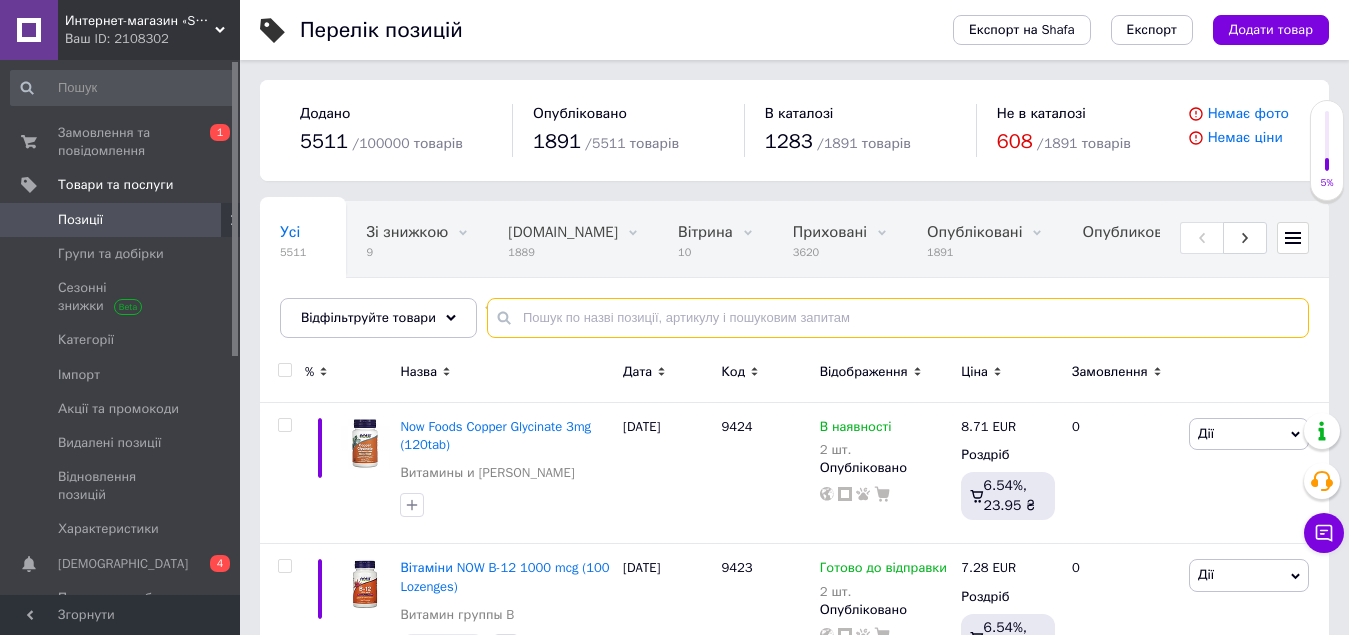 paste on "Жироспалювач Olimp Thermo Speed Extreme 2.0 120 caps" 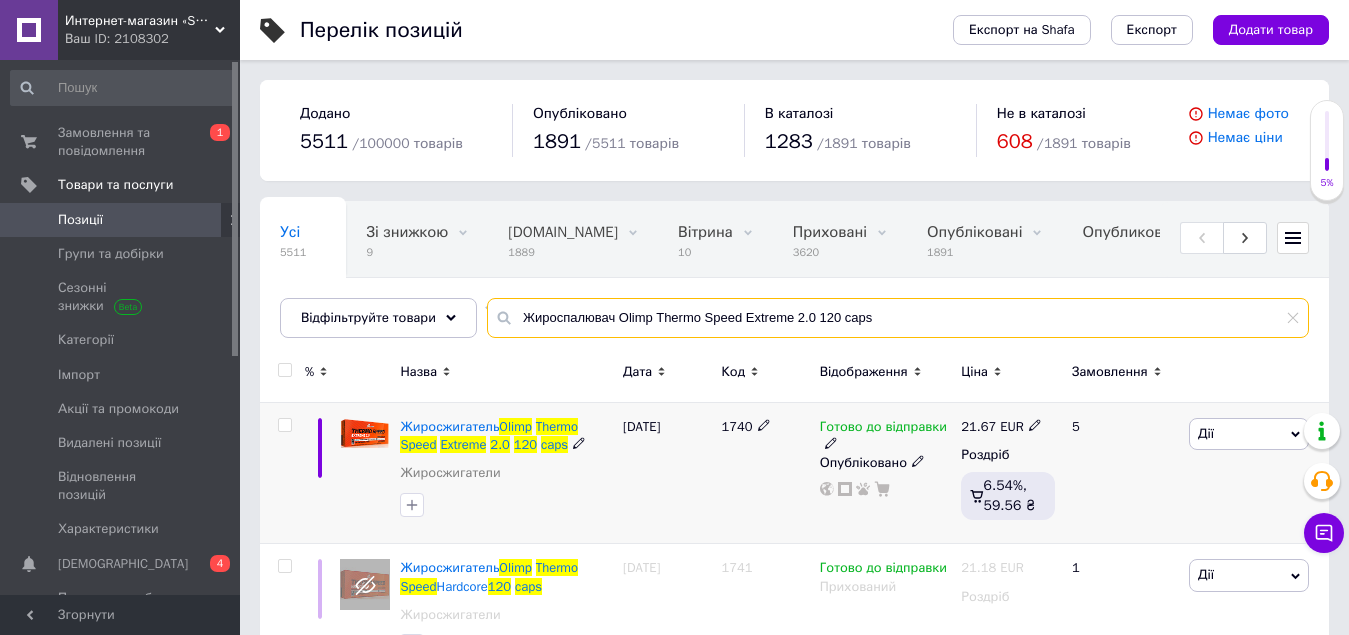 type on "Жироспалювач Olimp Thermo Speed Extreme 2.0 120 caps" 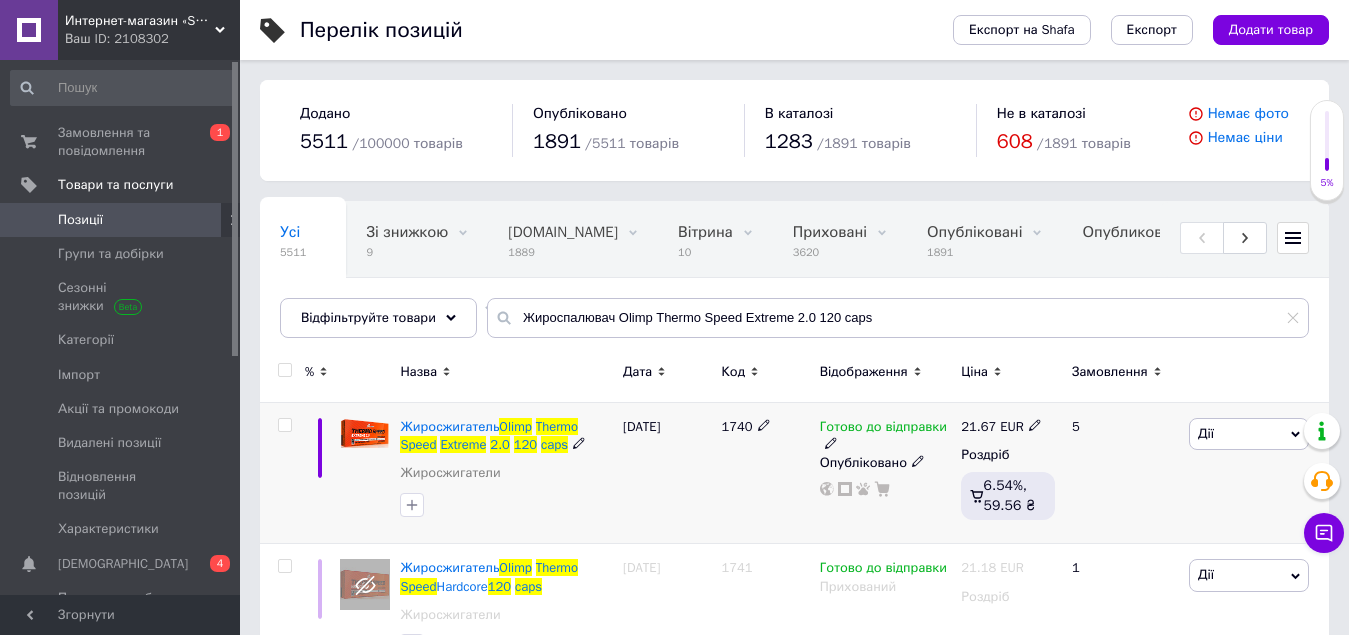 click 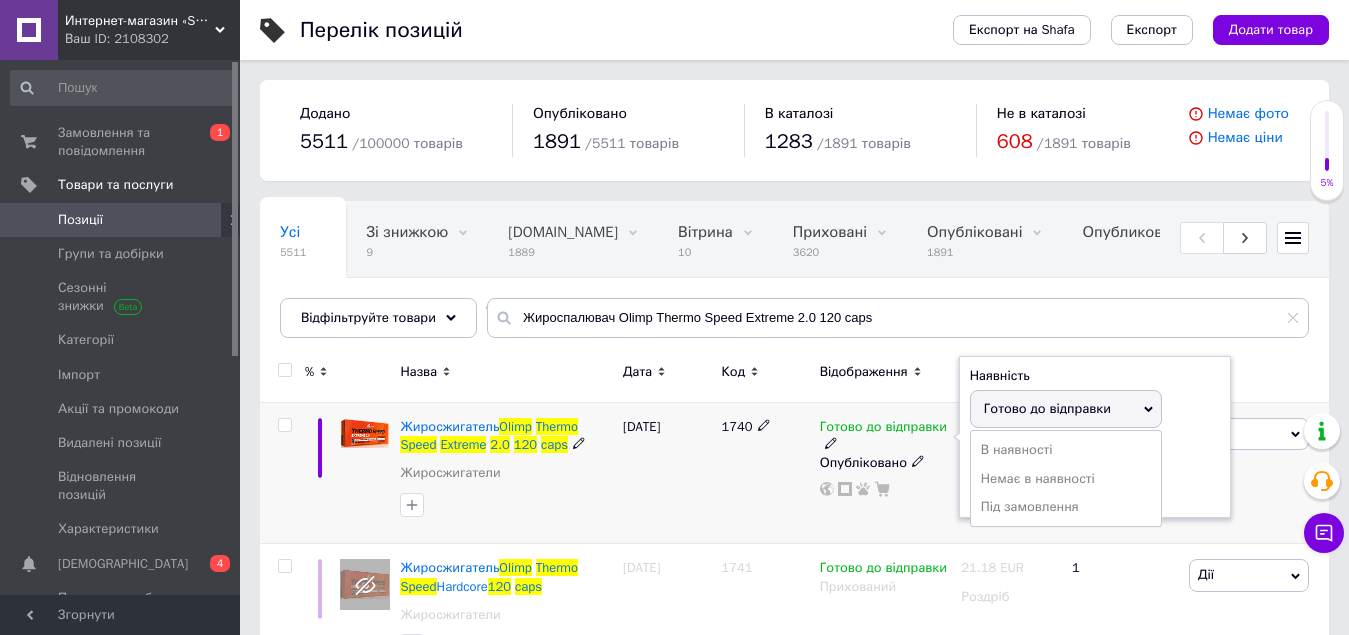 click on "Немає в наявності" at bounding box center (1066, 479) 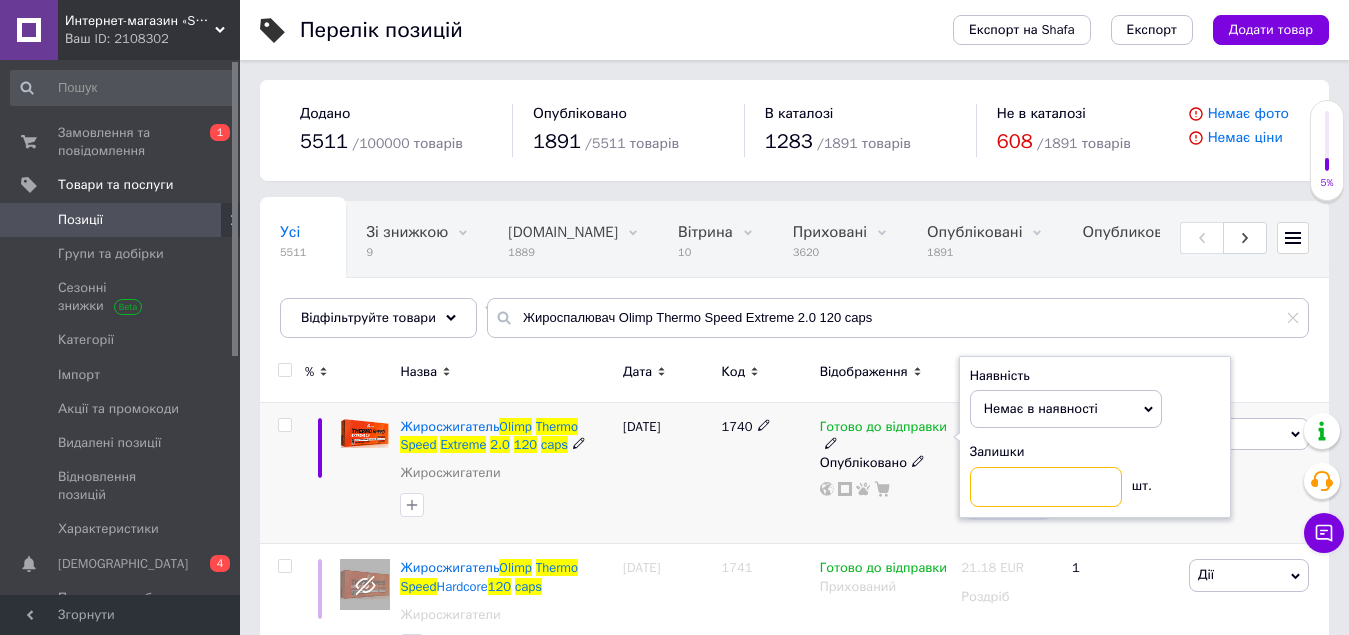click at bounding box center (1046, 487) 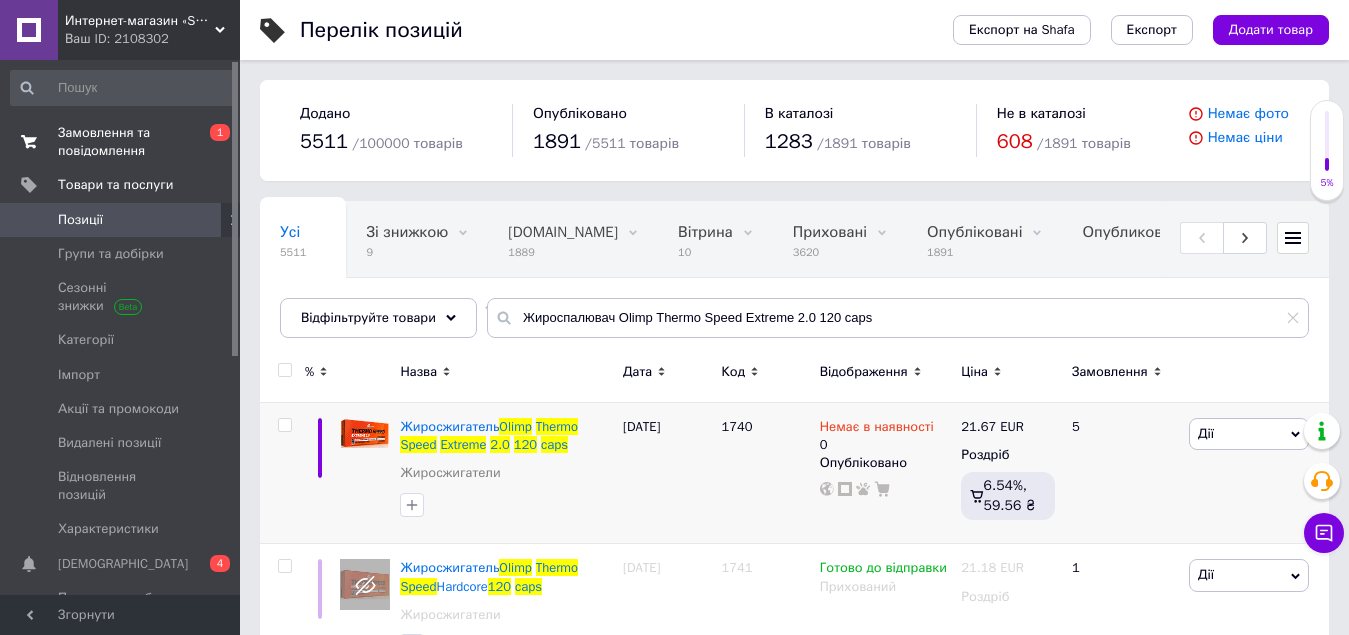 click on "Замовлення та повідомлення 0 1" at bounding box center (123, 142) 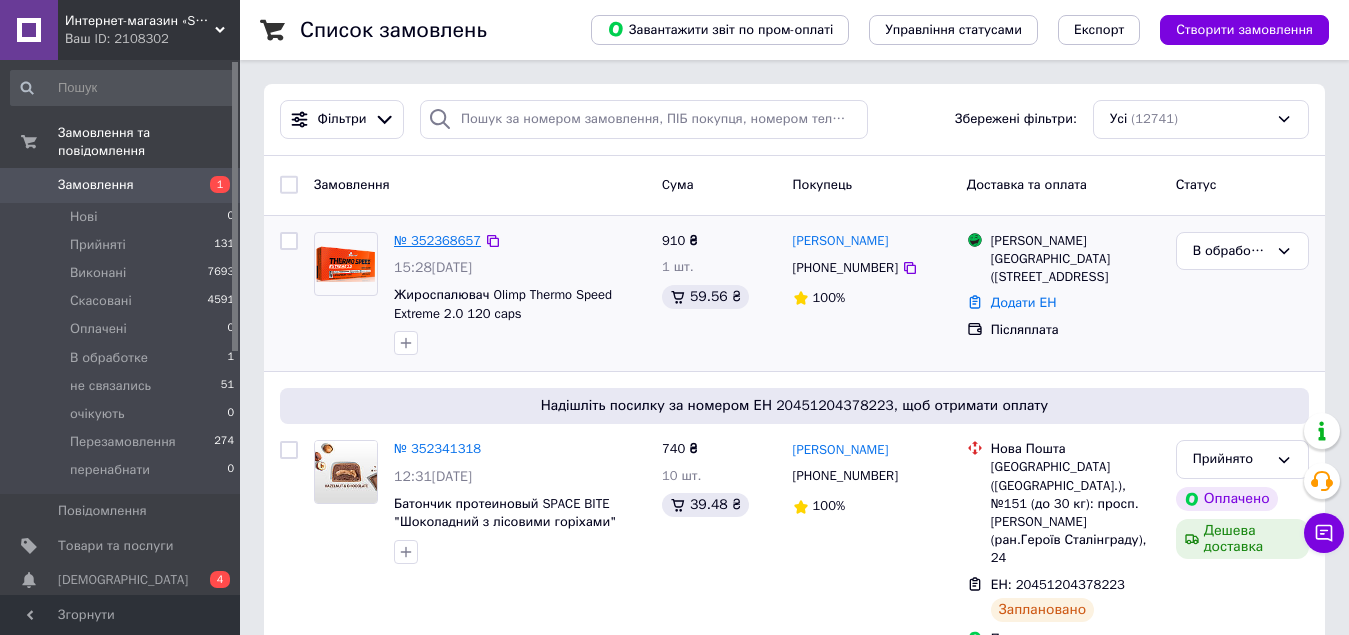 click on "№ 352368657" at bounding box center [437, 240] 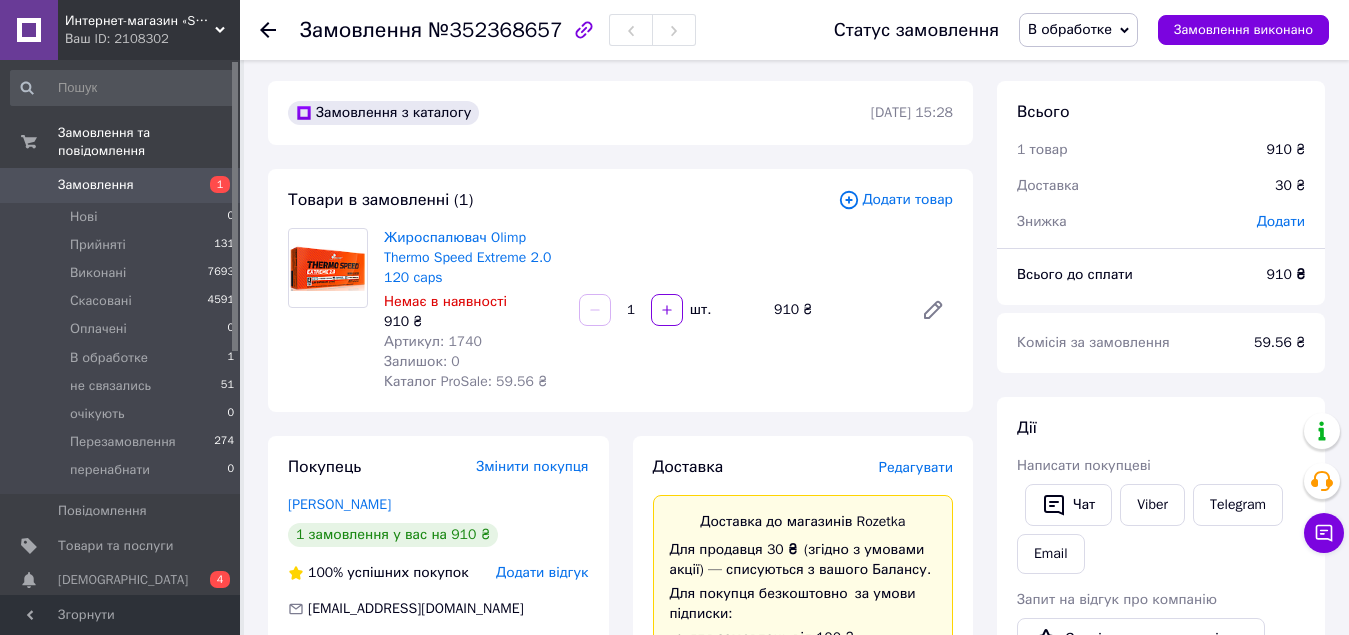 scroll, scrollTop: 0, scrollLeft: 0, axis: both 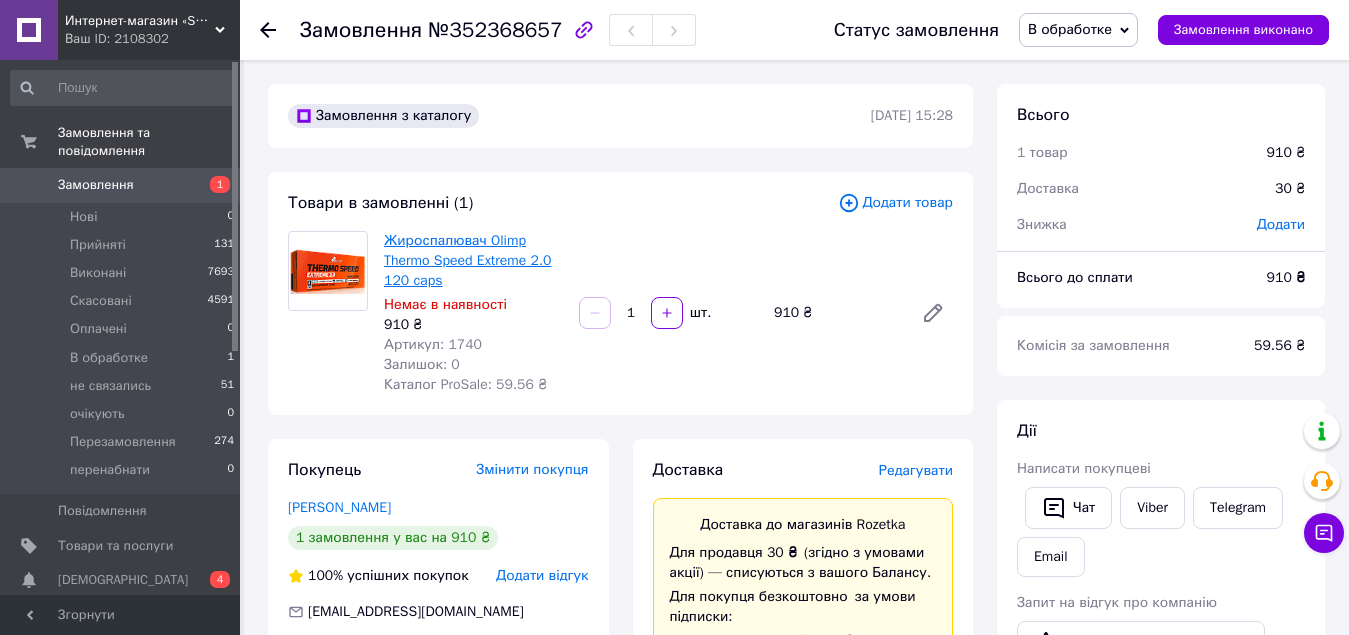 click on "Жироспалювач Olimp Thermo Speed Extreme 2.0 120 caps" at bounding box center [468, 260] 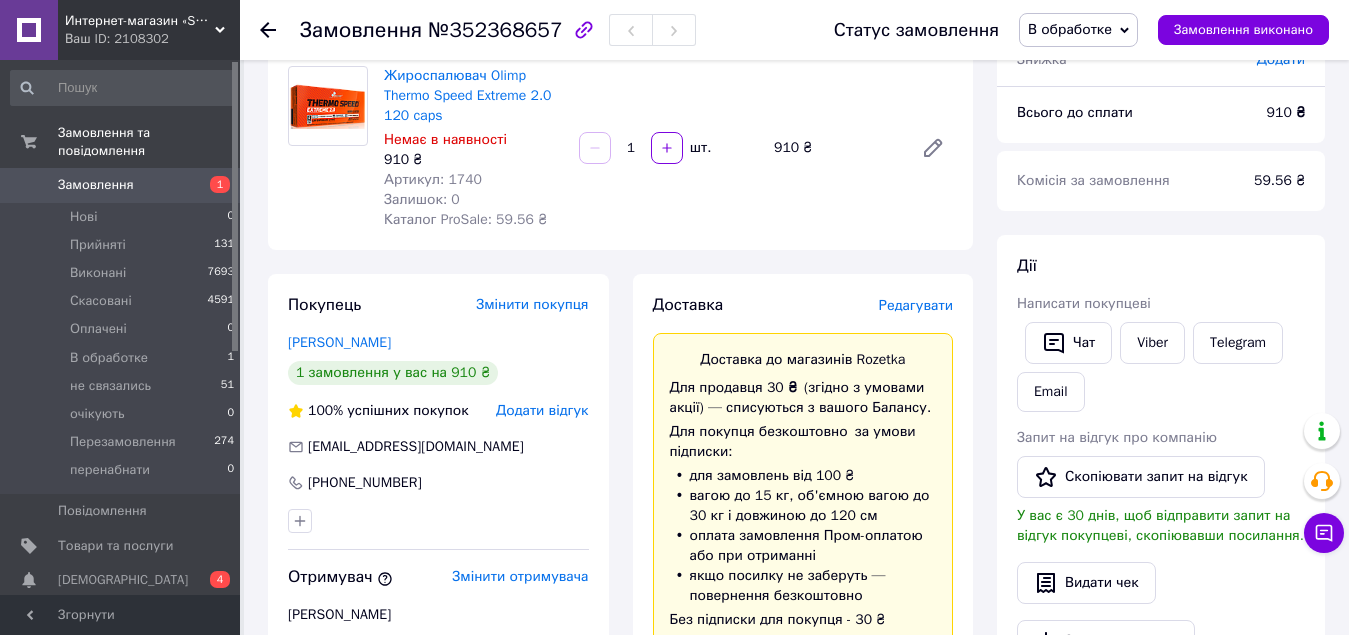 scroll, scrollTop: 200, scrollLeft: 0, axis: vertical 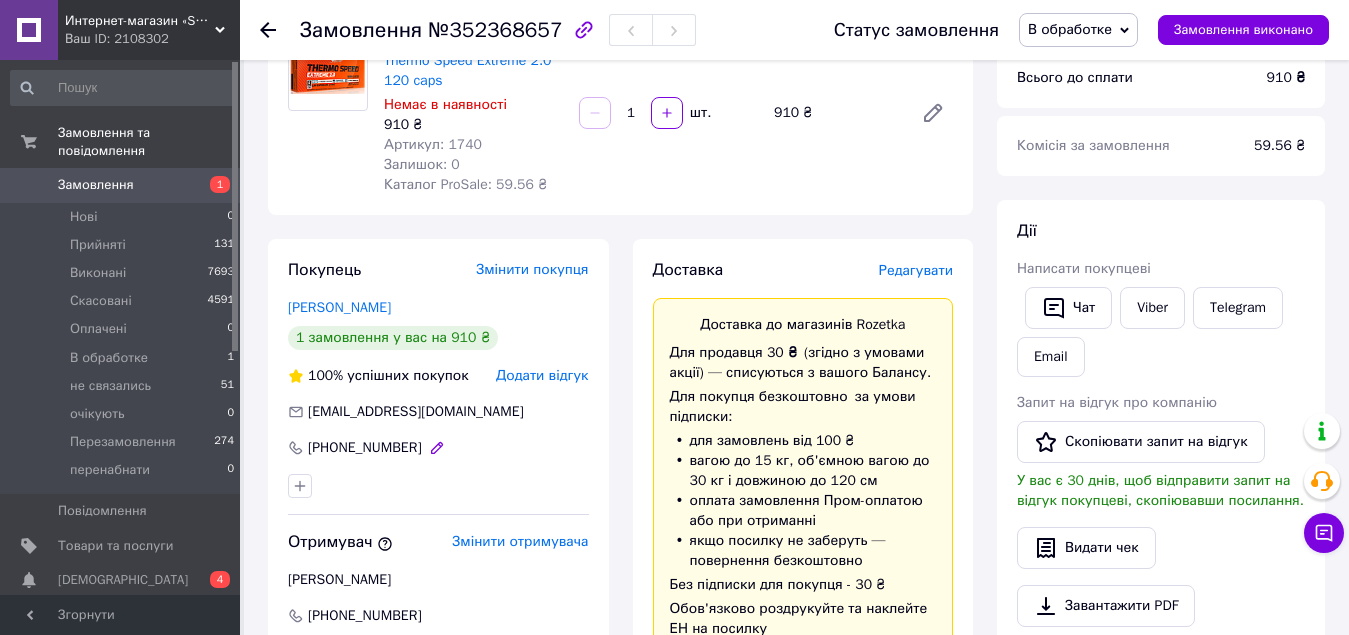 click on "[PHONE_NUMBER]" at bounding box center [365, 448] 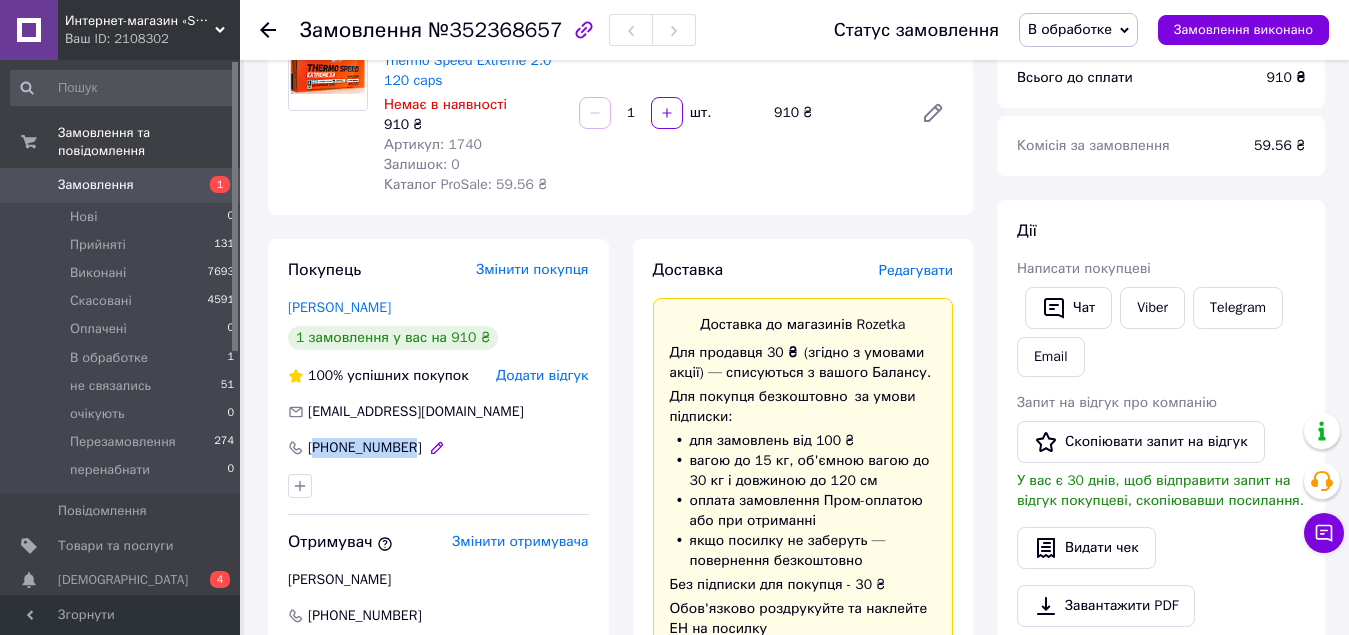 click on "[PHONE_NUMBER]" at bounding box center [365, 448] 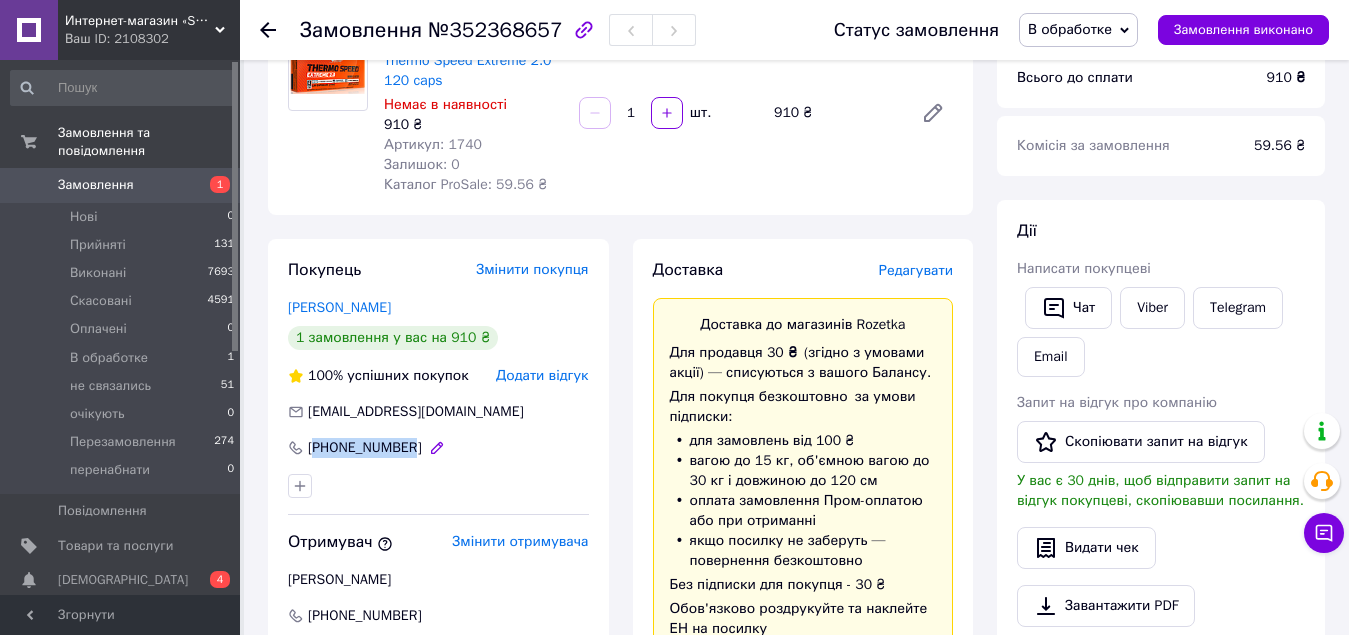 copy on "380506888820" 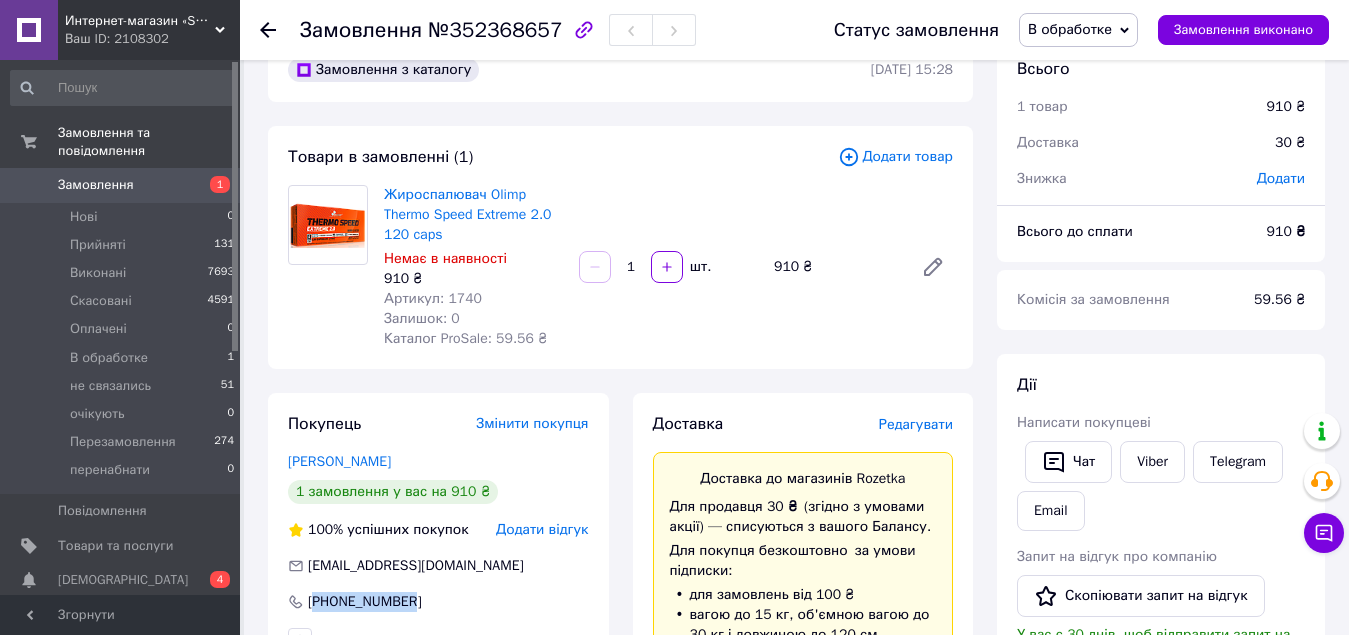 scroll, scrollTop: 0, scrollLeft: 0, axis: both 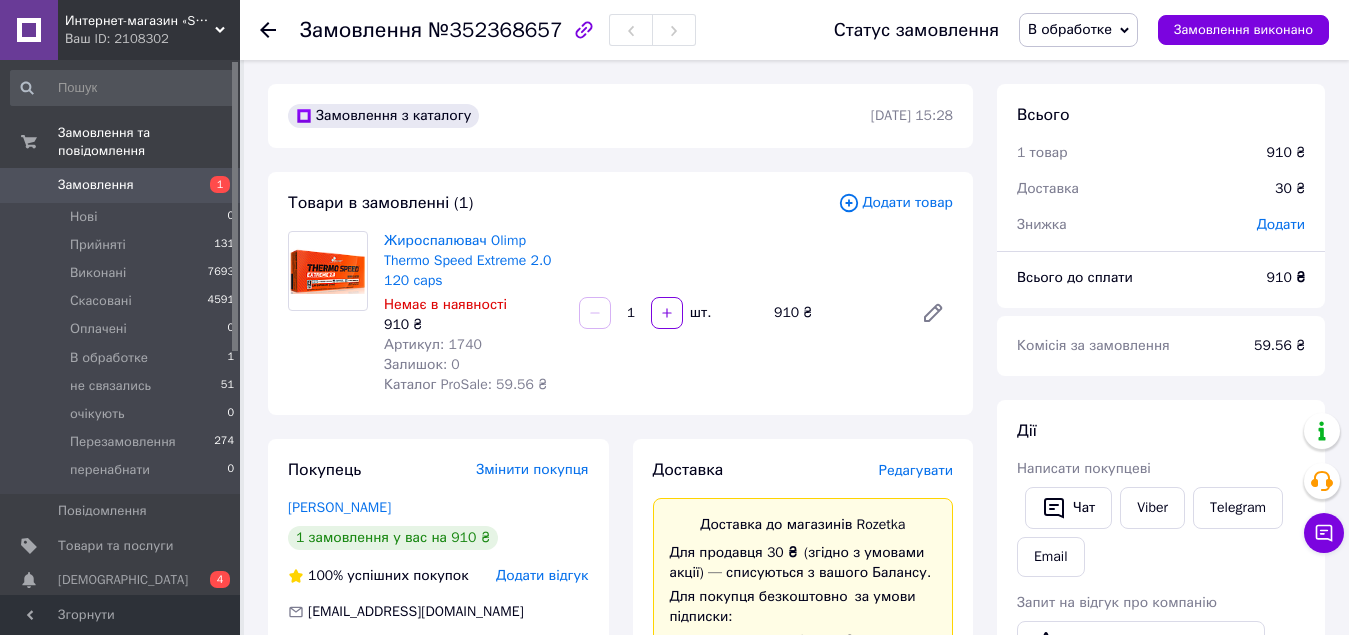 click 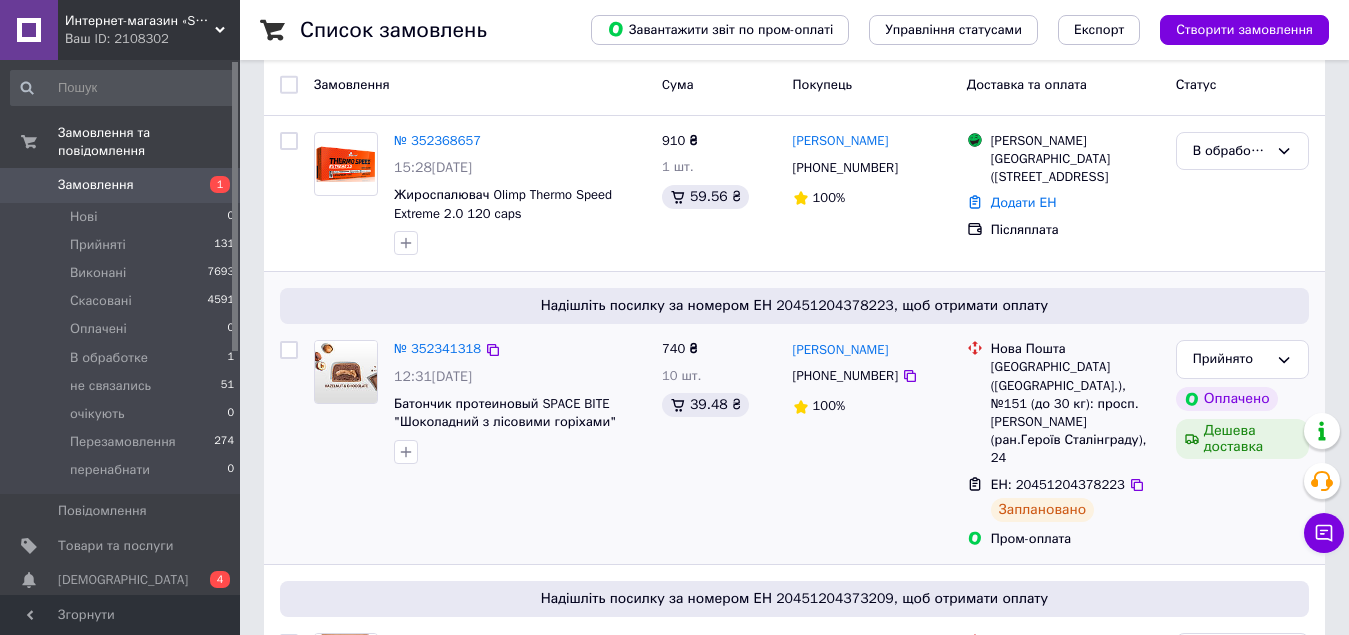 scroll, scrollTop: 0, scrollLeft: 0, axis: both 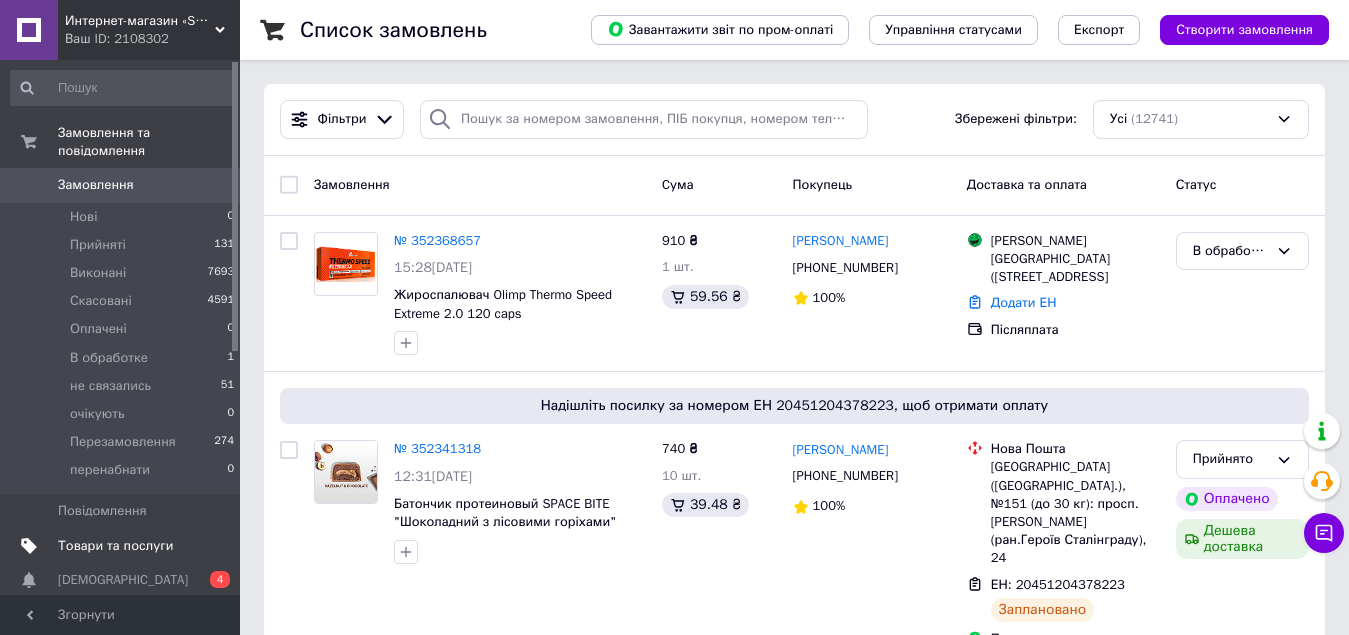 click on "Товари та послуги" at bounding box center [115, 546] 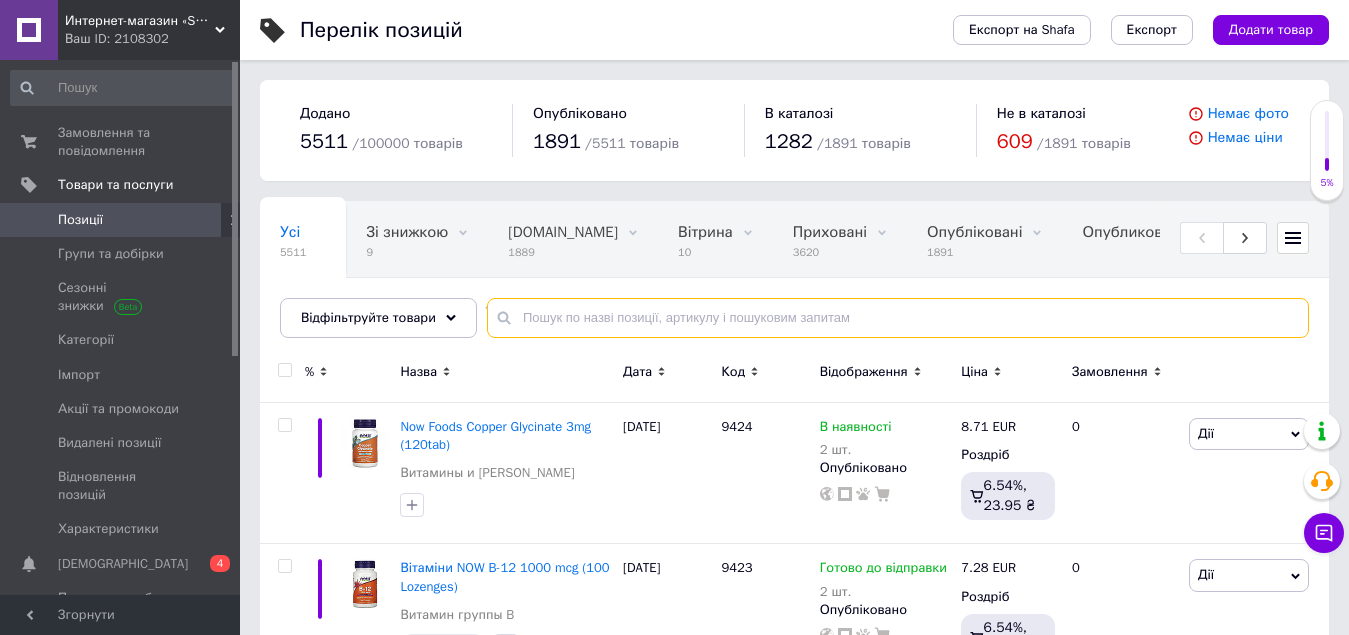 click at bounding box center (898, 318) 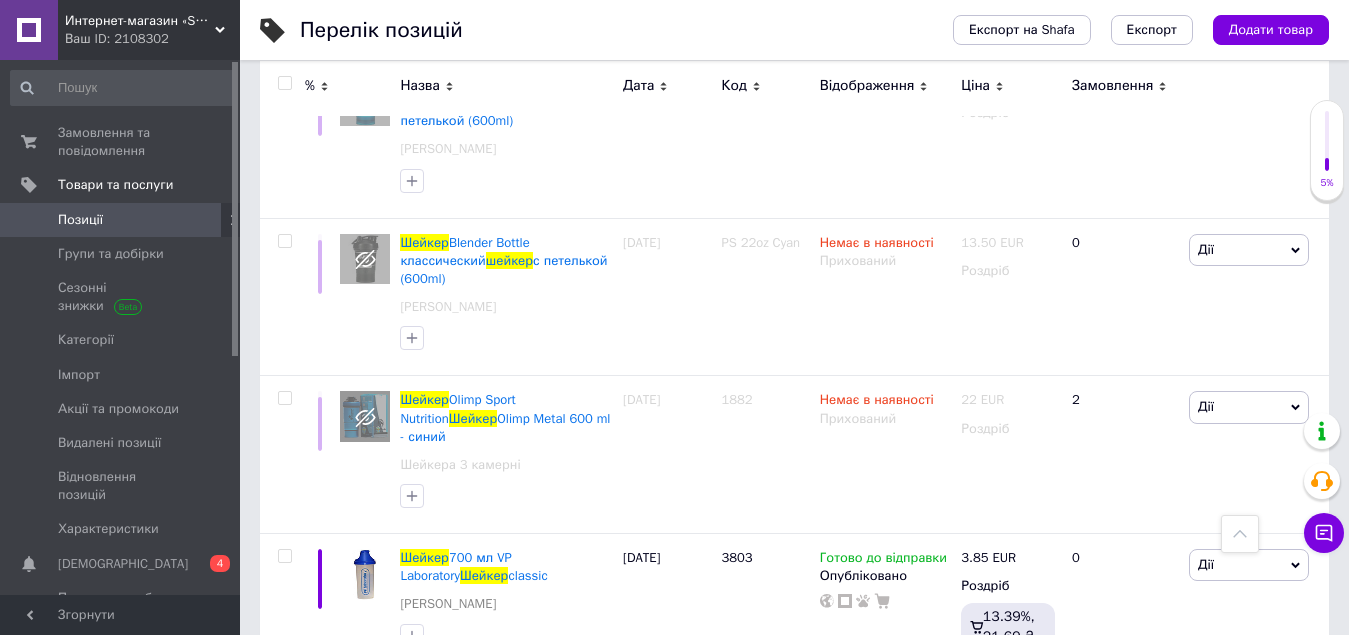 scroll, scrollTop: 0, scrollLeft: 0, axis: both 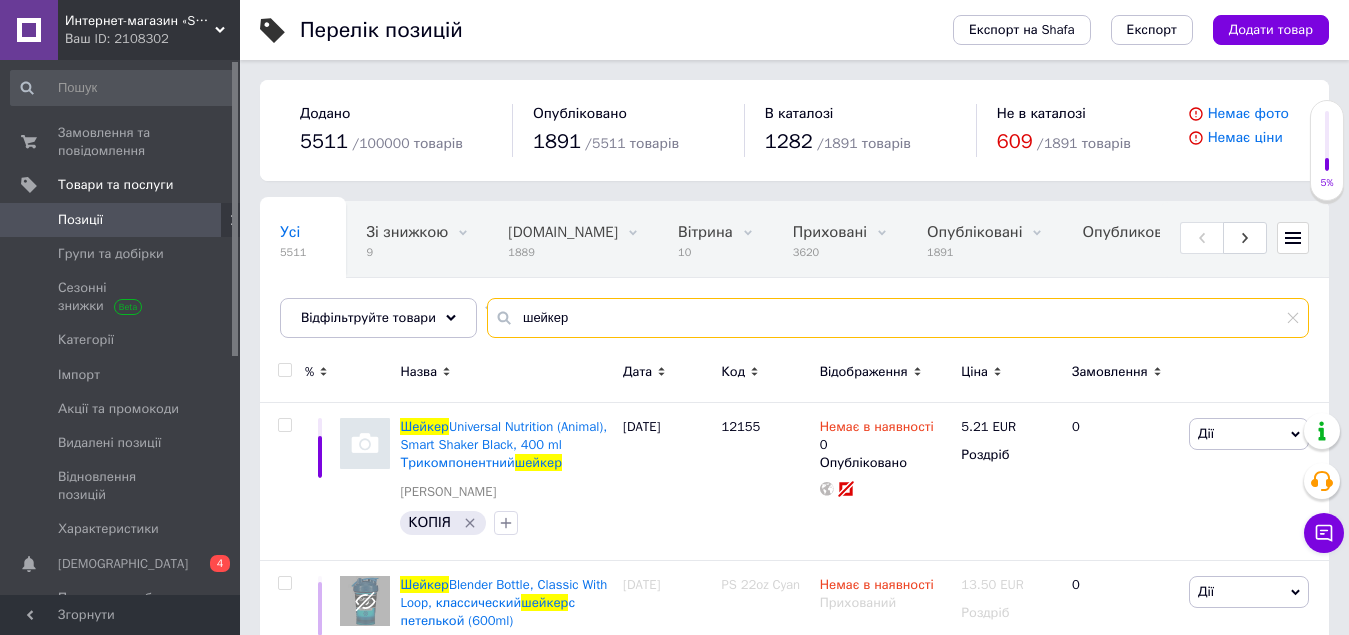 click on "шейкер" at bounding box center (898, 318) 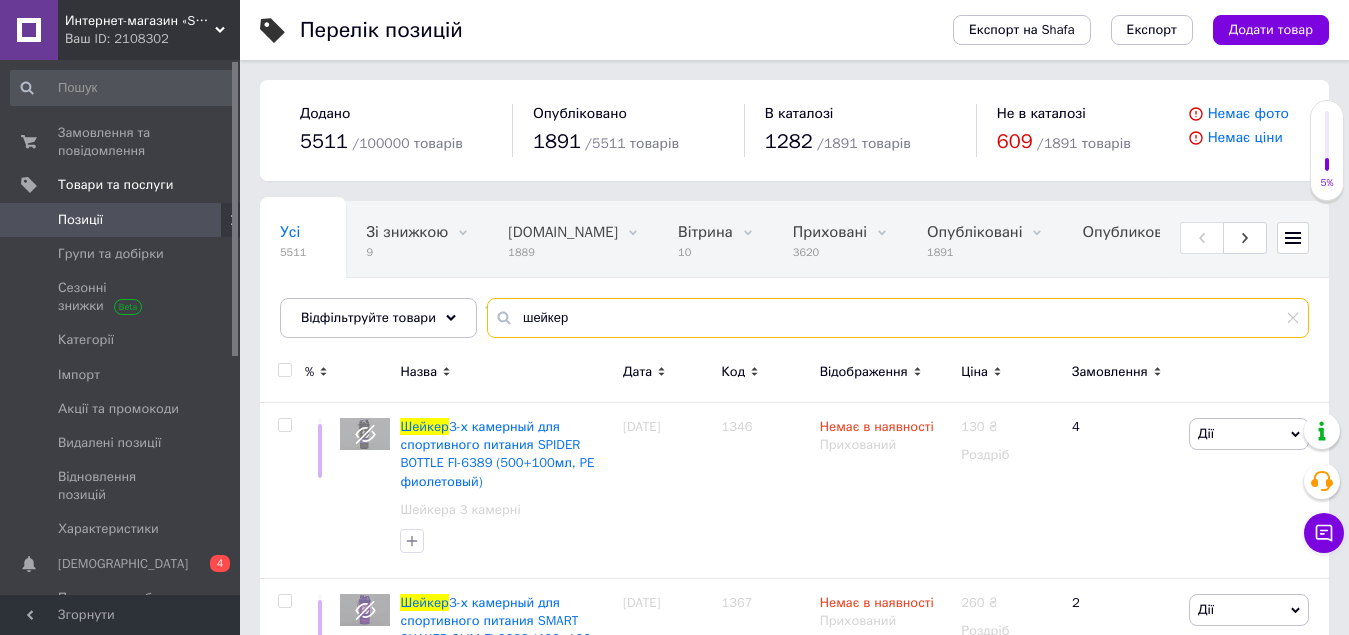 click on "шейкер" at bounding box center [898, 318] 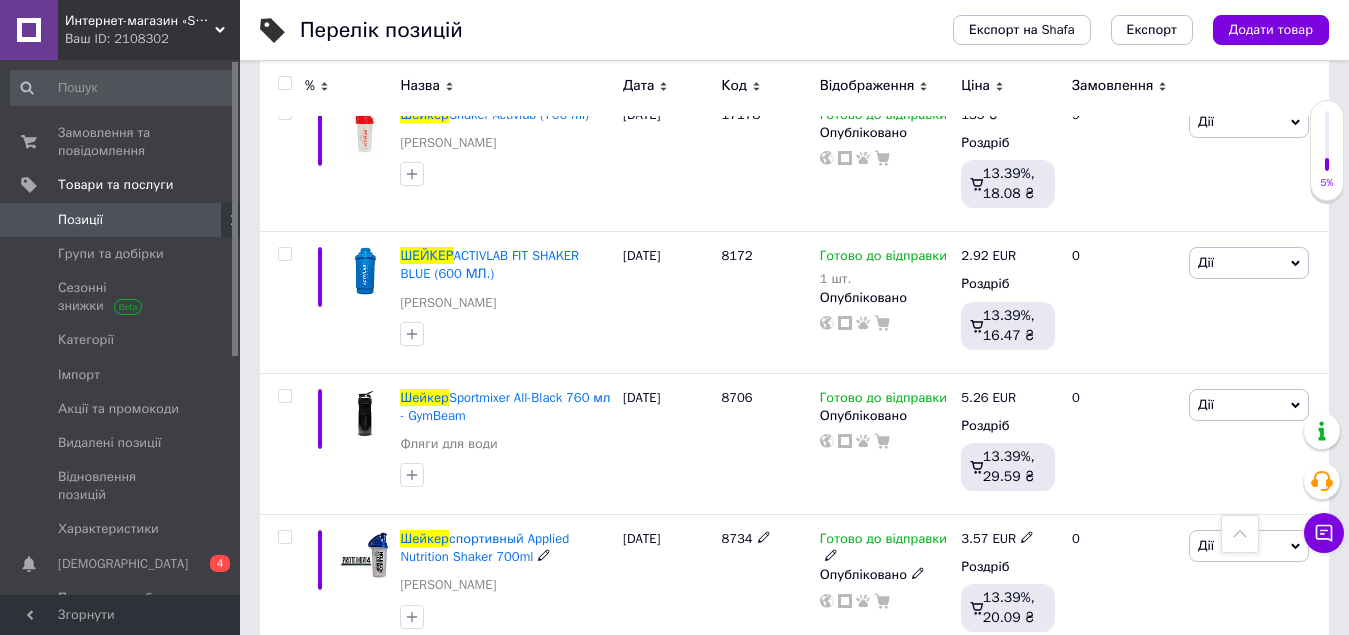 scroll, scrollTop: 1165, scrollLeft: 0, axis: vertical 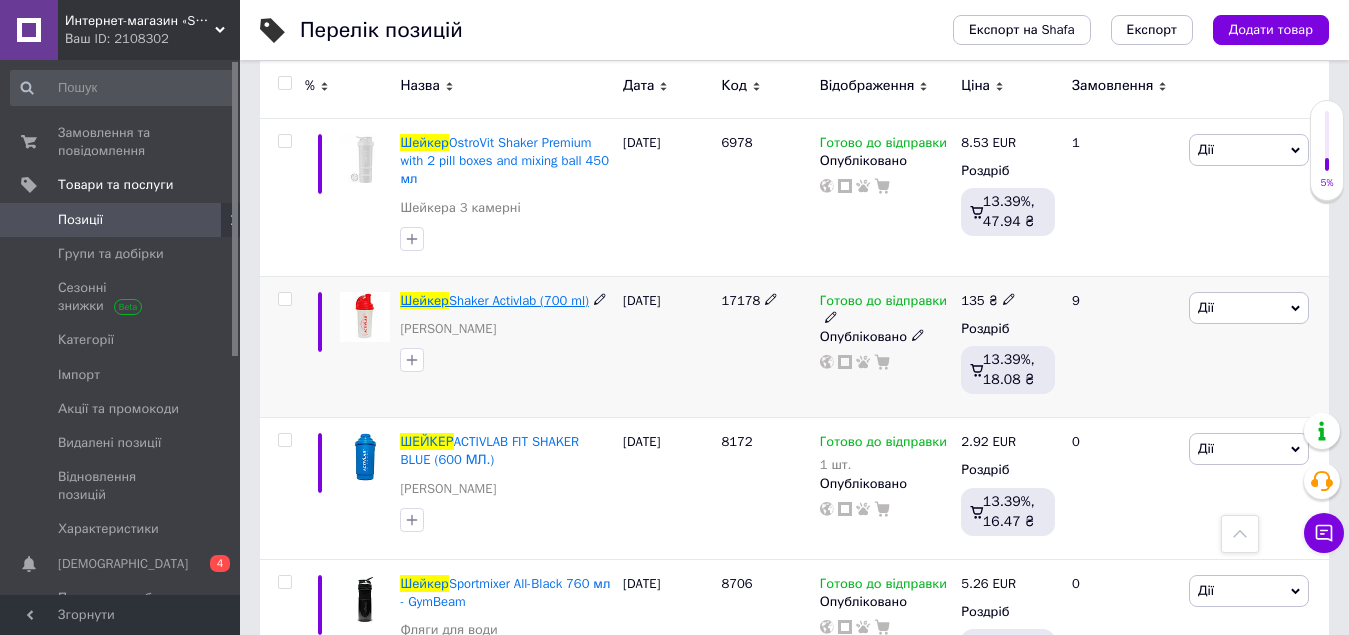 type on "[PERSON_NAME]" 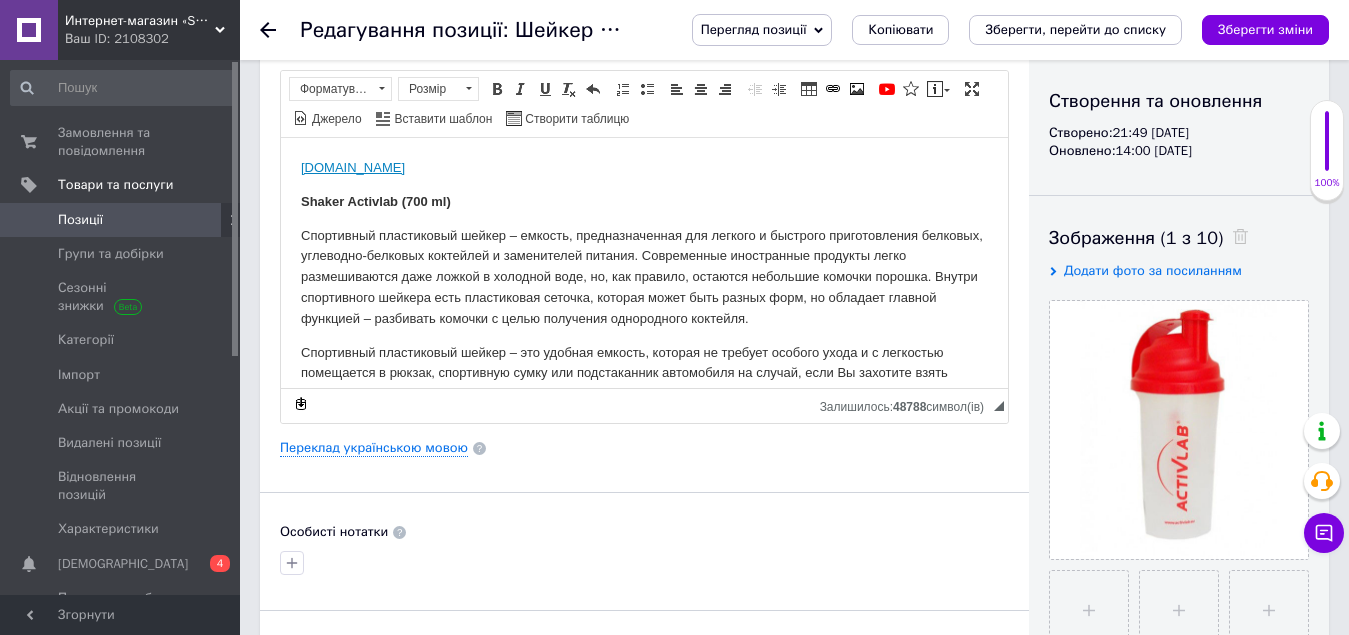 scroll, scrollTop: 0, scrollLeft: 0, axis: both 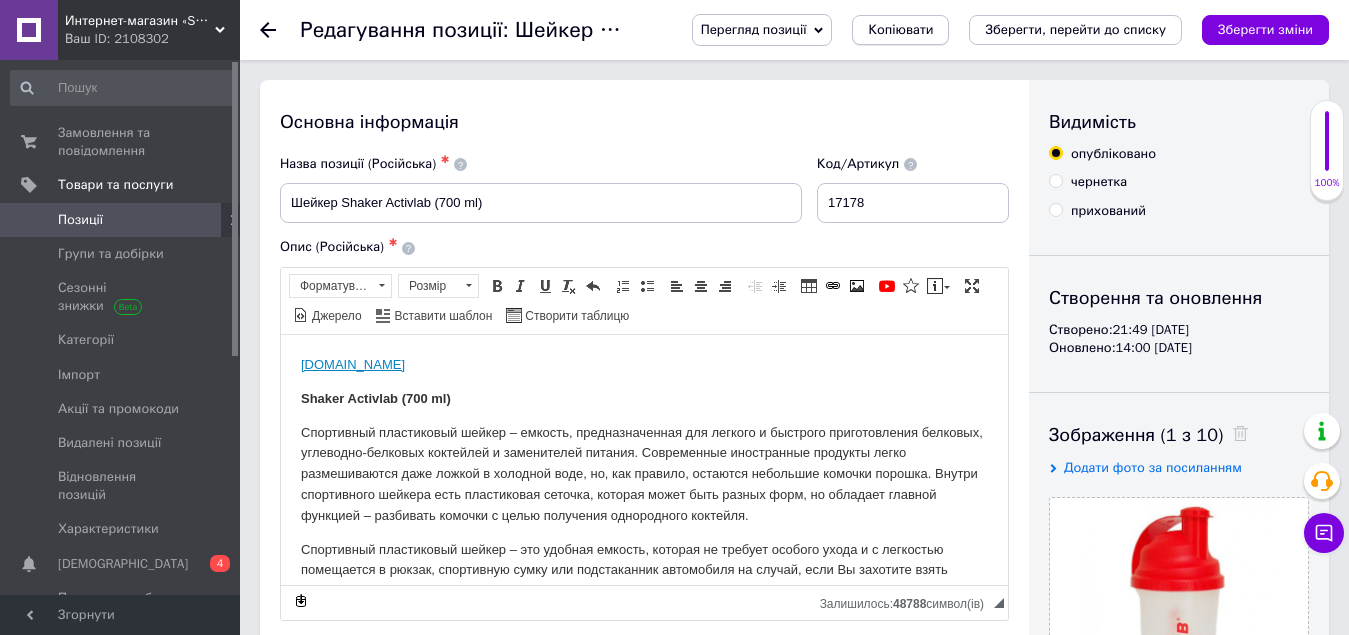 click on "Копіювати" at bounding box center [900, 30] 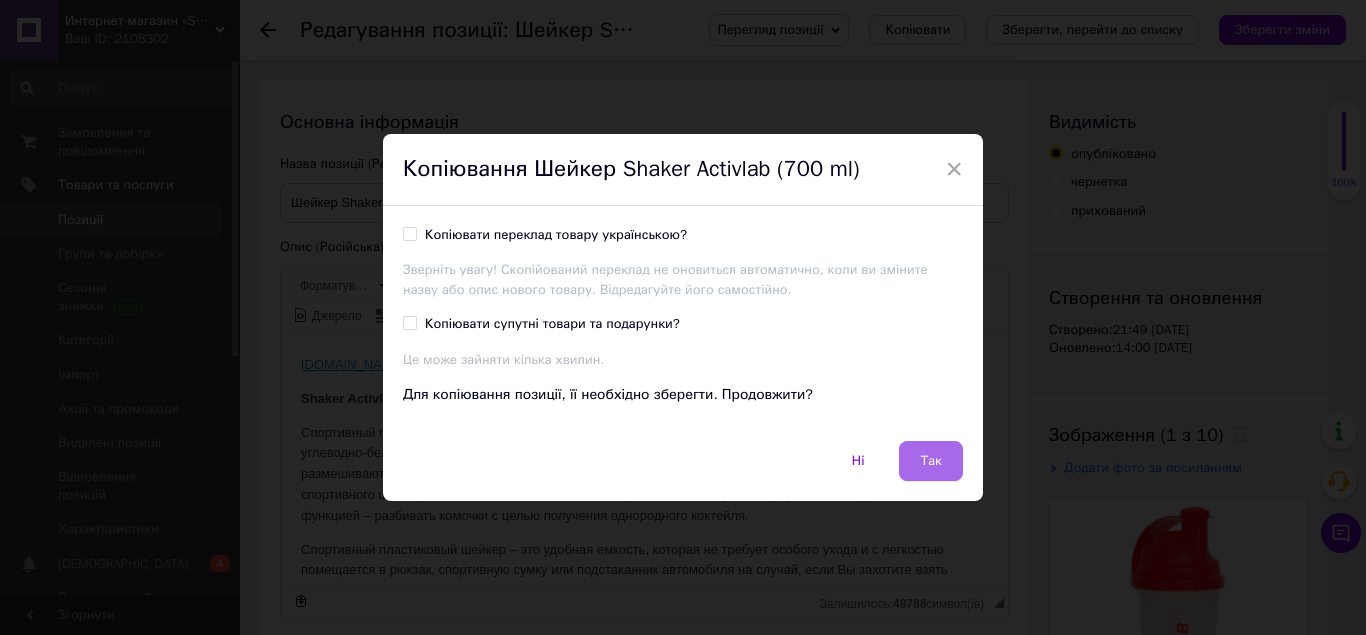 click on "Так" at bounding box center [931, 461] 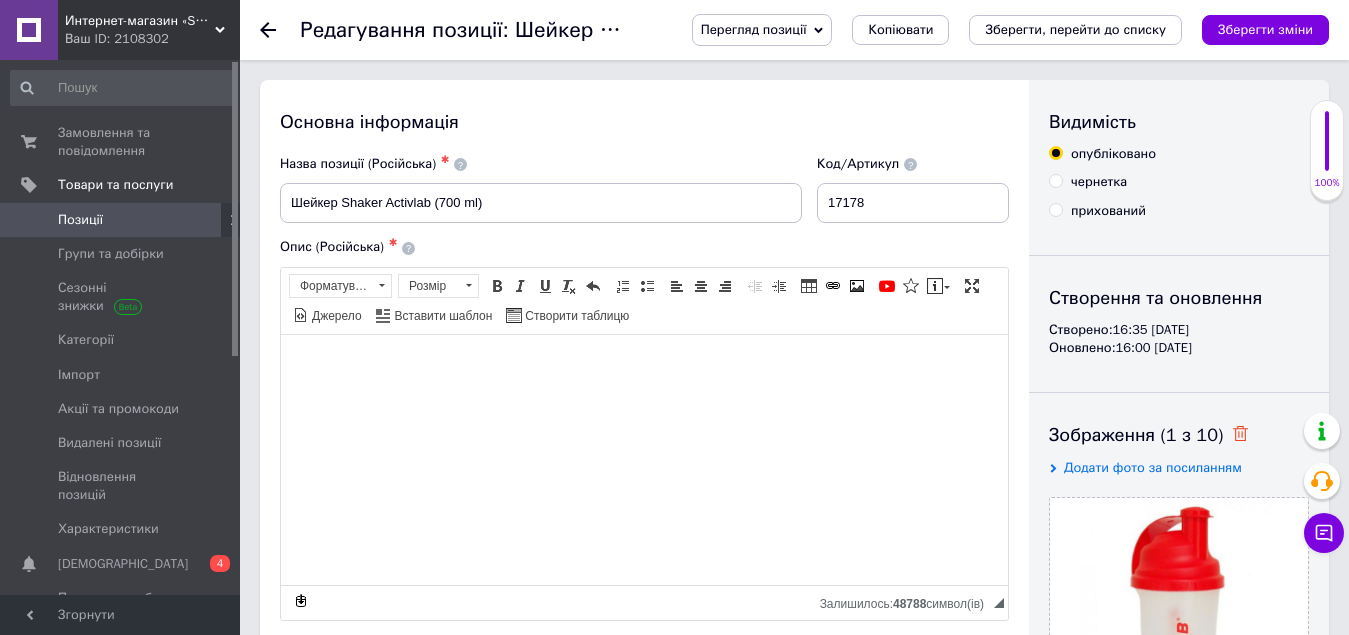 click 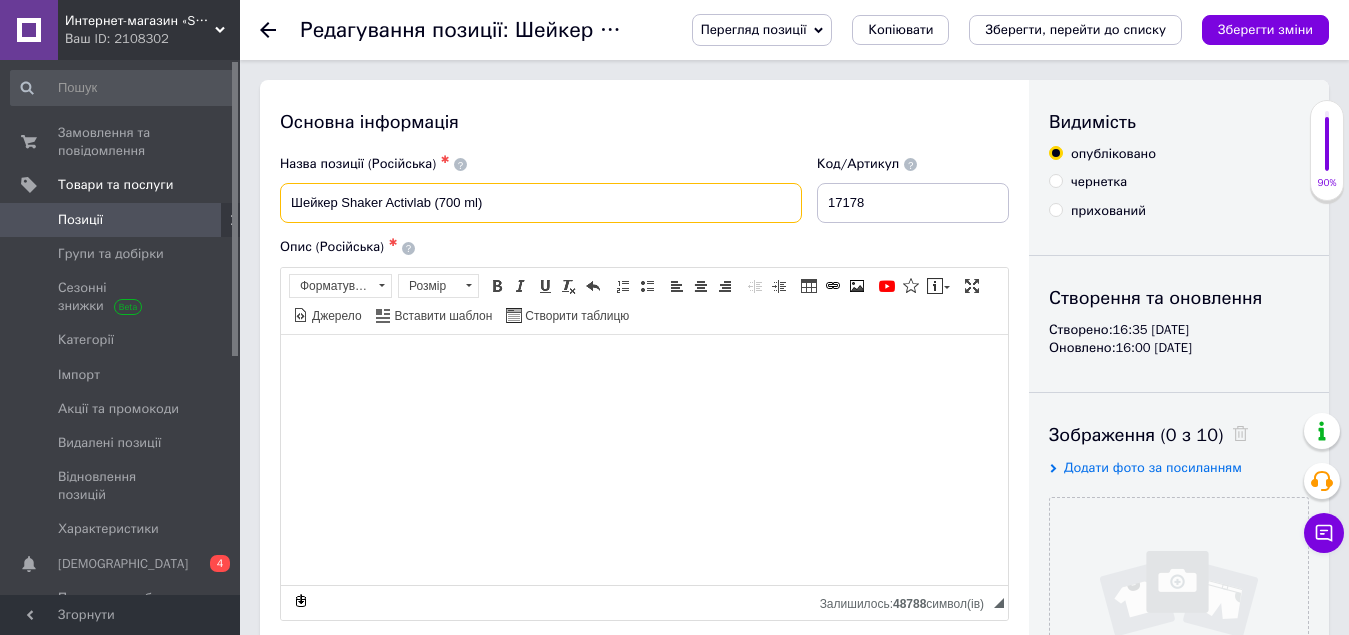 drag, startPoint x: 632, startPoint y: 200, endPoint x: 346, endPoint y: 199, distance: 286.00174 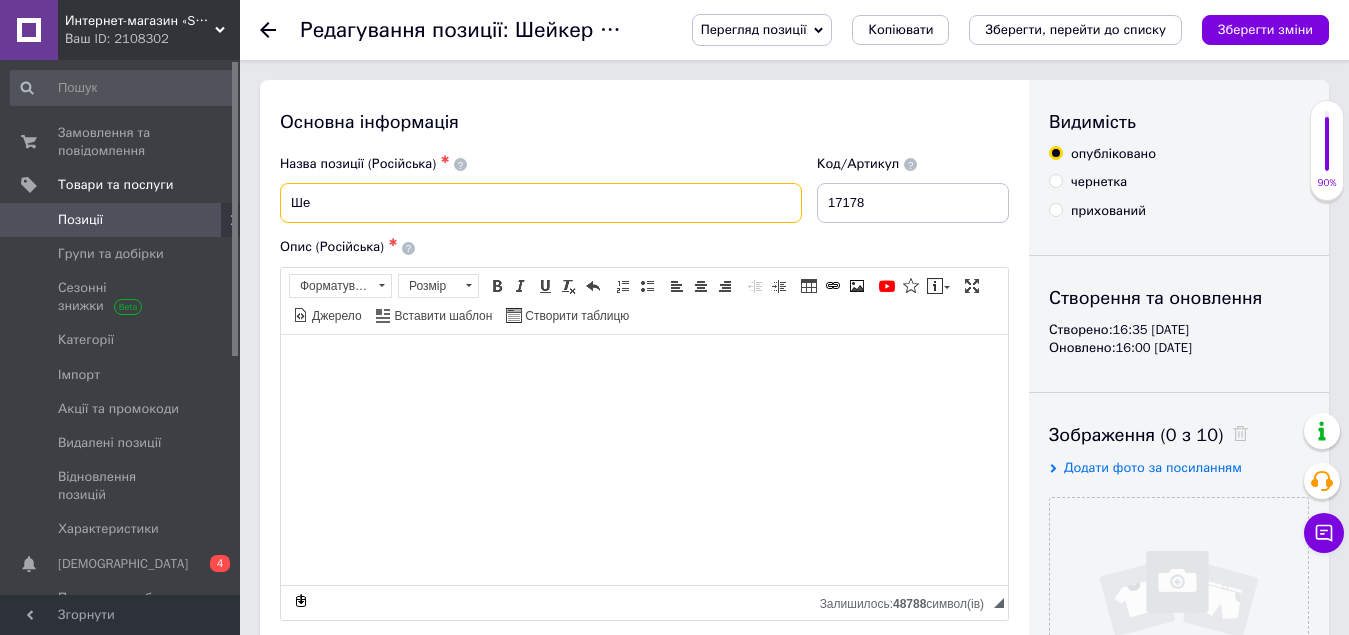 type on "Ш" 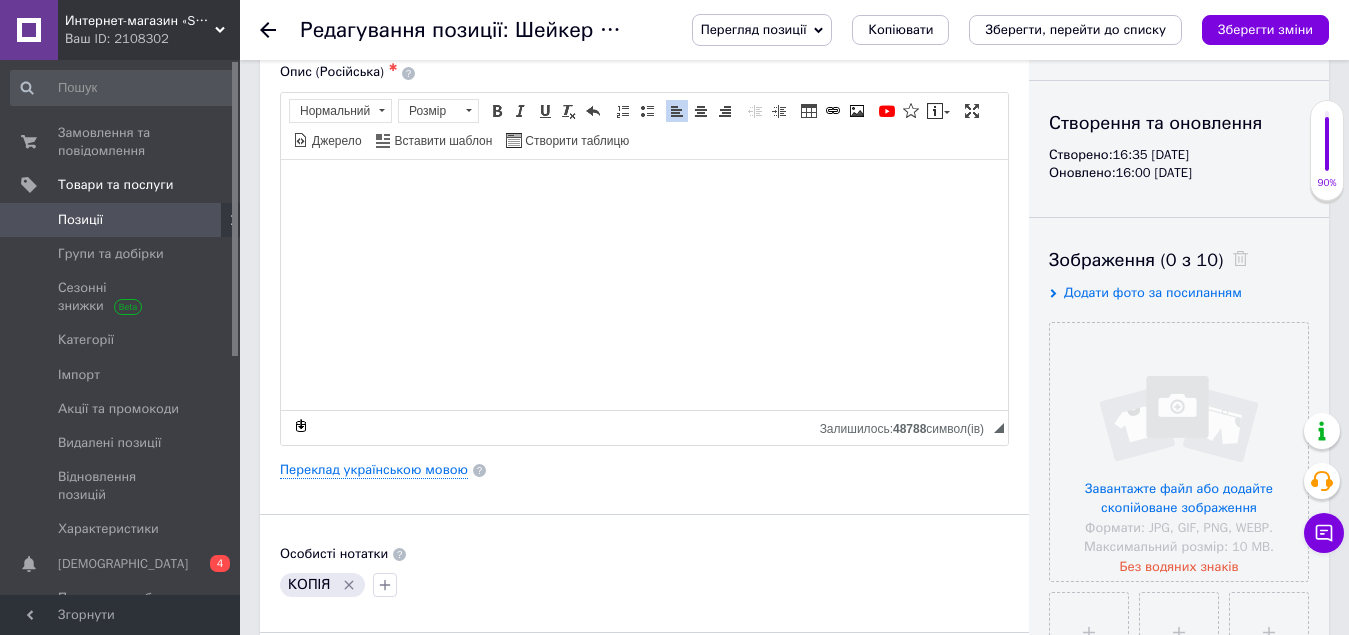 scroll, scrollTop: 0, scrollLeft: 0, axis: both 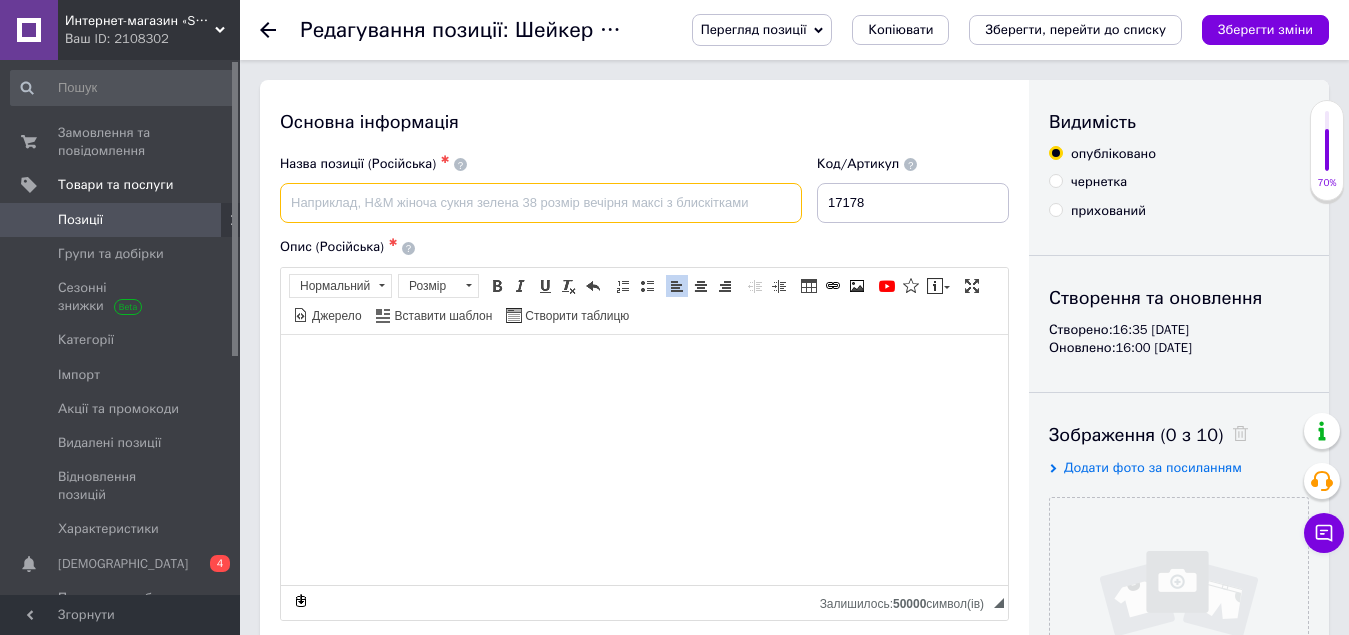 click at bounding box center (541, 203) 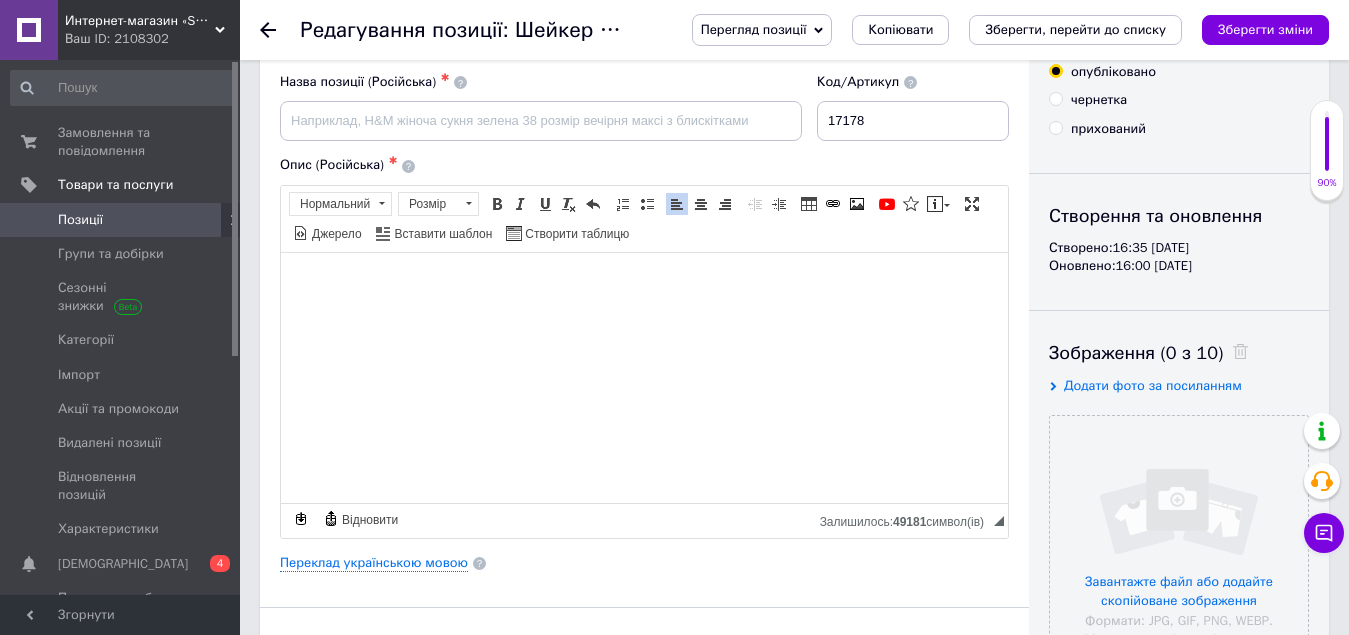 scroll, scrollTop: 0, scrollLeft: 0, axis: both 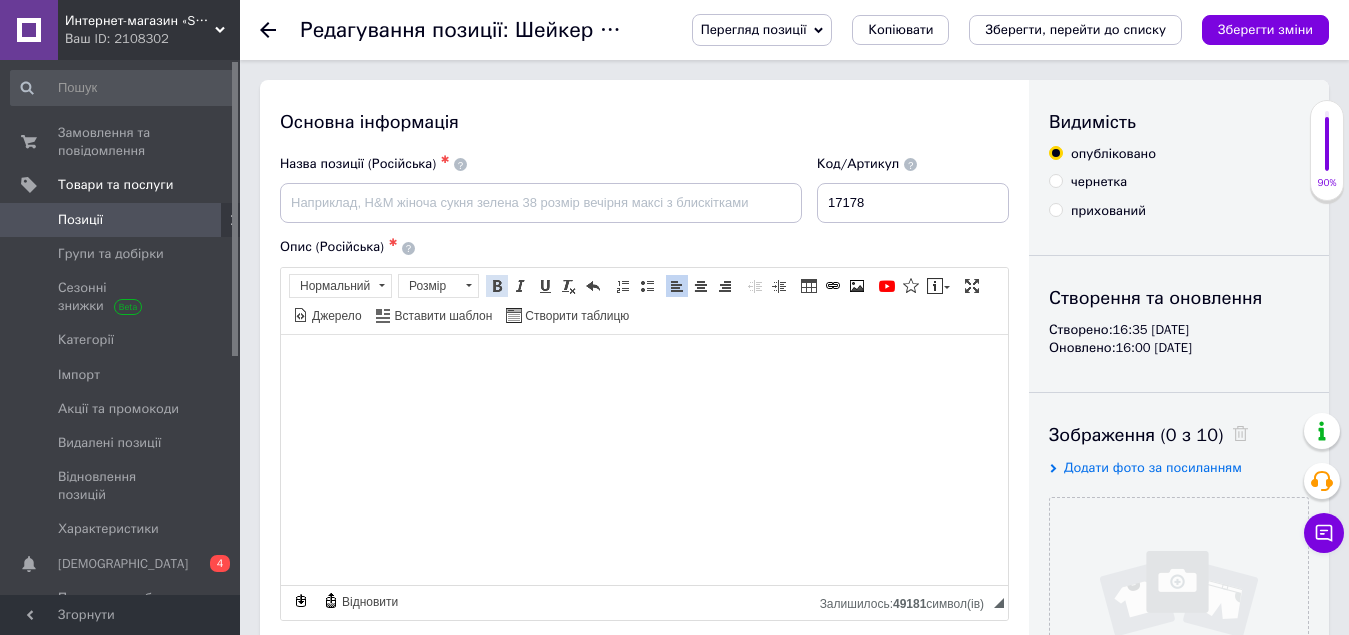 click on "Жирний  Сполучення клавіш Ctrl+B" at bounding box center [497, 286] 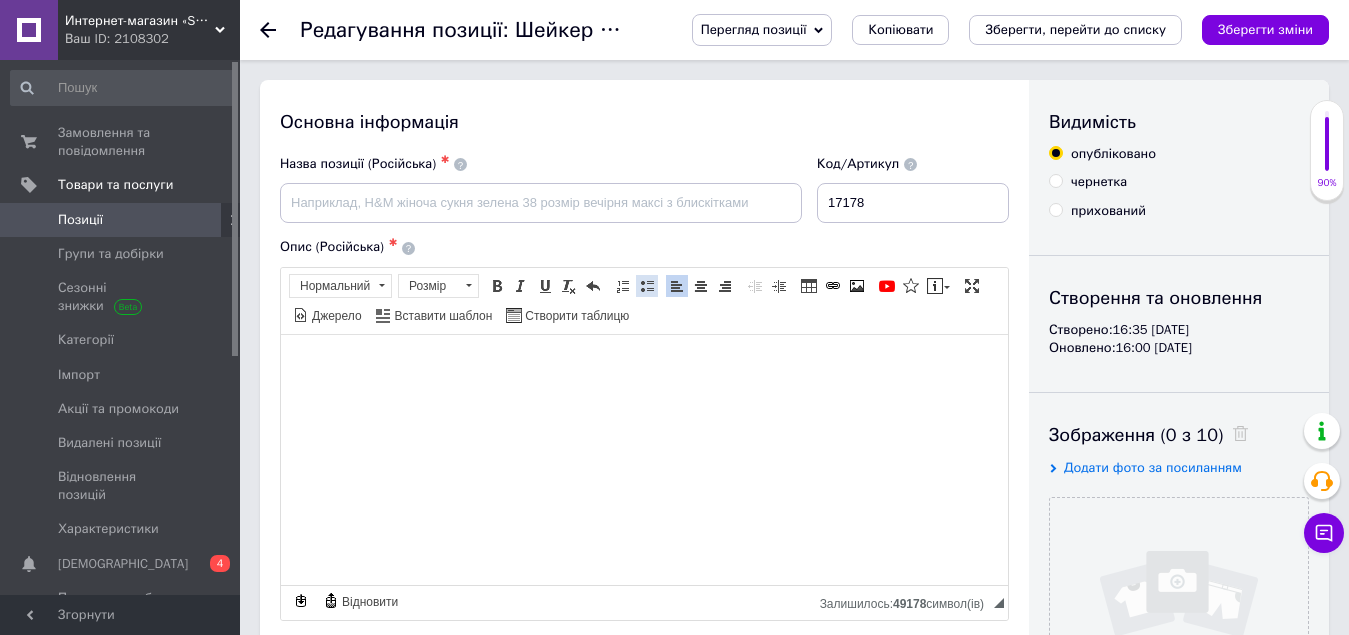 click at bounding box center (647, 286) 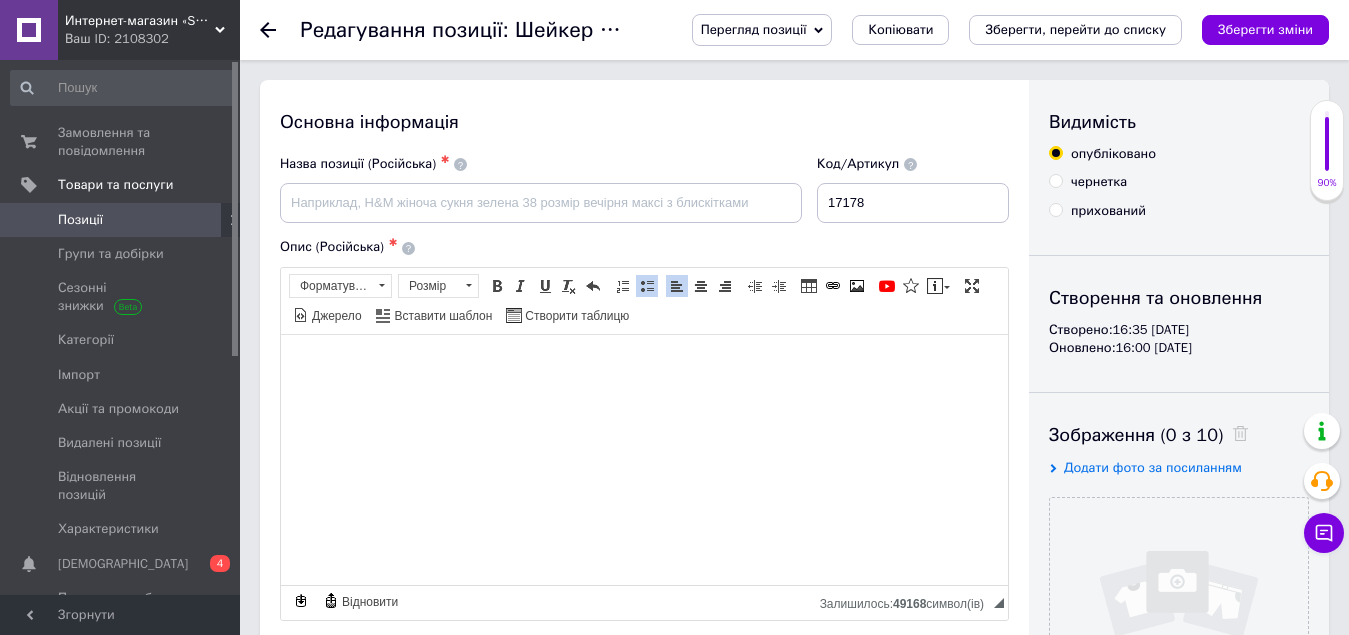 click at bounding box center (647, 286) 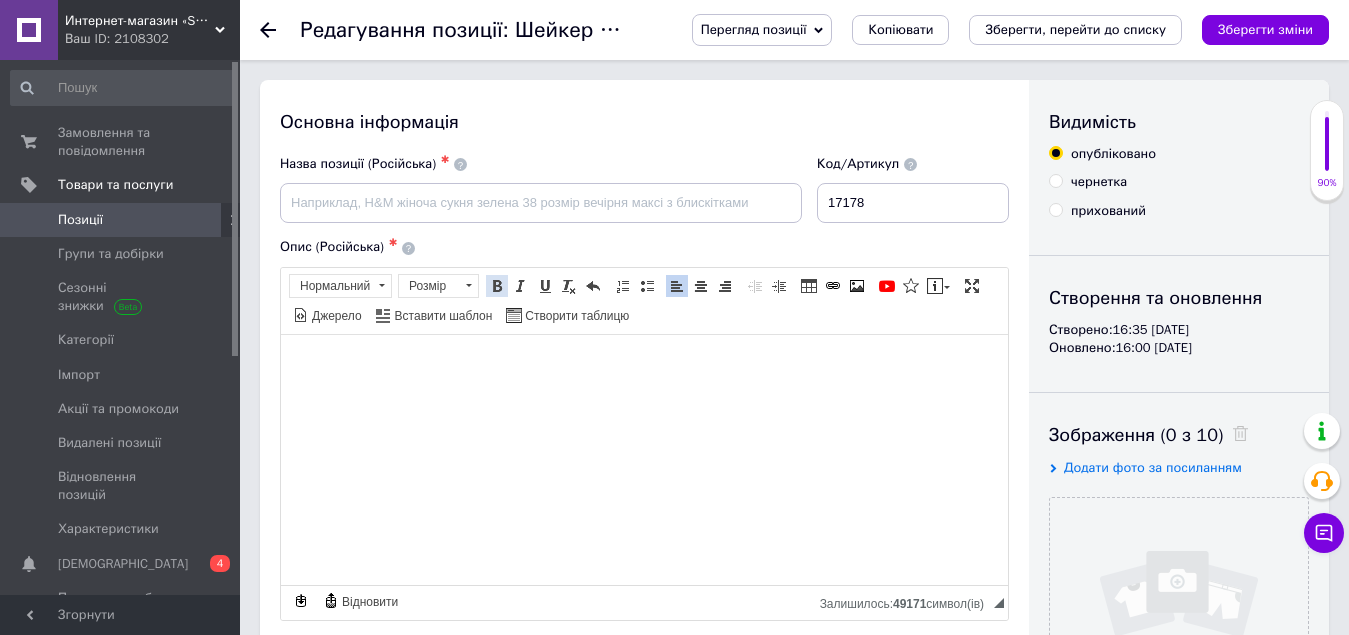 click on "Жирний  Сполучення клавіш Ctrl+B" at bounding box center [497, 286] 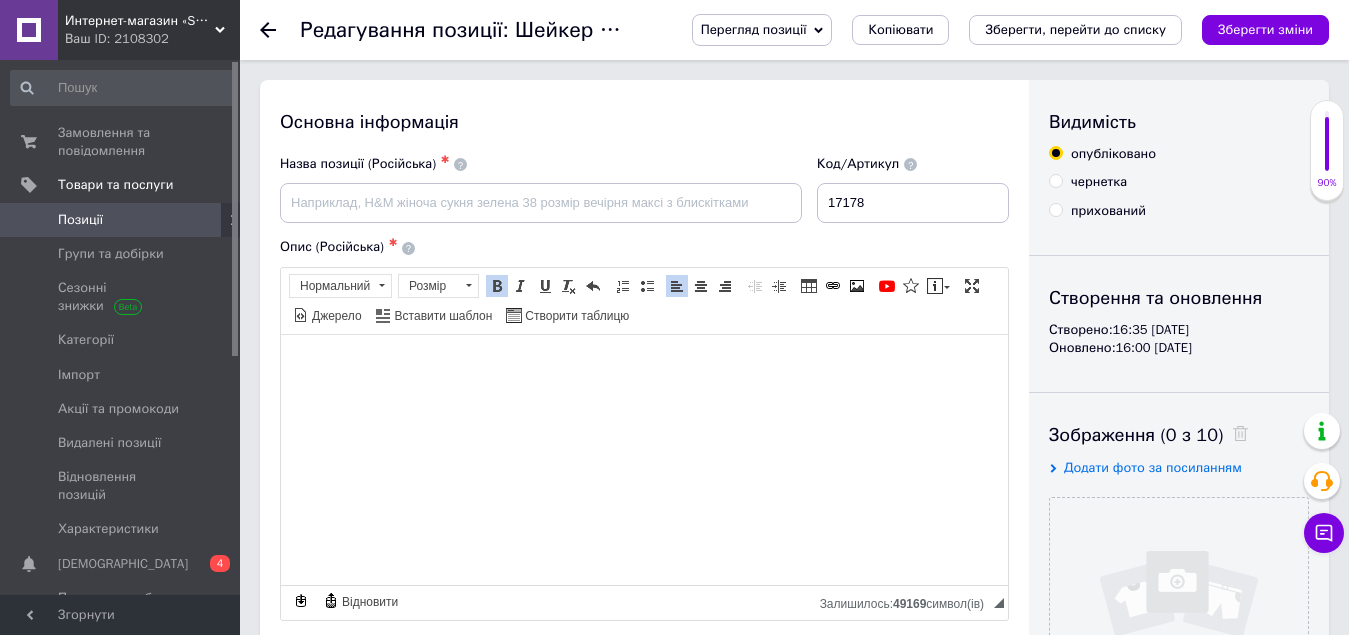 click at bounding box center [497, 286] 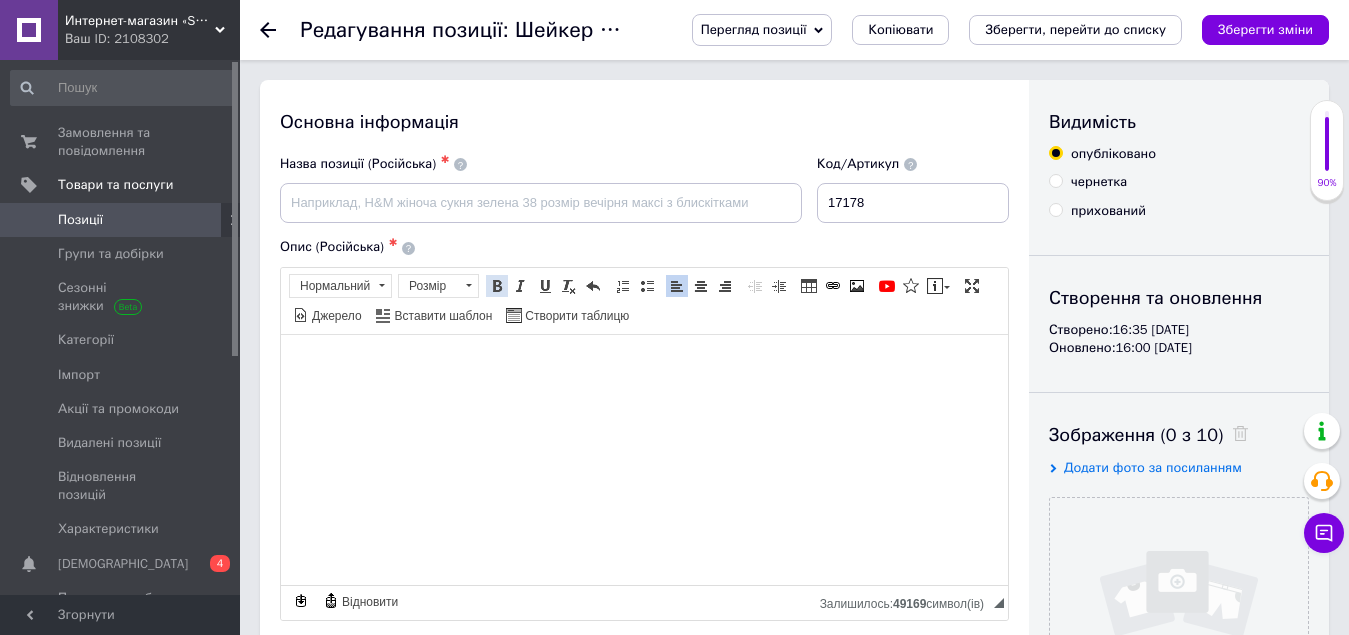 click at bounding box center (497, 286) 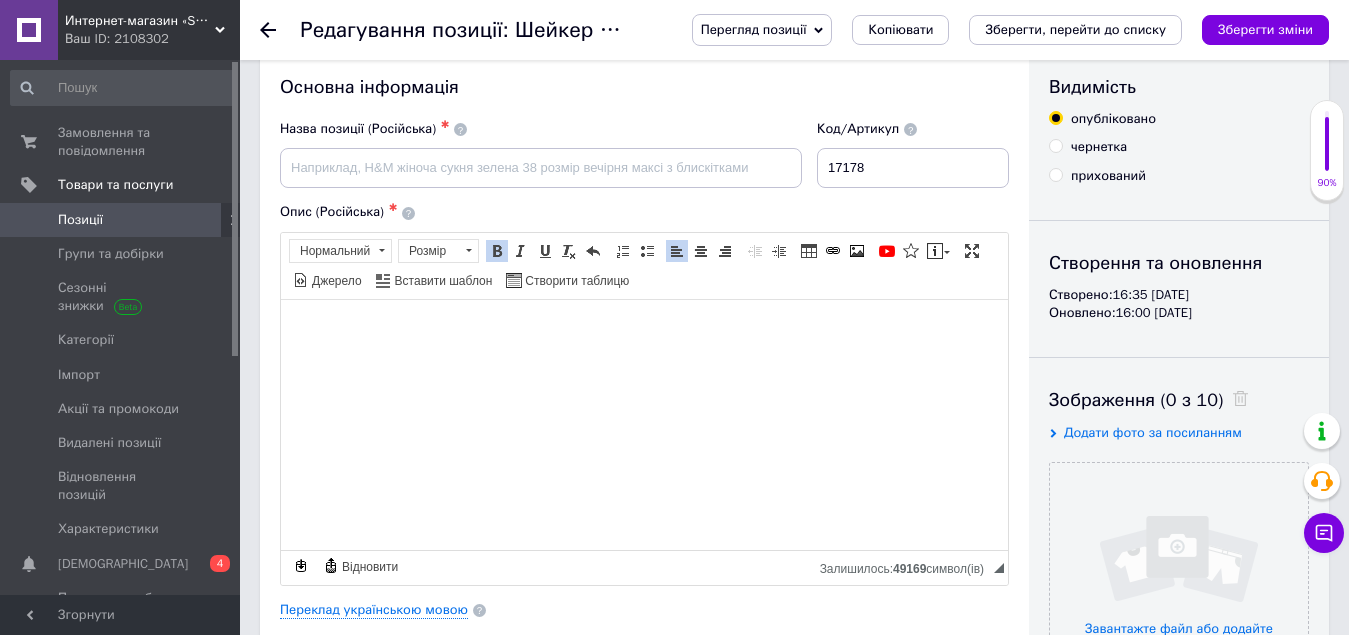 scroll, scrollTop: 0, scrollLeft: 0, axis: both 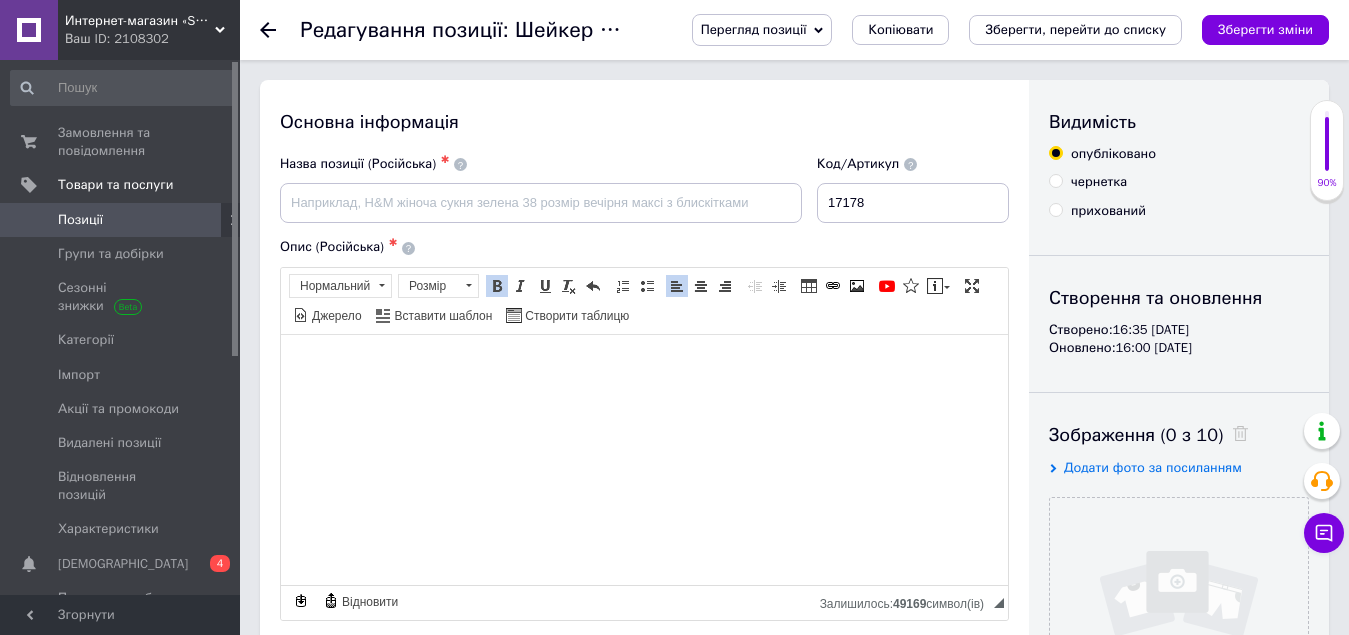click on "Опис (Російська) ✱ Universal Nutrition Шейкер Animal  - шейкер с плотно закрывающейся крышкой для быстрого смешивания добавок. Достаточно большой объем 770мл. В то же время шейкер вполне компактный, помещается в стандартную спортивную сумку.  Оснащен специальной вставкой для разрыхления комков. Сделан из высококачественного материала, полностью безопасного для здоровья. Форма шейкера сконструирована для максимально удобного использования. Изделие украшено логотипом компании.
Преимущества:
отлично разрыхляет комки смеси;
безопасен для здоровья;" at bounding box center (644, 429) 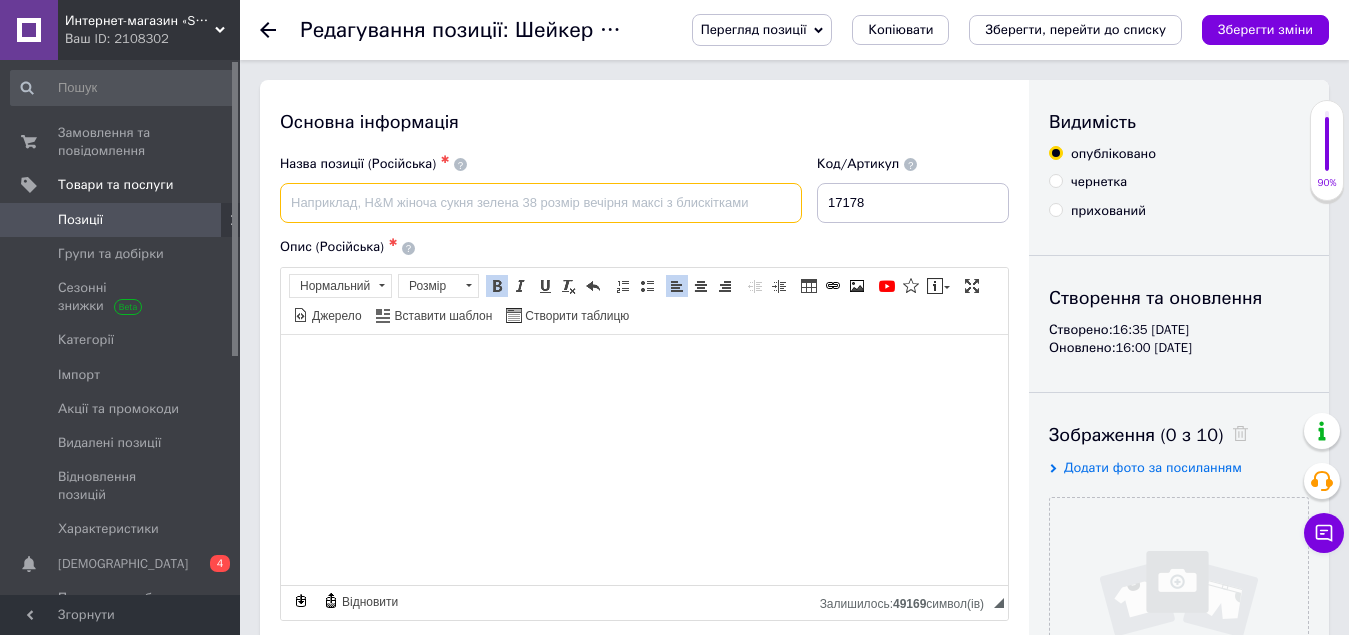 click at bounding box center (541, 203) 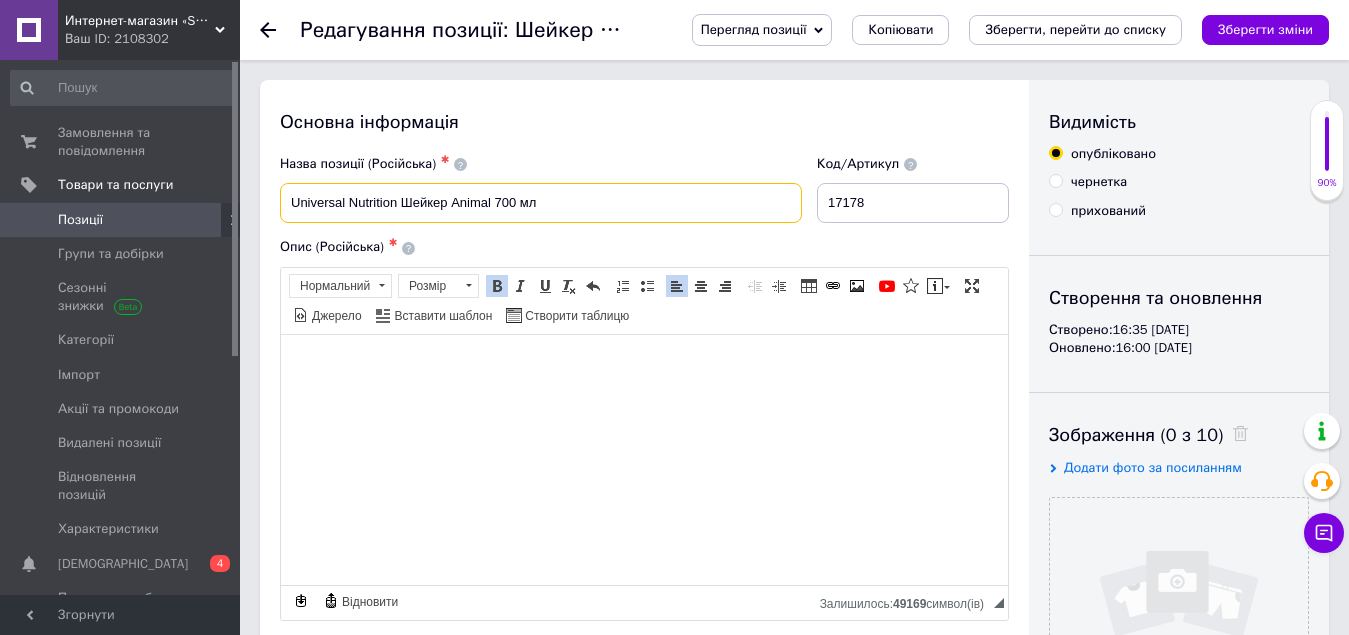 click on "Universal Nutrition Шейкер Animal 700 мл" at bounding box center [541, 203] 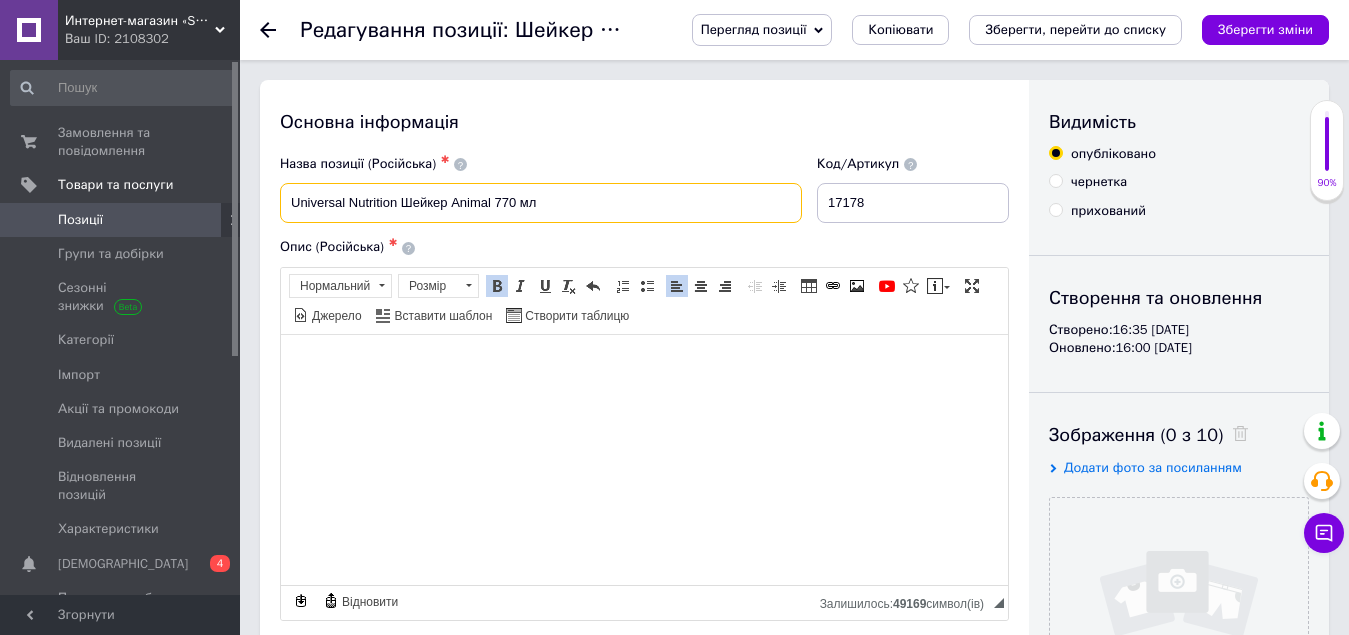 click on "Universal Nutrition Шейкер Animal 770 мл" at bounding box center [541, 203] 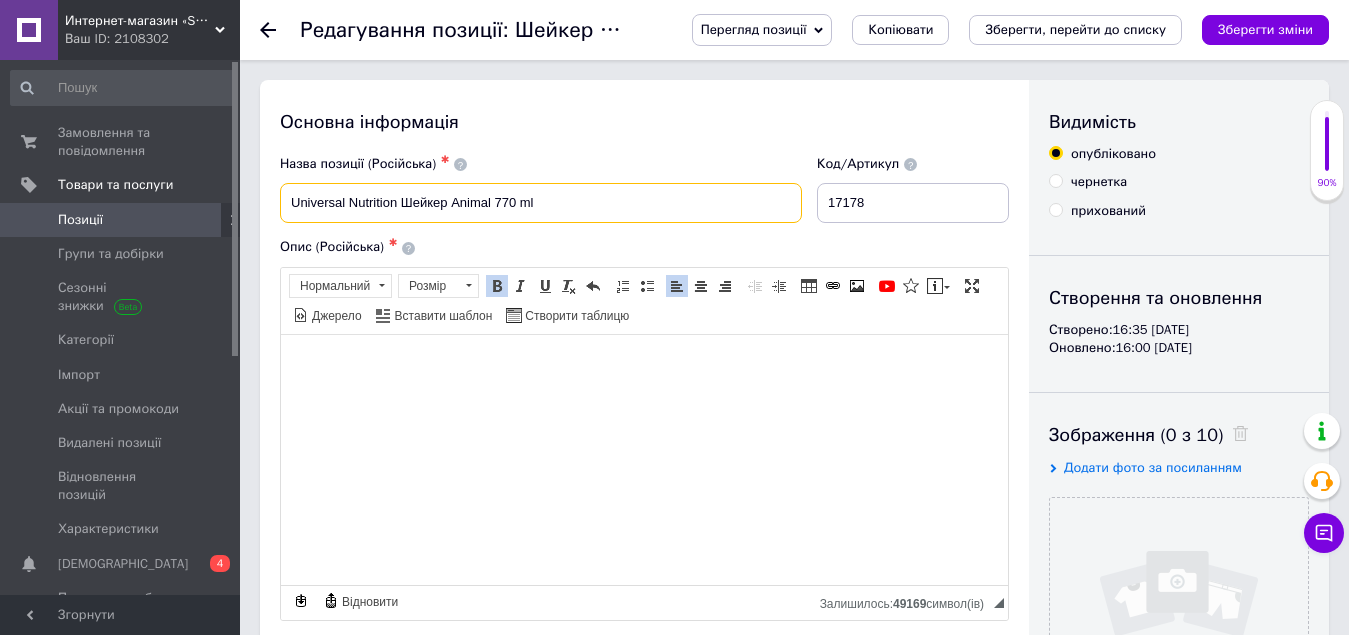 type on "Universal Nutrition Шейкер Animal 770 ml" 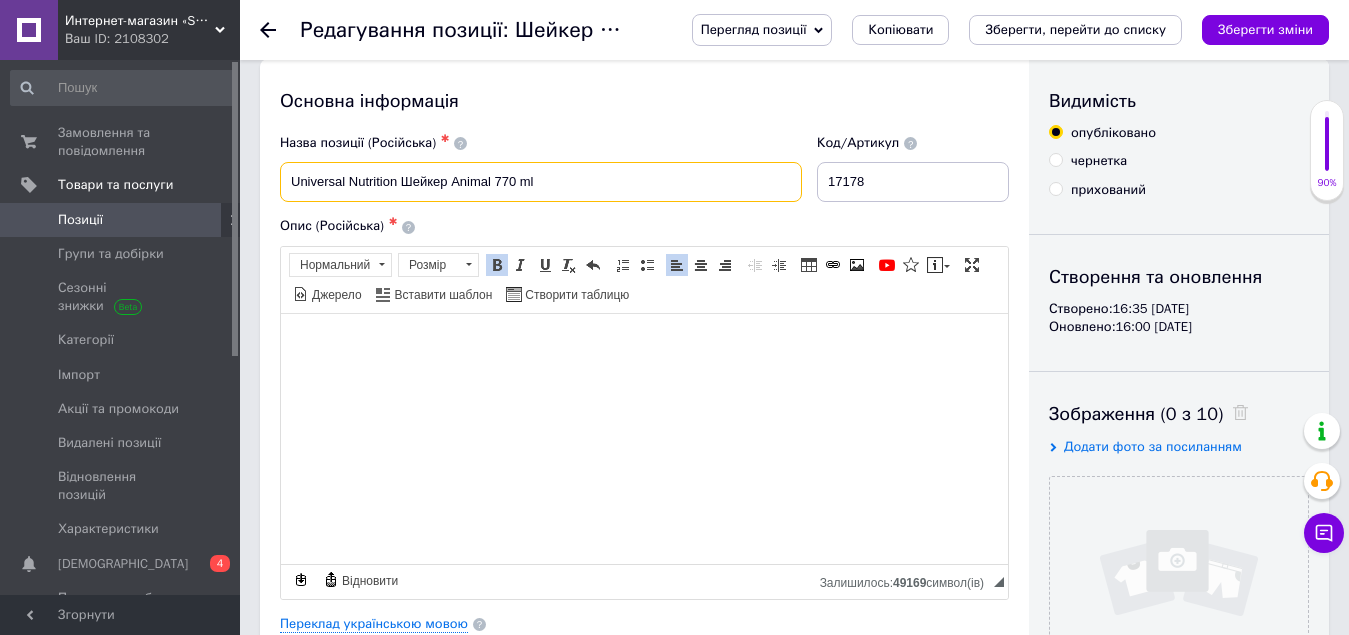 scroll, scrollTop: 400, scrollLeft: 0, axis: vertical 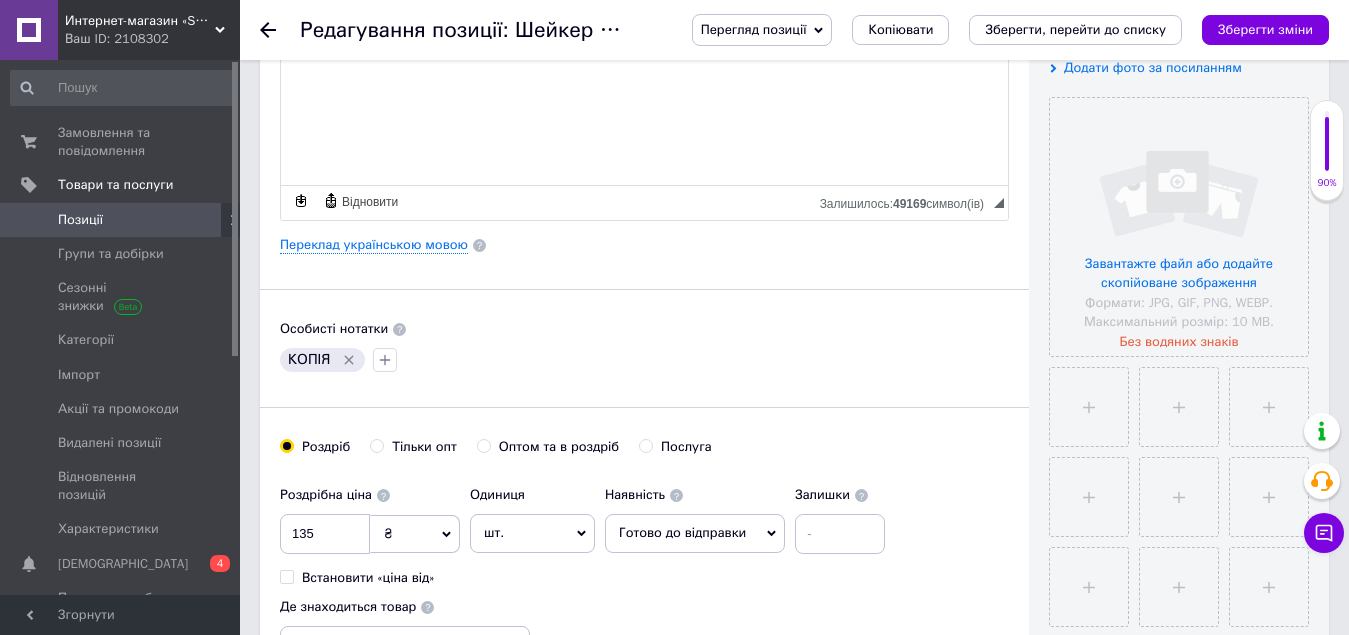 click on "₴" at bounding box center (415, 534) 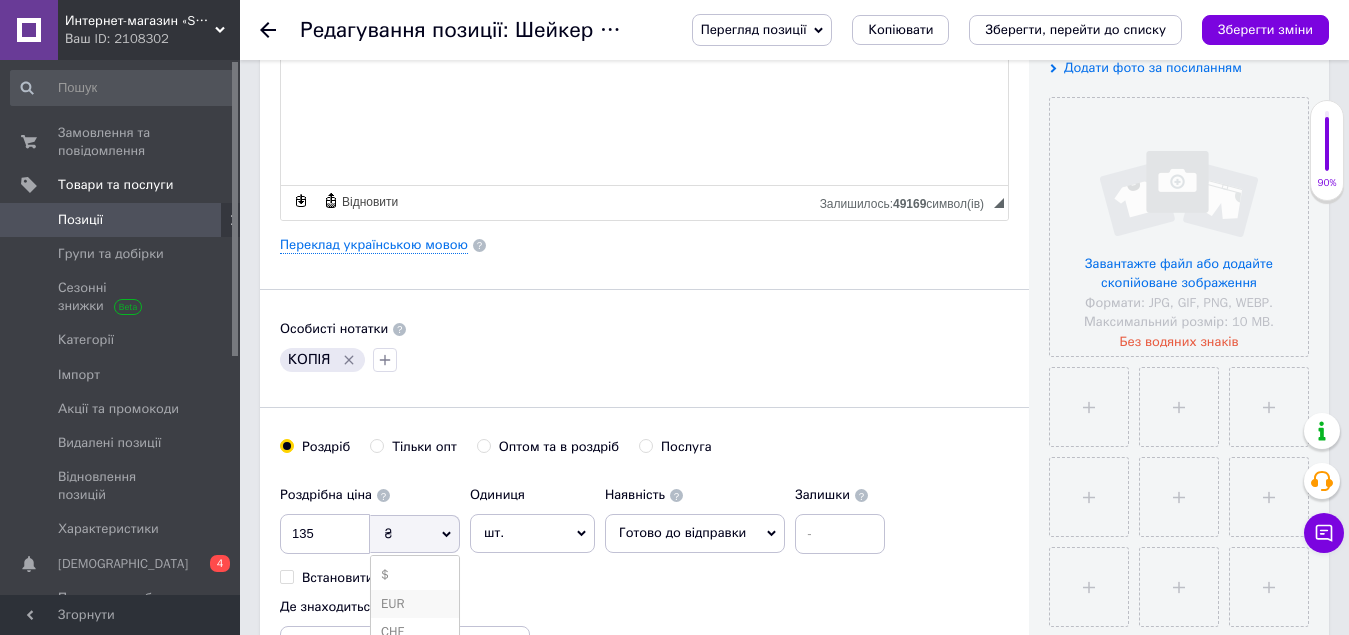 click on "EUR" at bounding box center (415, 604) 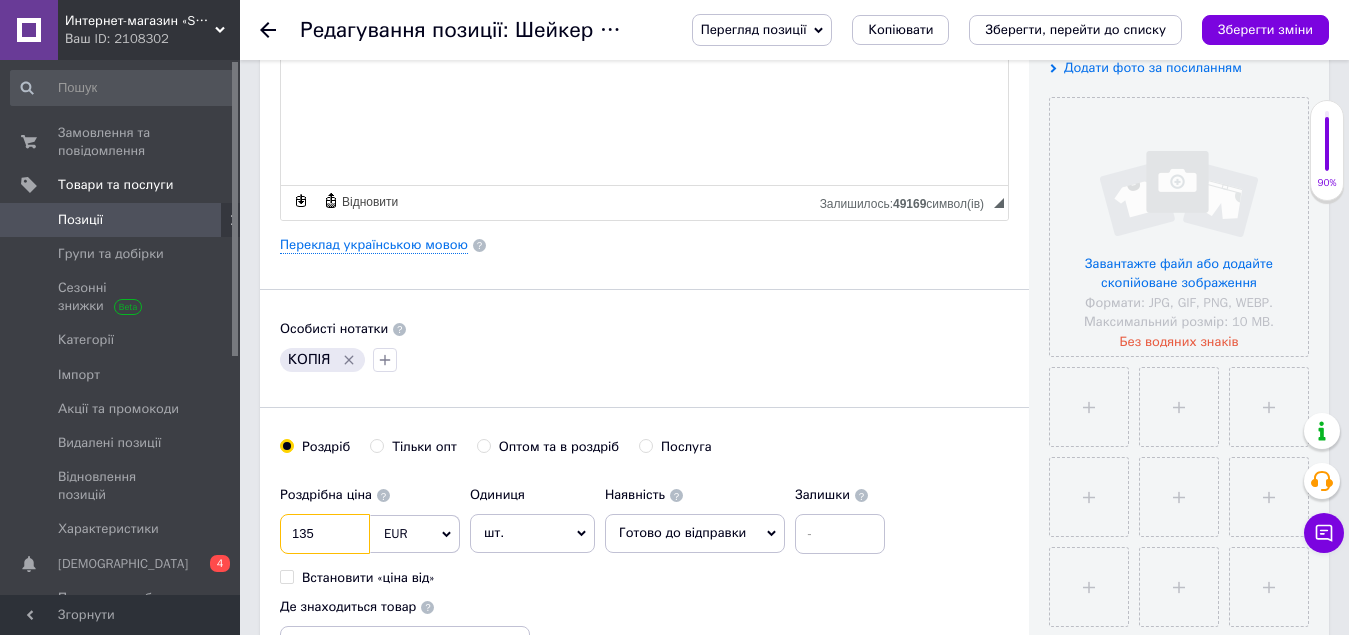 click on "135" at bounding box center [325, 534] 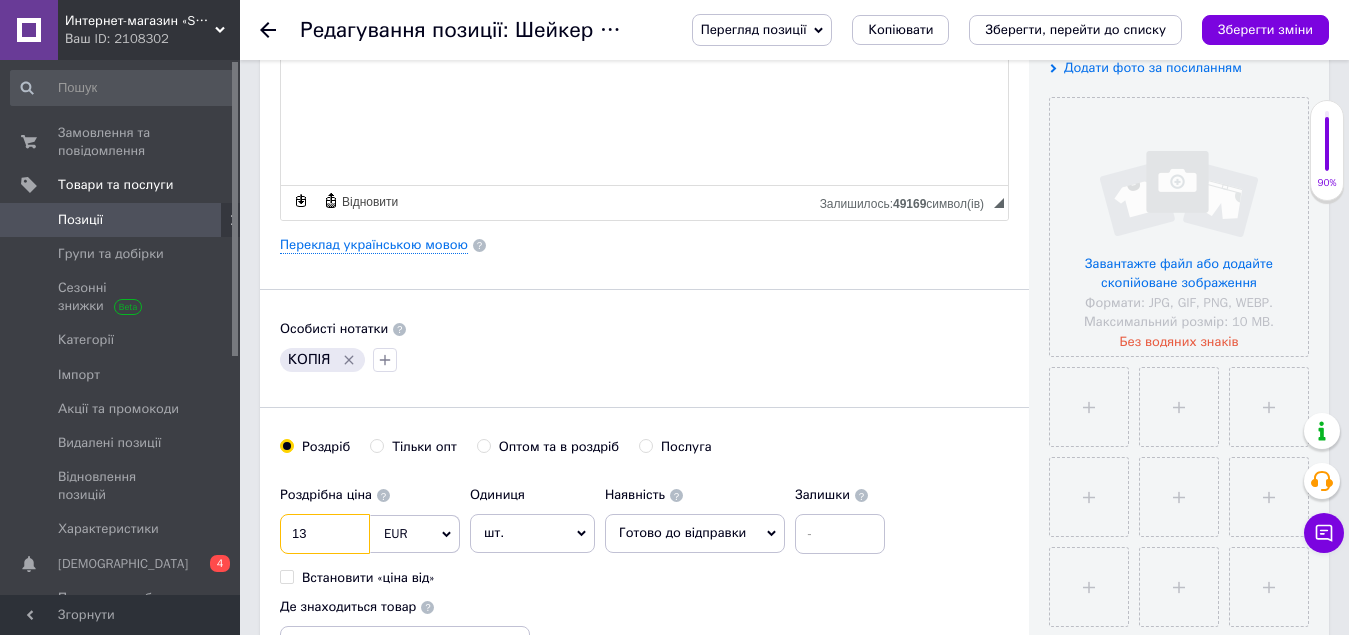type on "1" 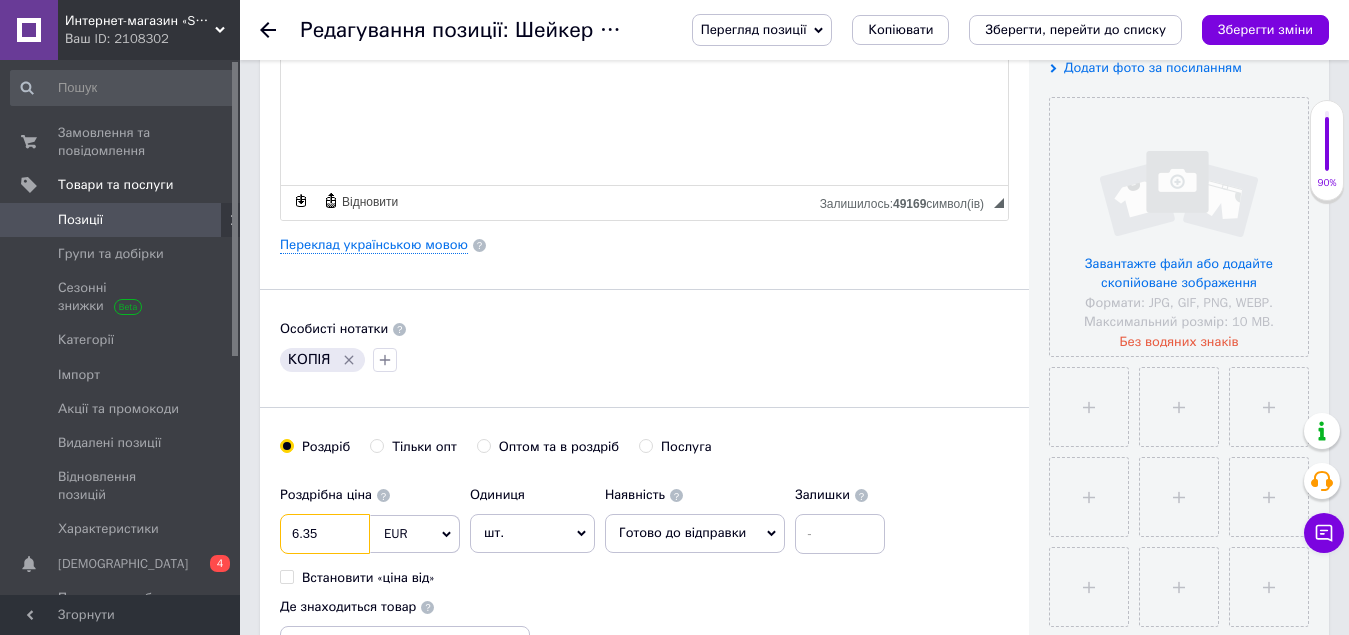 type on "6.35" 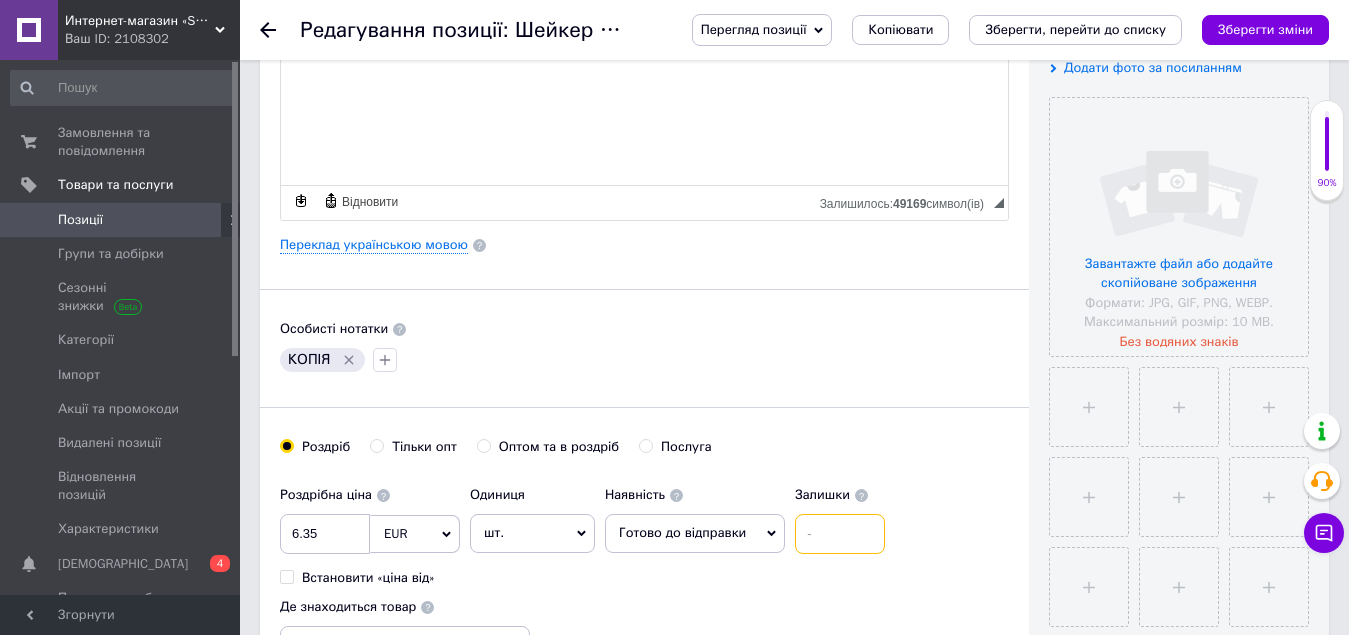 click at bounding box center (840, 534) 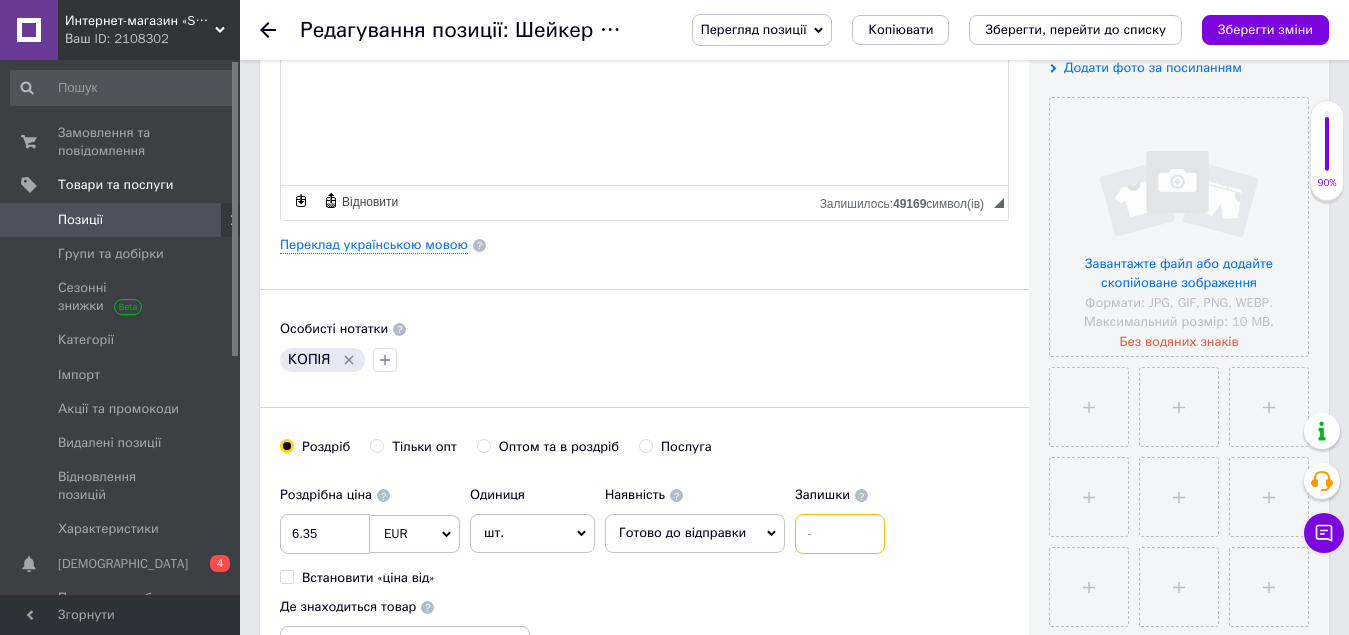 type on "2" 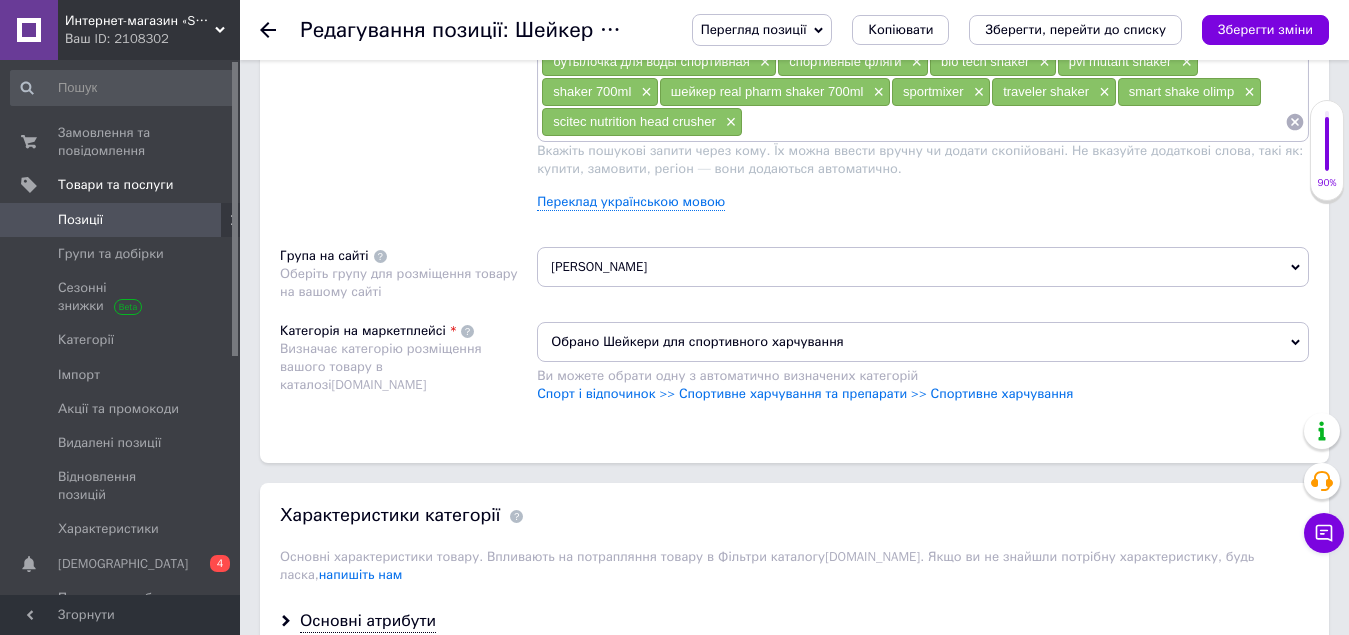 scroll, scrollTop: 1800, scrollLeft: 0, axis: vertical 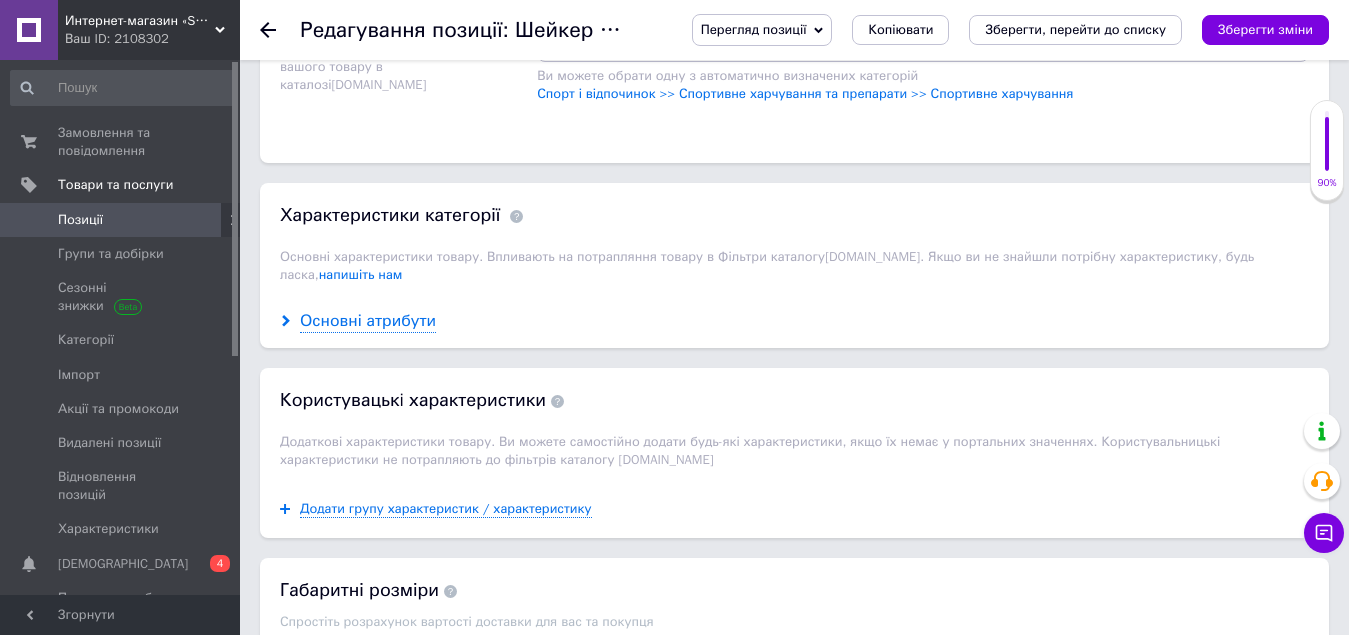 type on "3" 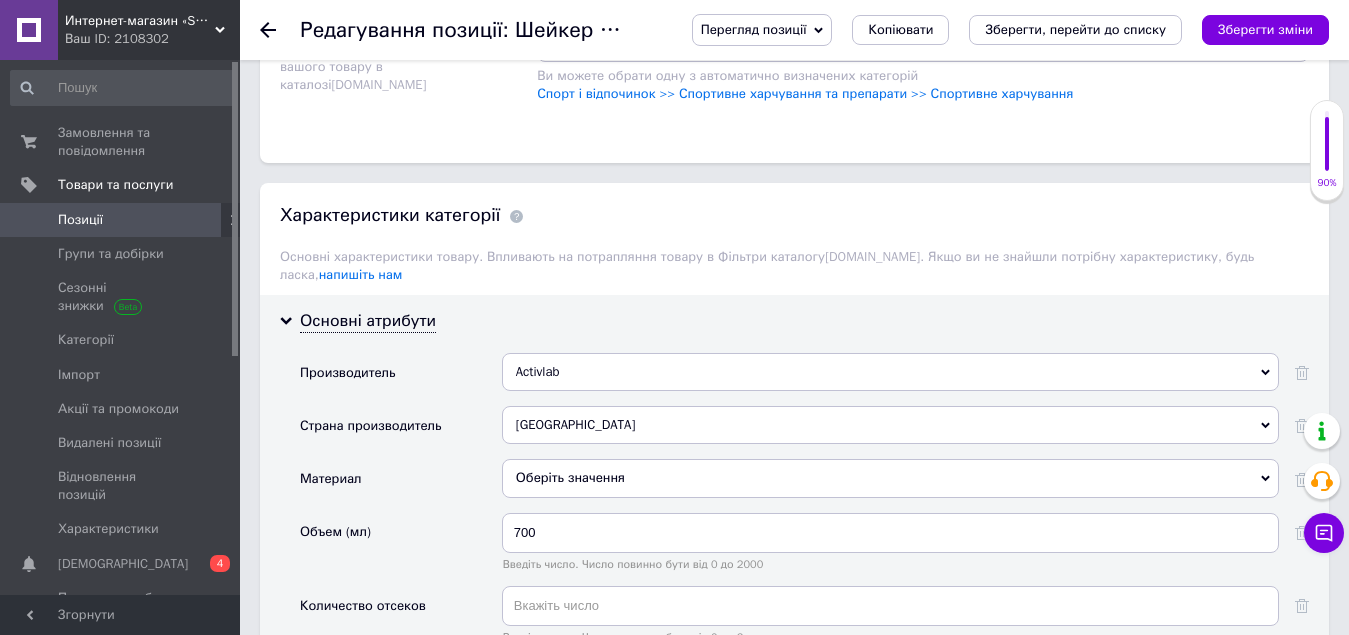 click on "Activlab" at bounding box center (890, 372) 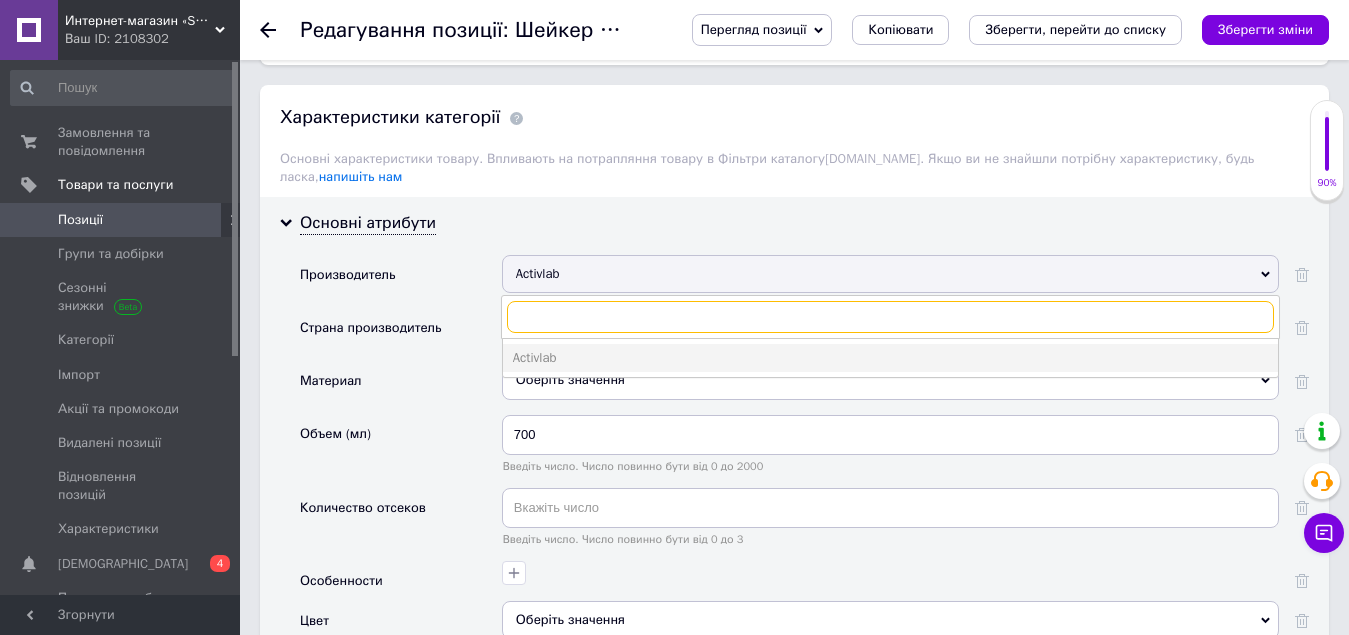 scroll, scrollTop: 1900, scrollLeft: 0, axis: vertical 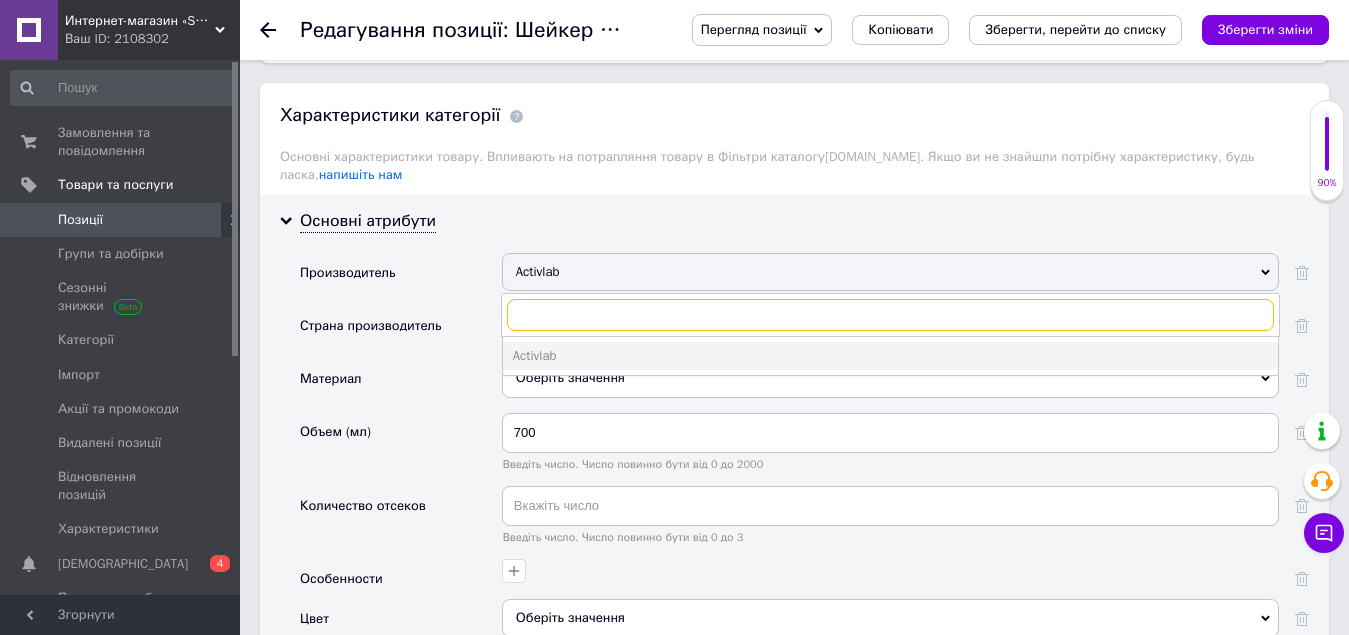 click at bounding box center (890, 315) 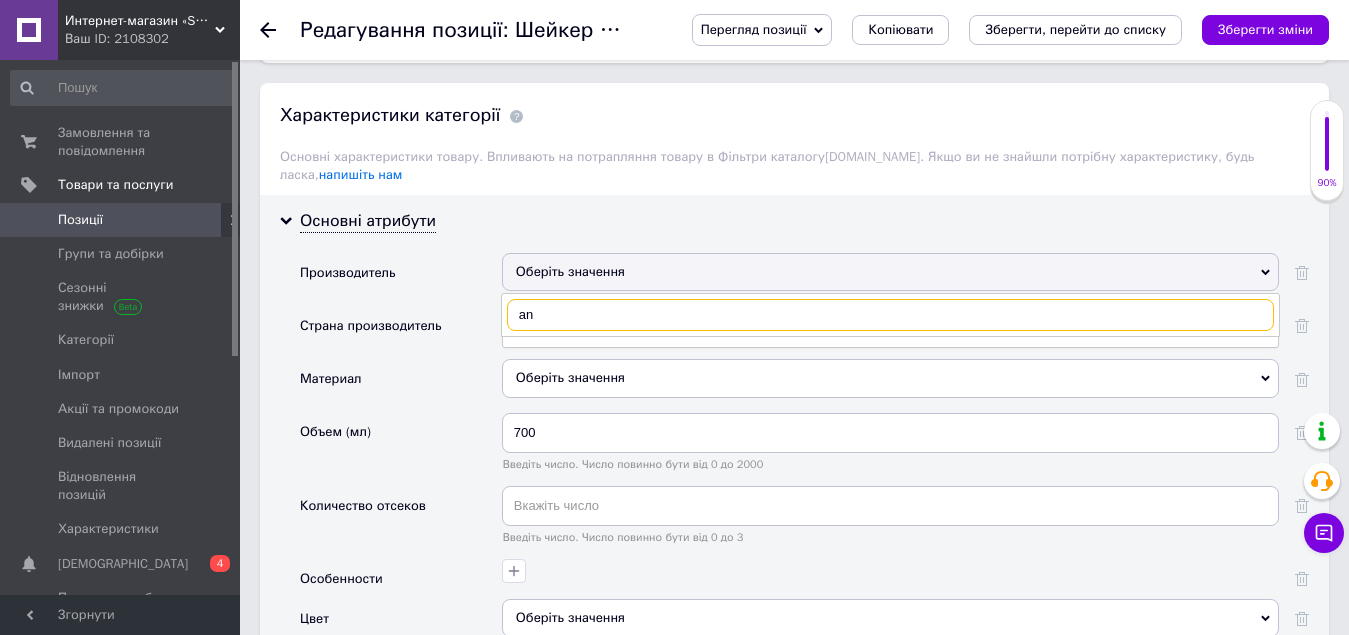type on "a" 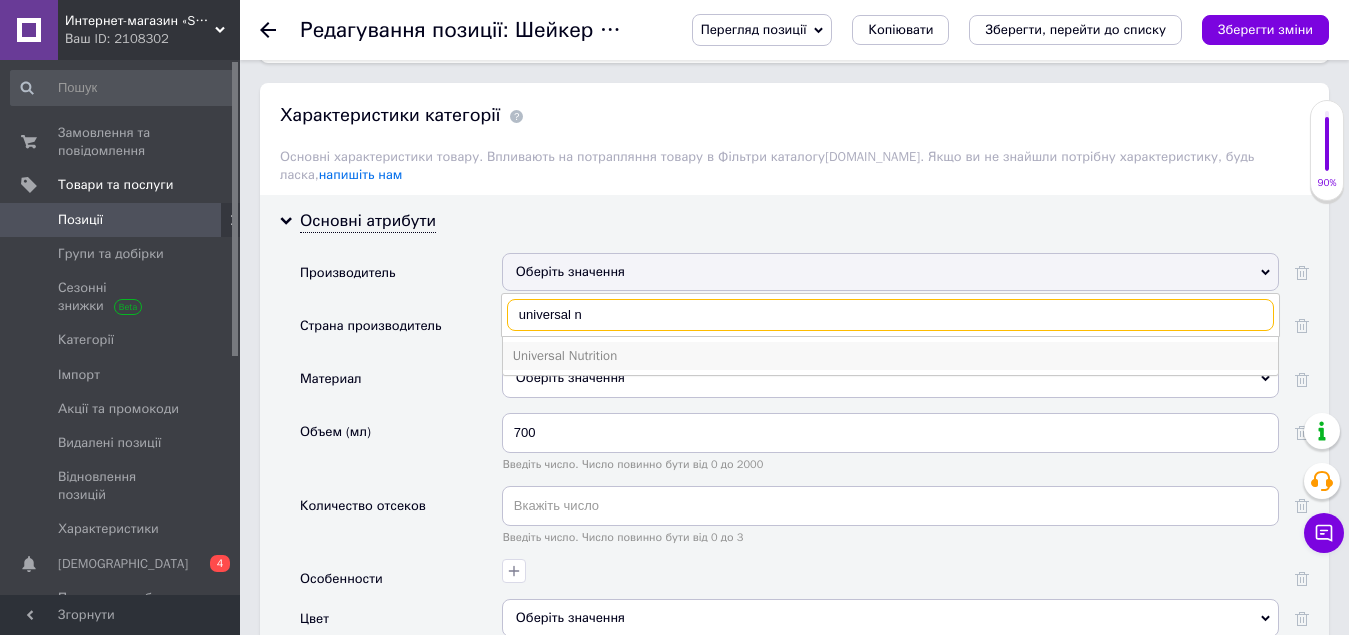 type on "universal n" 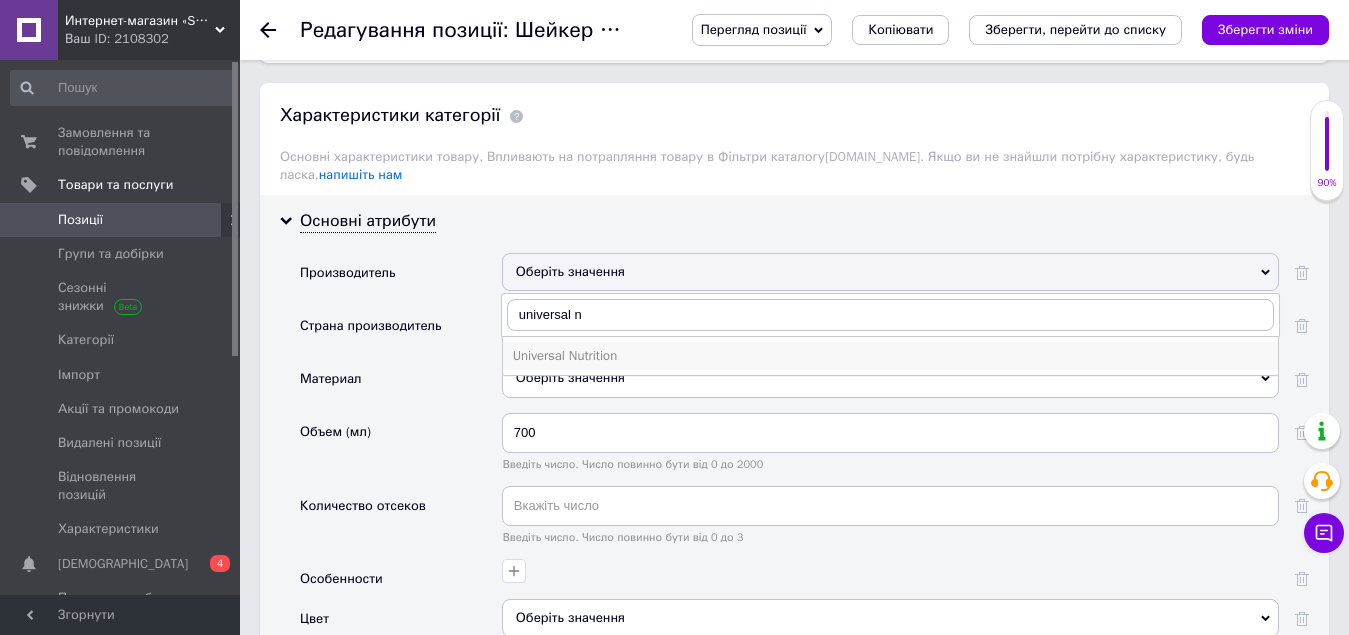 click on "Universal Nutrition" at bounding box center (890, 356) 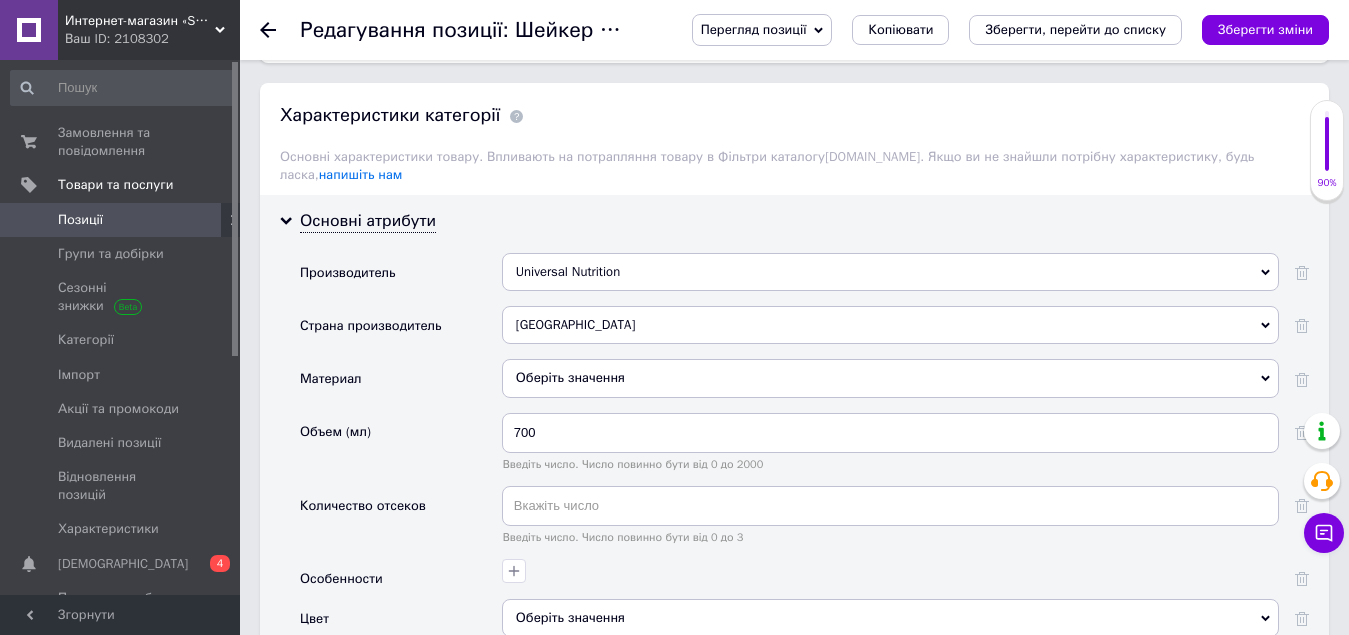 click on "[GEOGRAPHIC_DATA]" at bounding box center (890, 325) 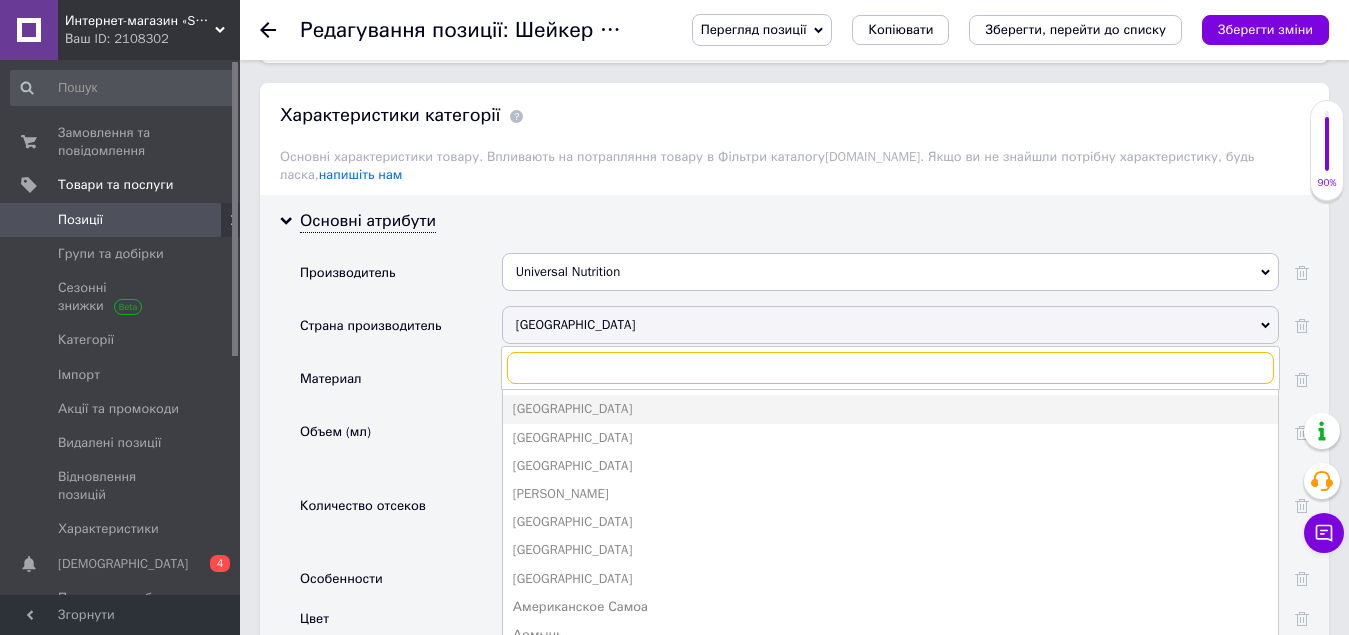 click at bounding box center (890, 368) 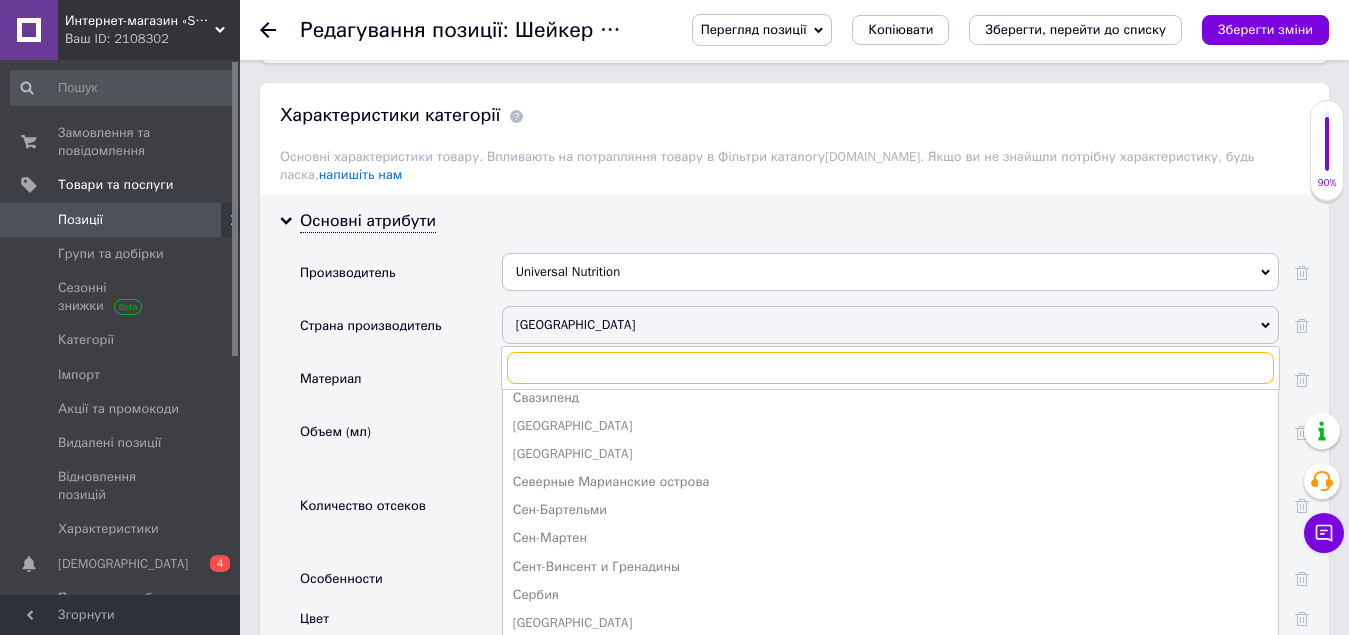 scroll, scrollTop: 3940, scrollLeft: 0, axis: vertical 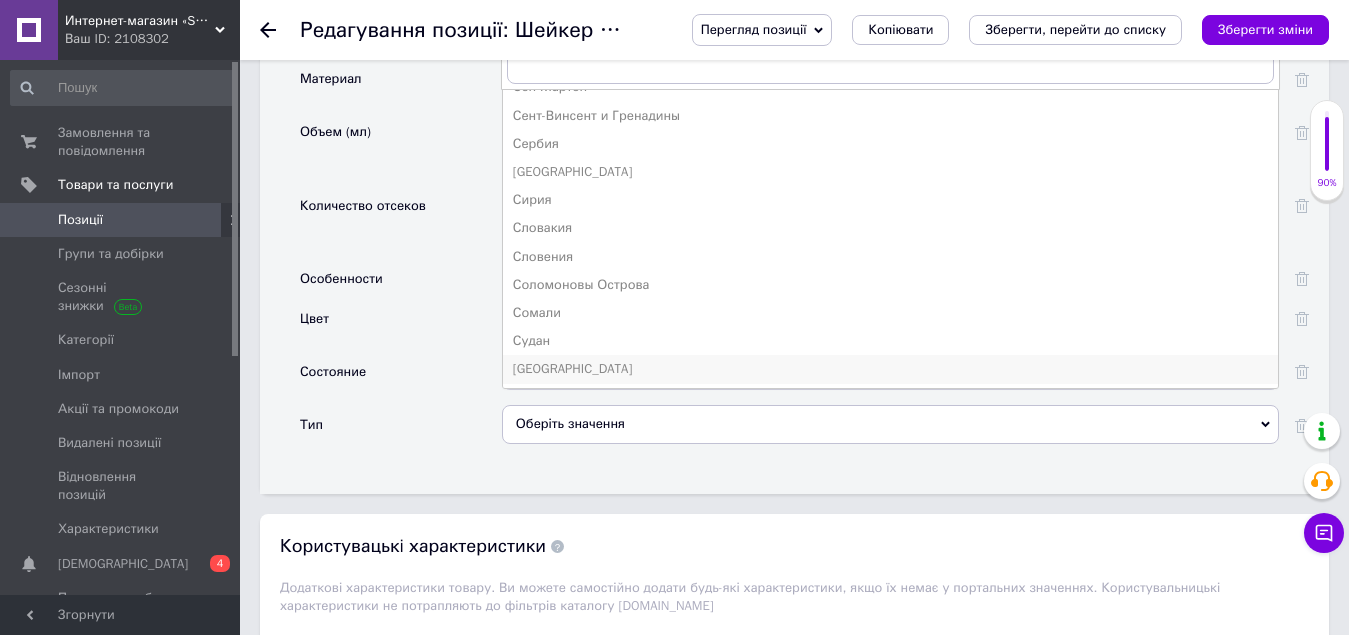 click on "[GEOGRAPHIC_DATA]" at bounding box center (890, 369) 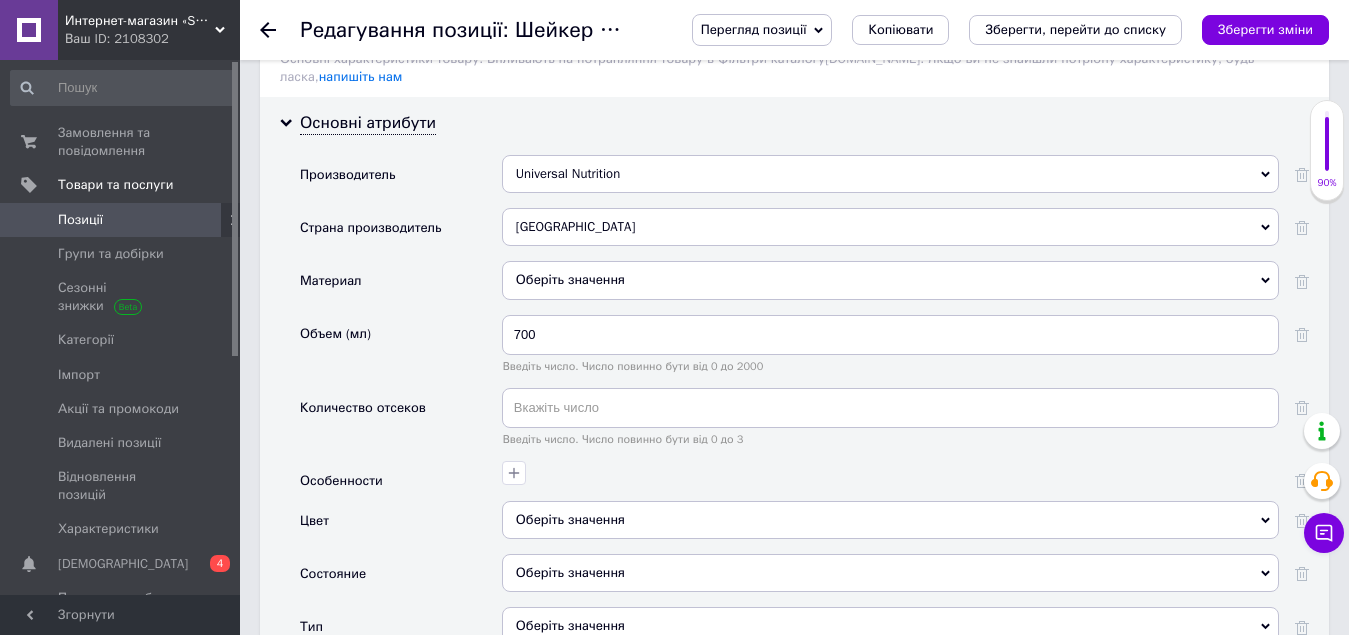 scroll, scrollTop: 2000, scrollLeft: 0, axis: vertical 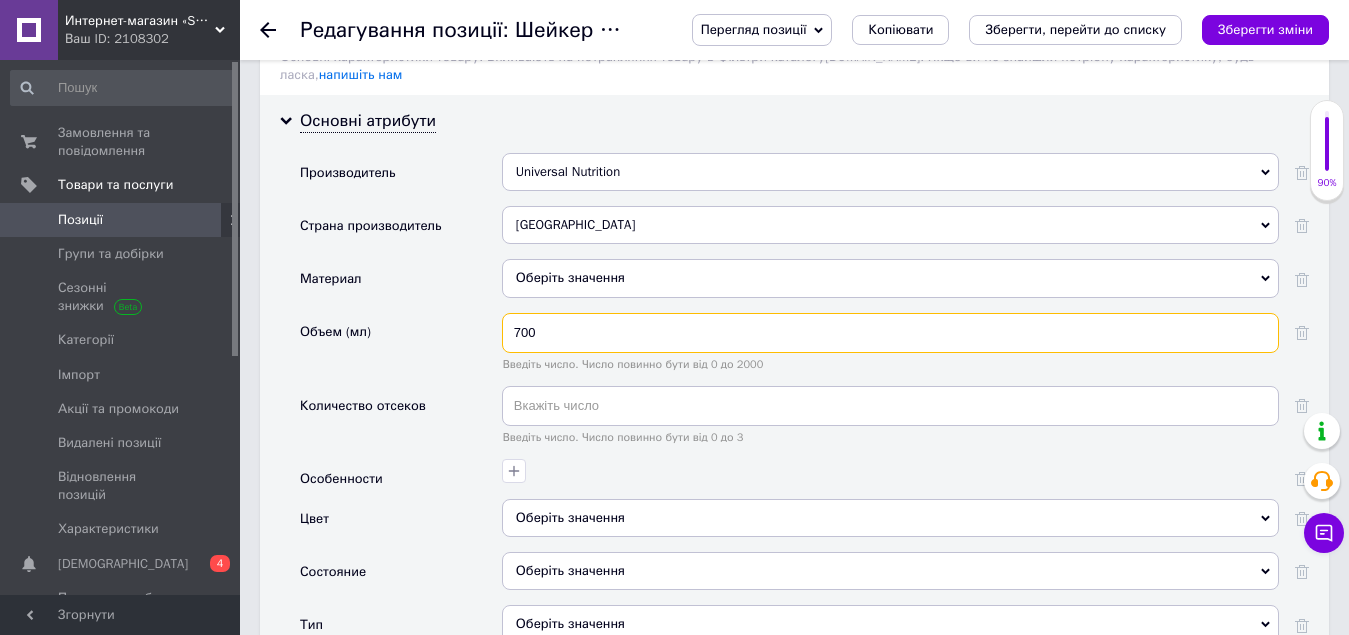 click on "700" at bounding box center (890, 333) 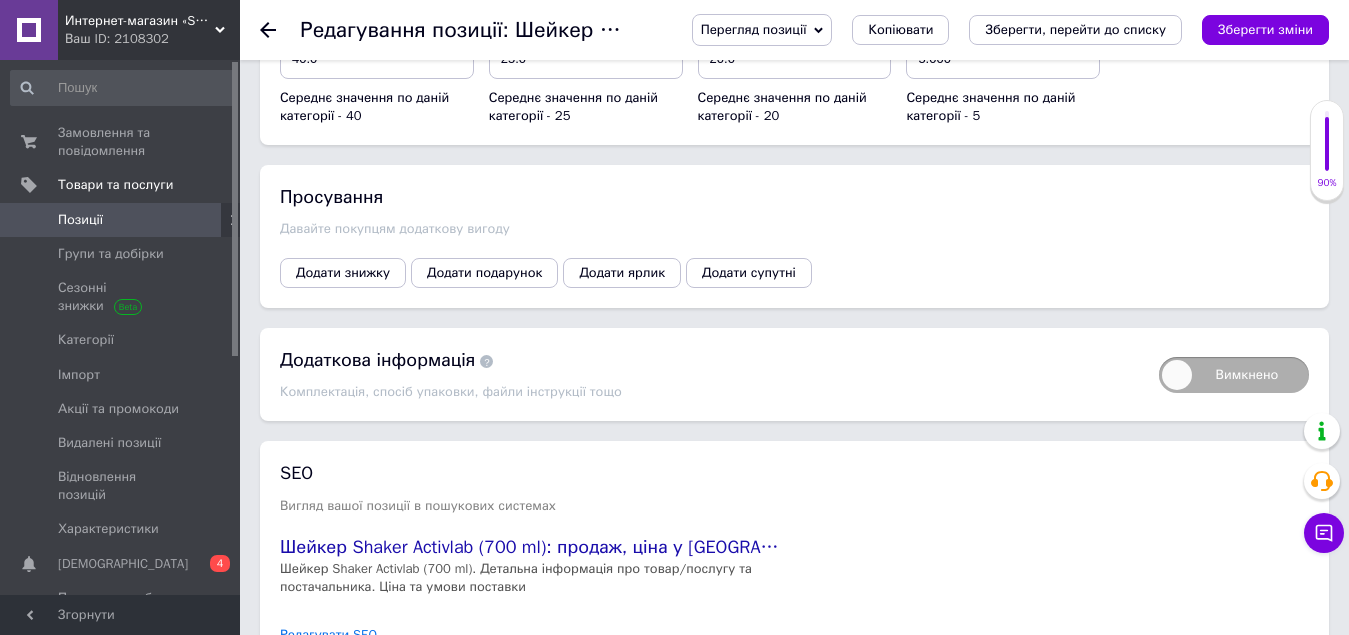 scroll, scrollTop: 2800, scrollLeft: 0, axis: vertical 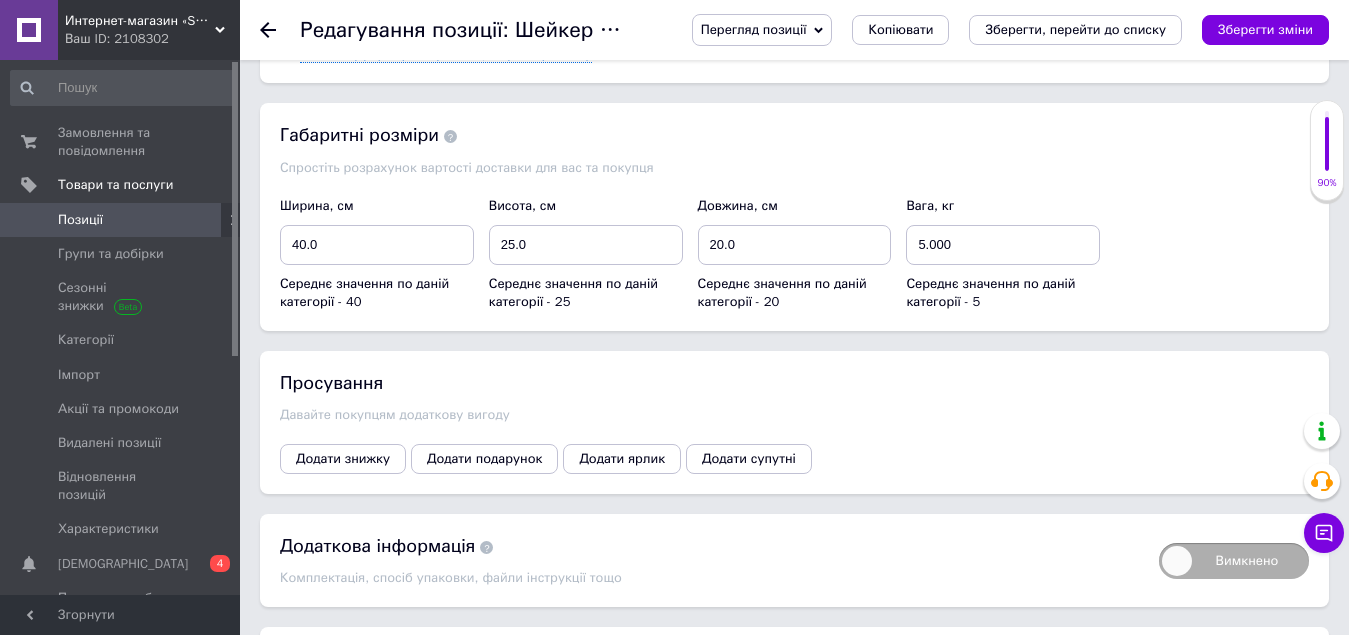 type on "770" 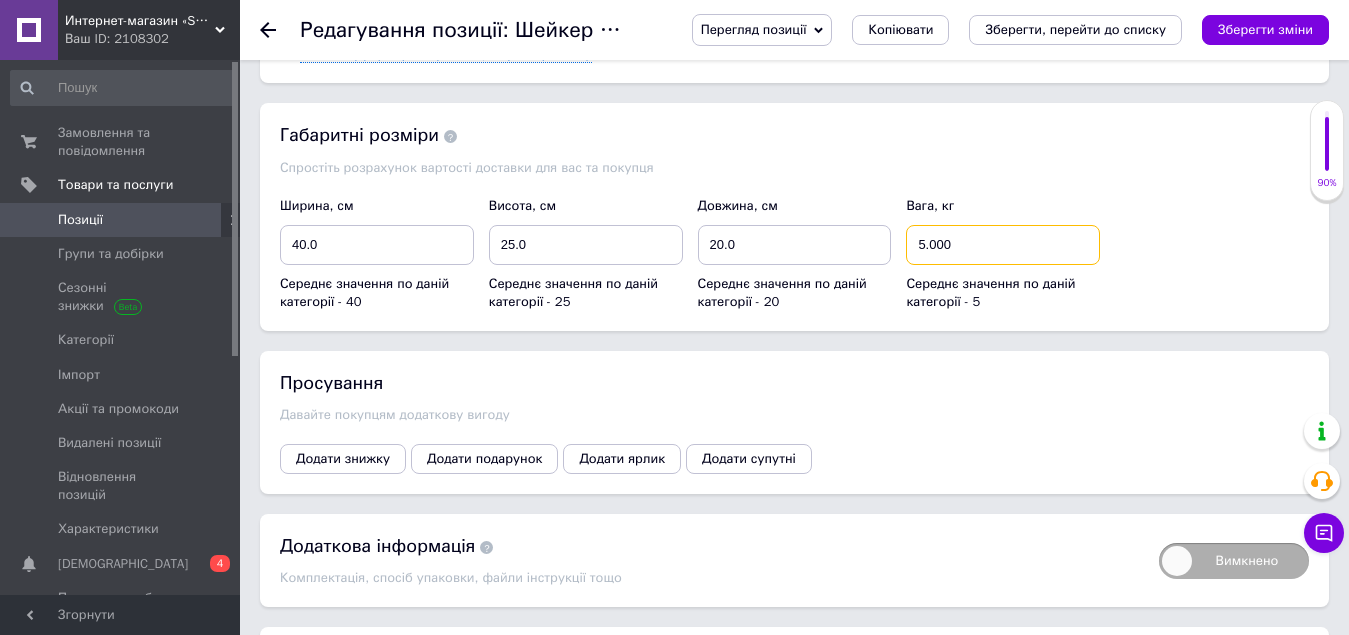 click on "5.000" at bounding box center (1003, 245) 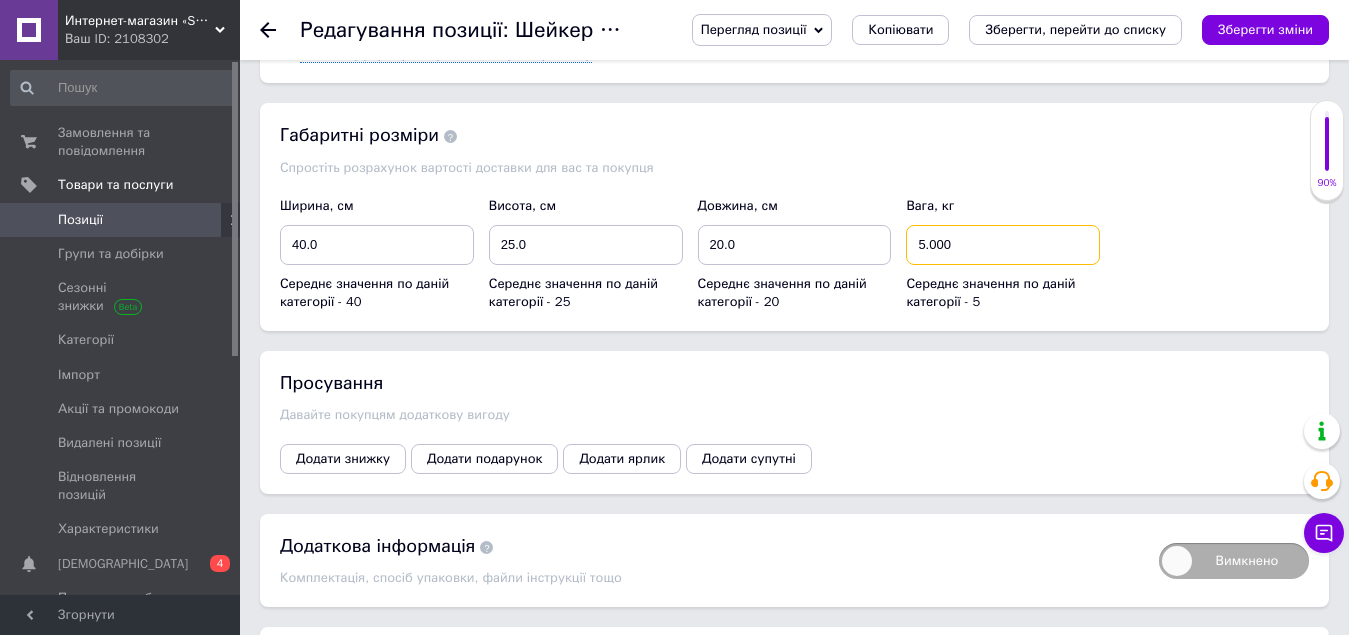 click on "5.000" at bounding box center (1003, 245) 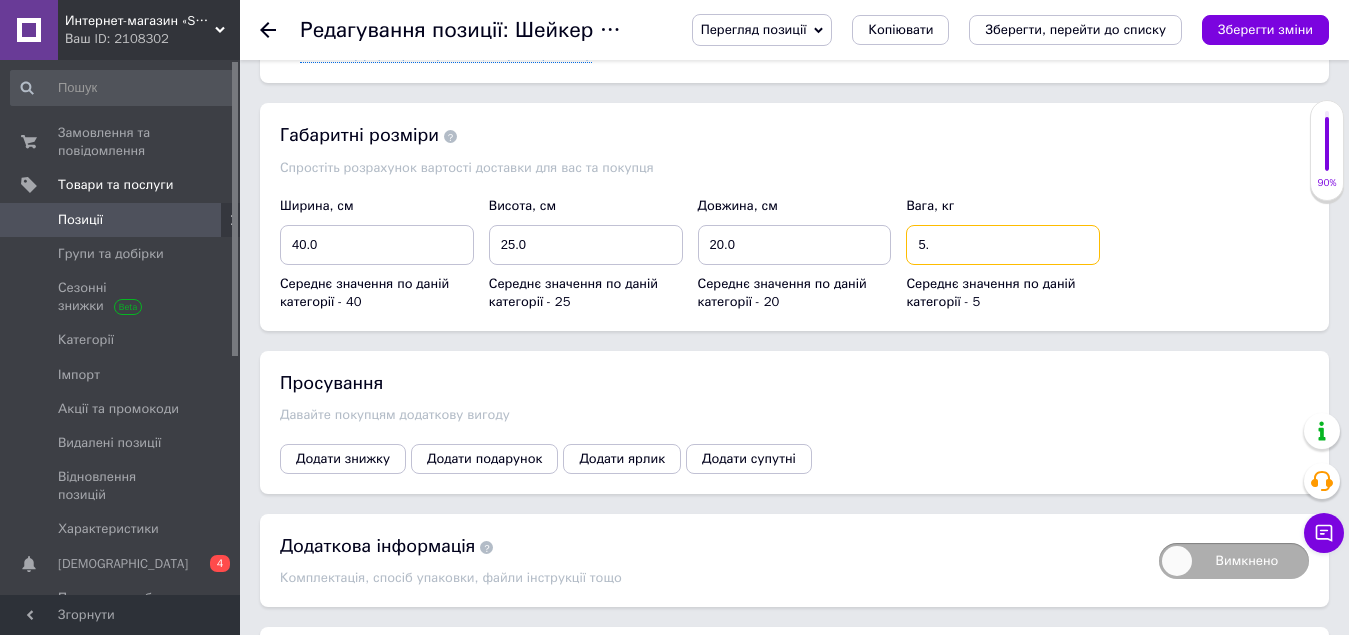 type on "5" 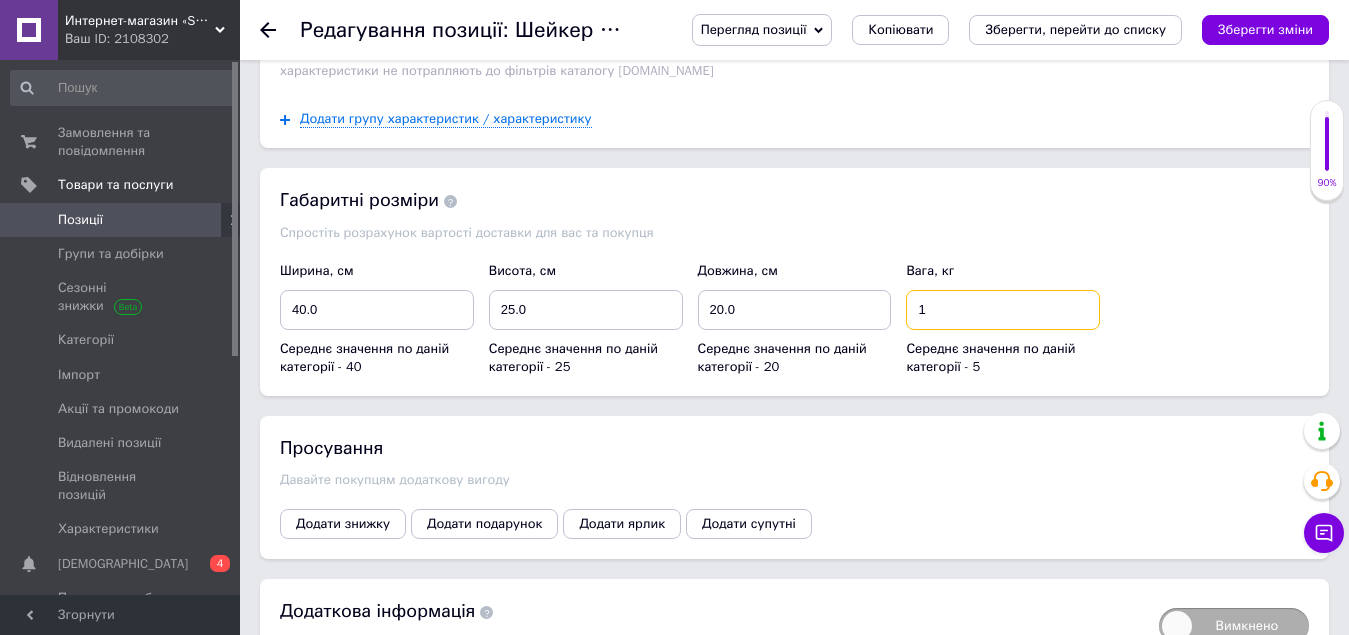 scroll, scrollTop: 2700, scrollLeft: 0, axis: vertical 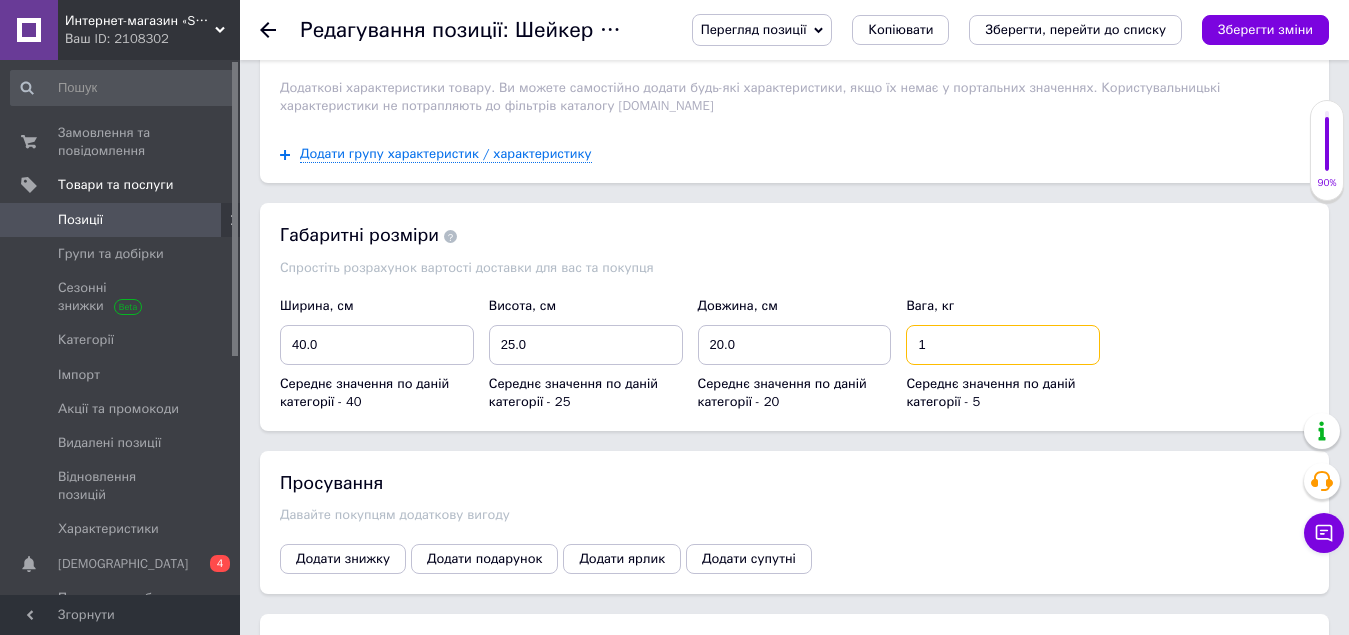 type on "1" 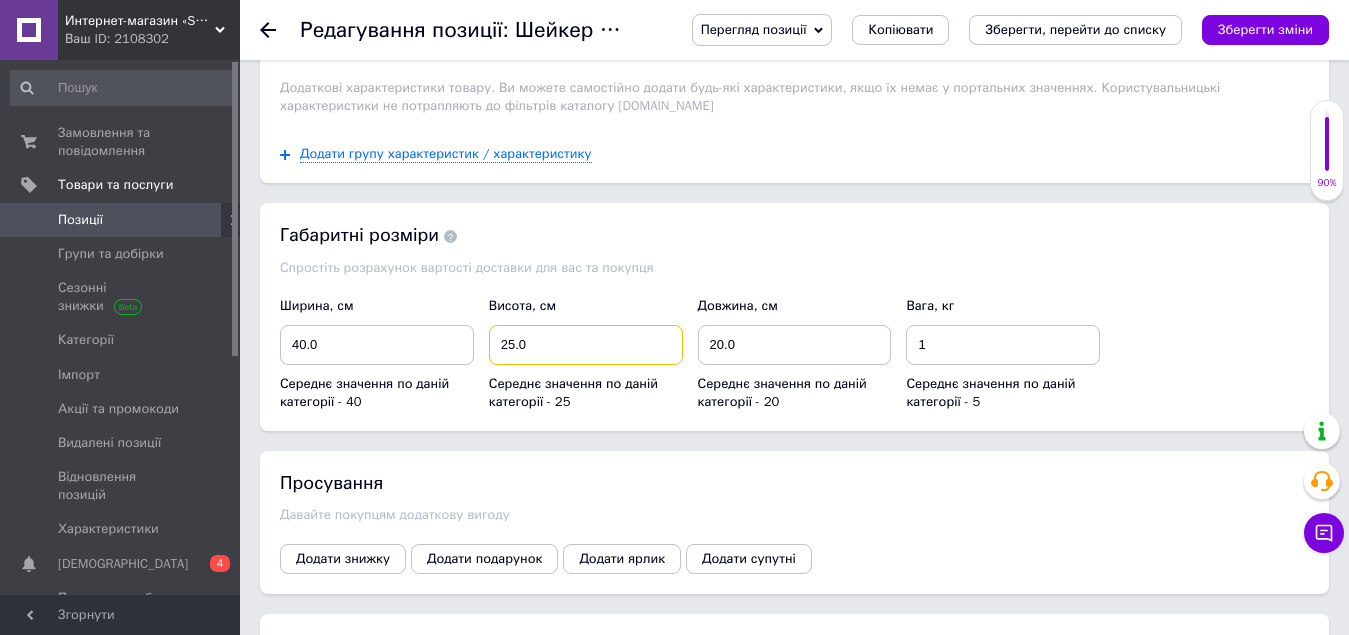 click on "25.0" at bounding box center (586, 345) 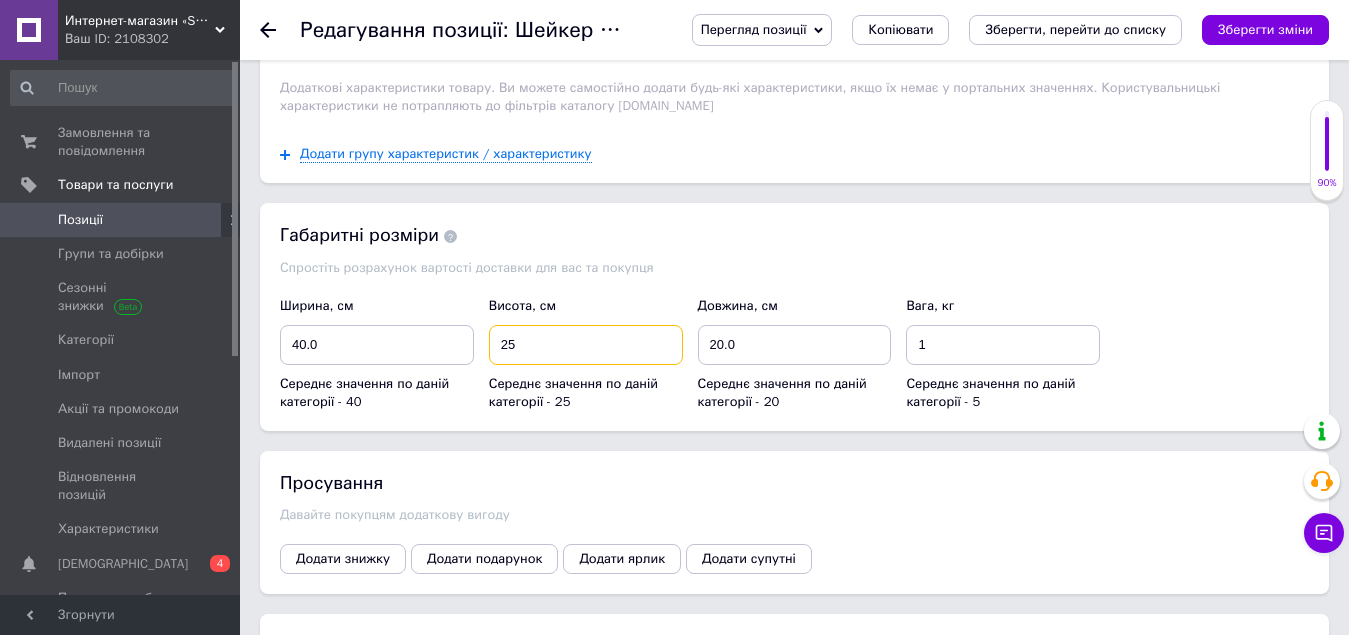 type on "2" 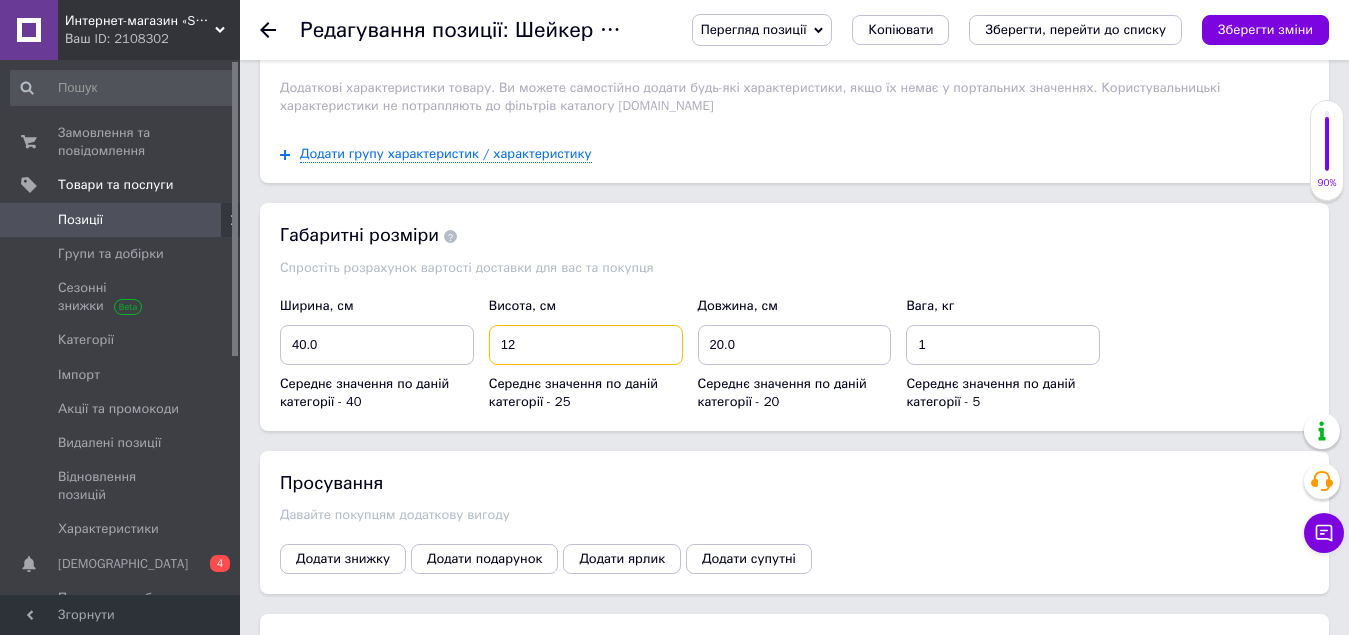 type on "12" 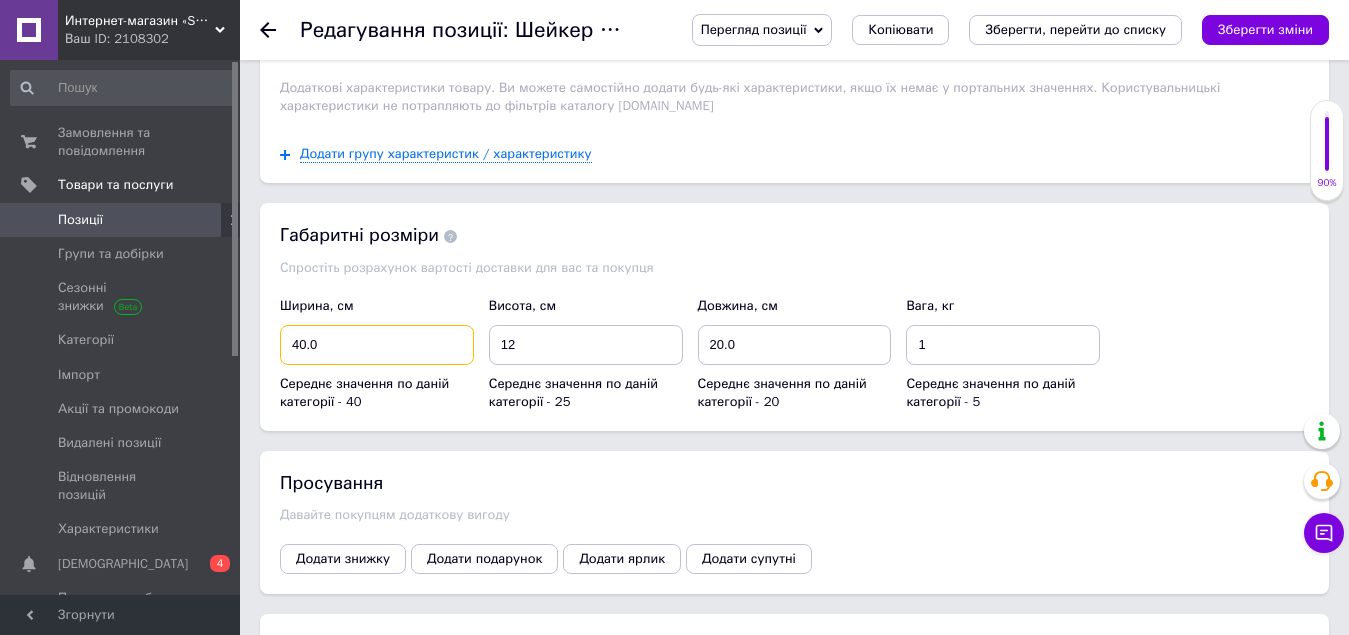 click on "40.0" at bounding box center [377, 345] 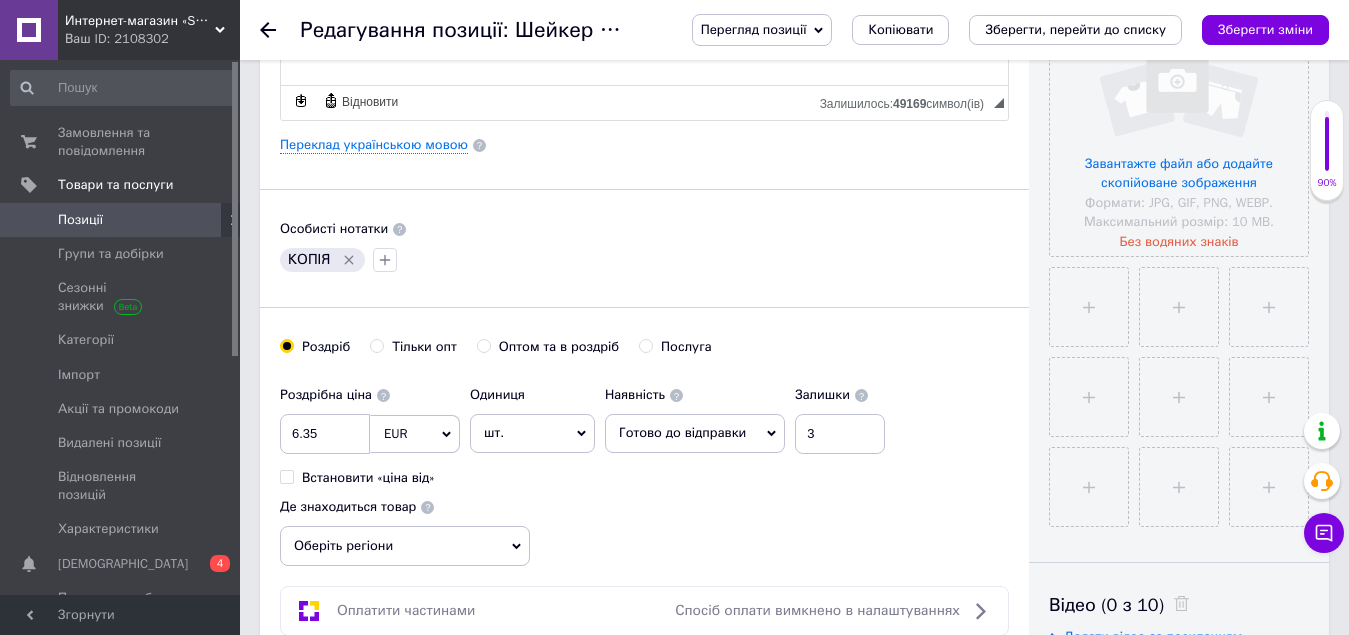 scroll, scrollTop: 0, scrollLeft: 0, axis: both 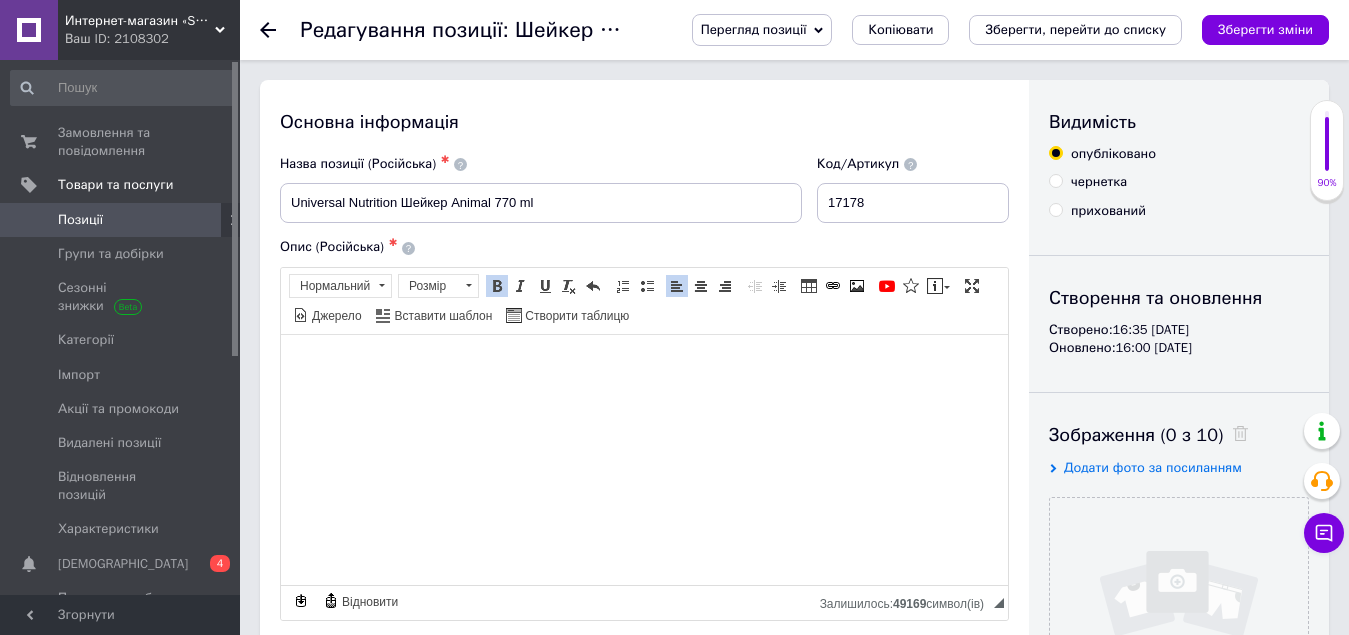 type on "9" 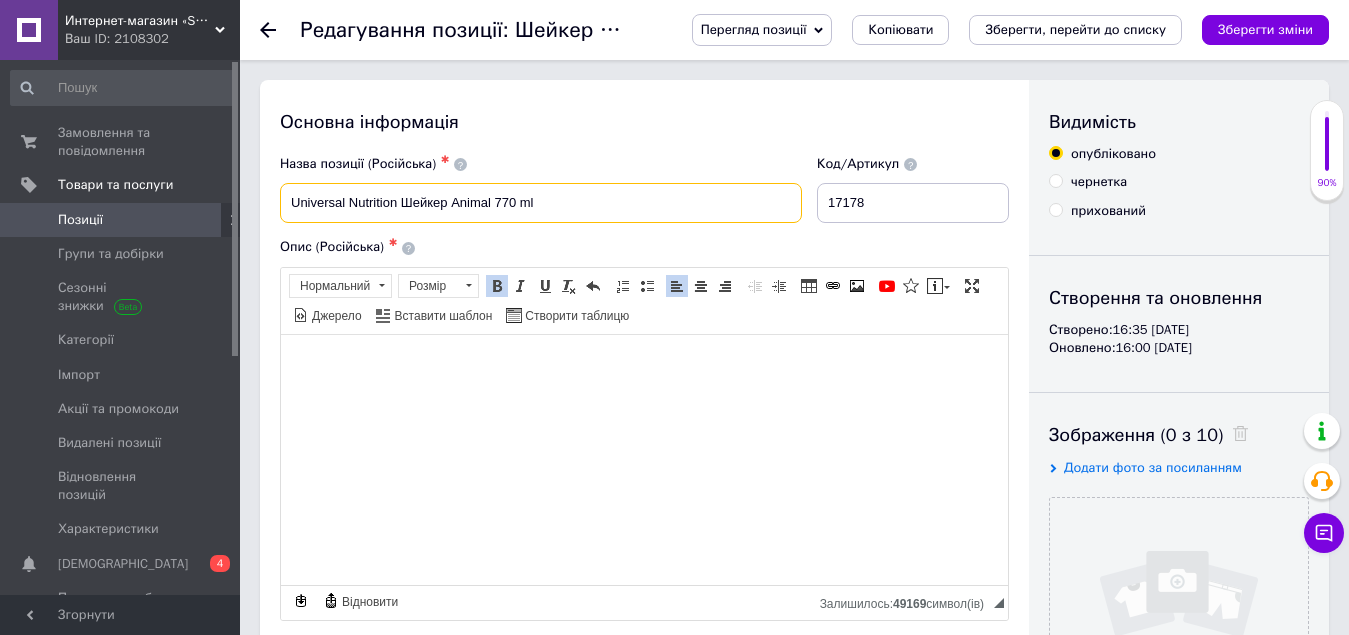 drag, startPoint x: 604, startPoint y: 220, endPoint x: 220, endPoint y: 213, distance: 384.06378 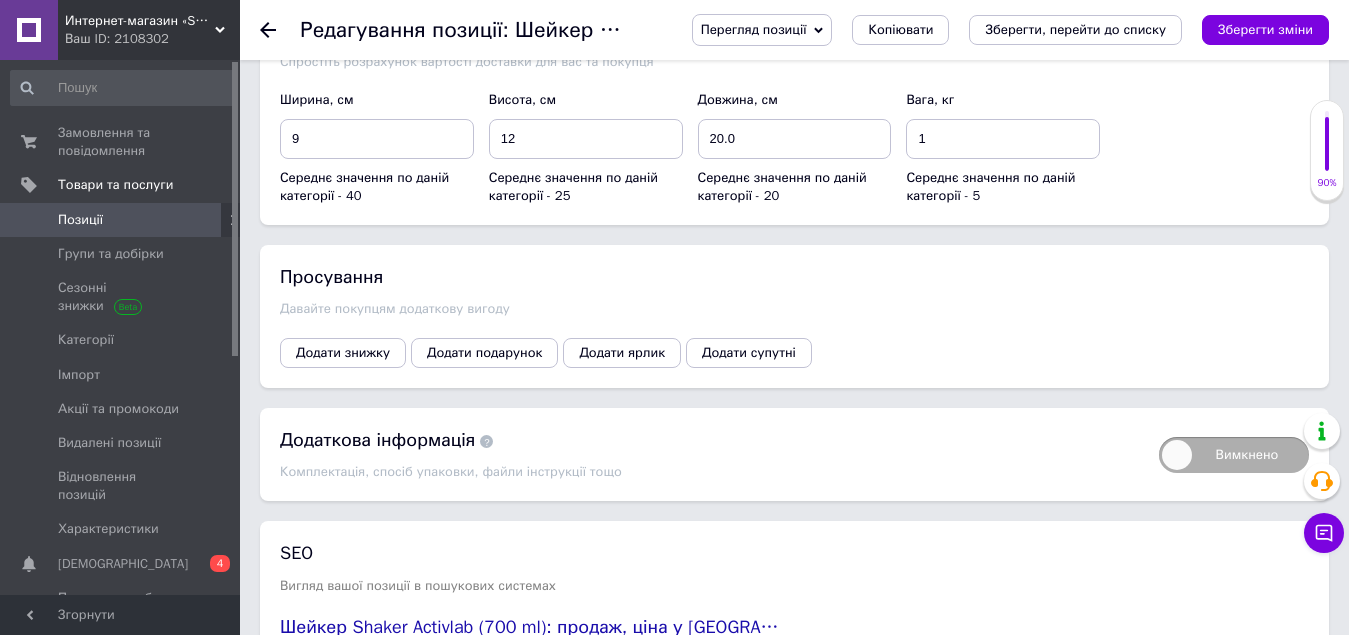 scroll, scrollTop: 3085, scrollLeft: 0, axis: vertical 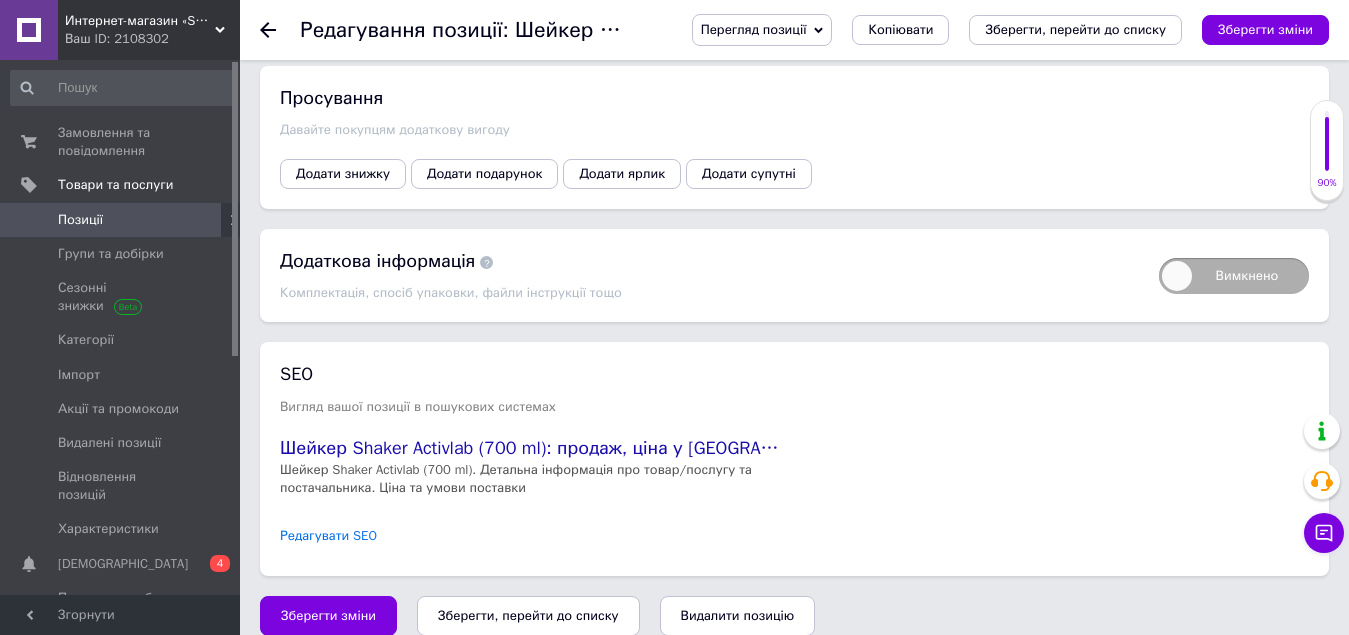 click on "Редагувати SEO" at bounding box center (328, 536) 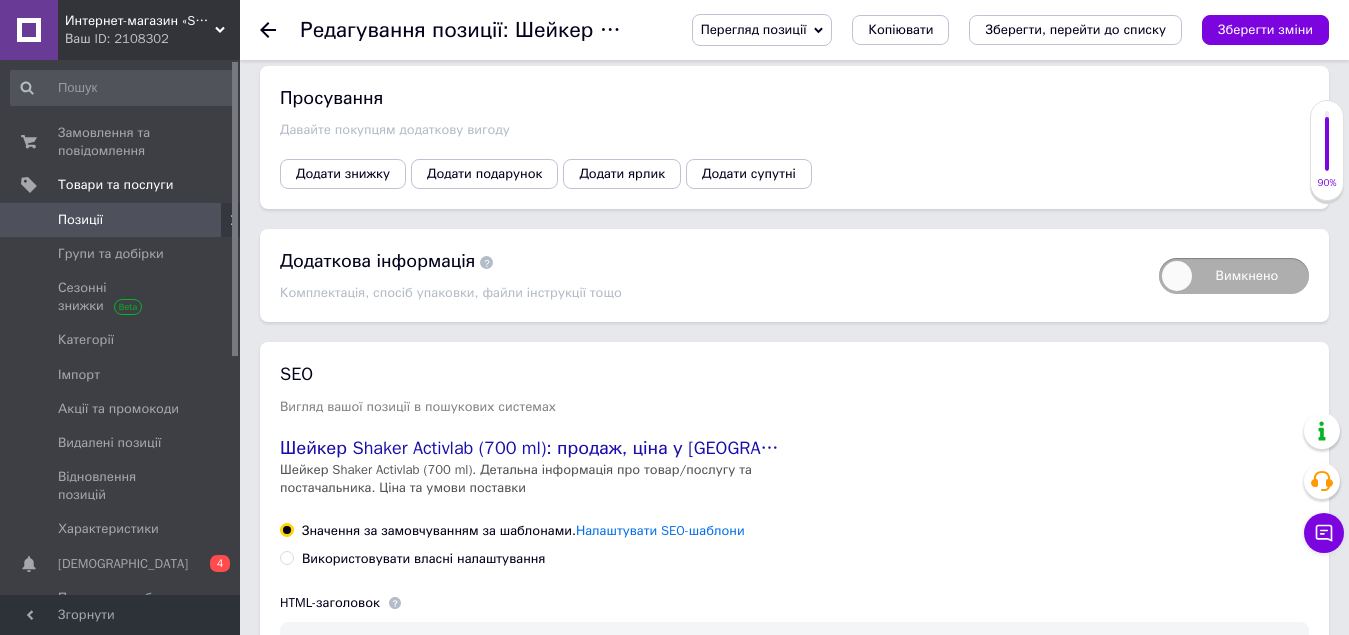 scroll, scrollTop: 3485, scrollLeft: 0, axis: vertical 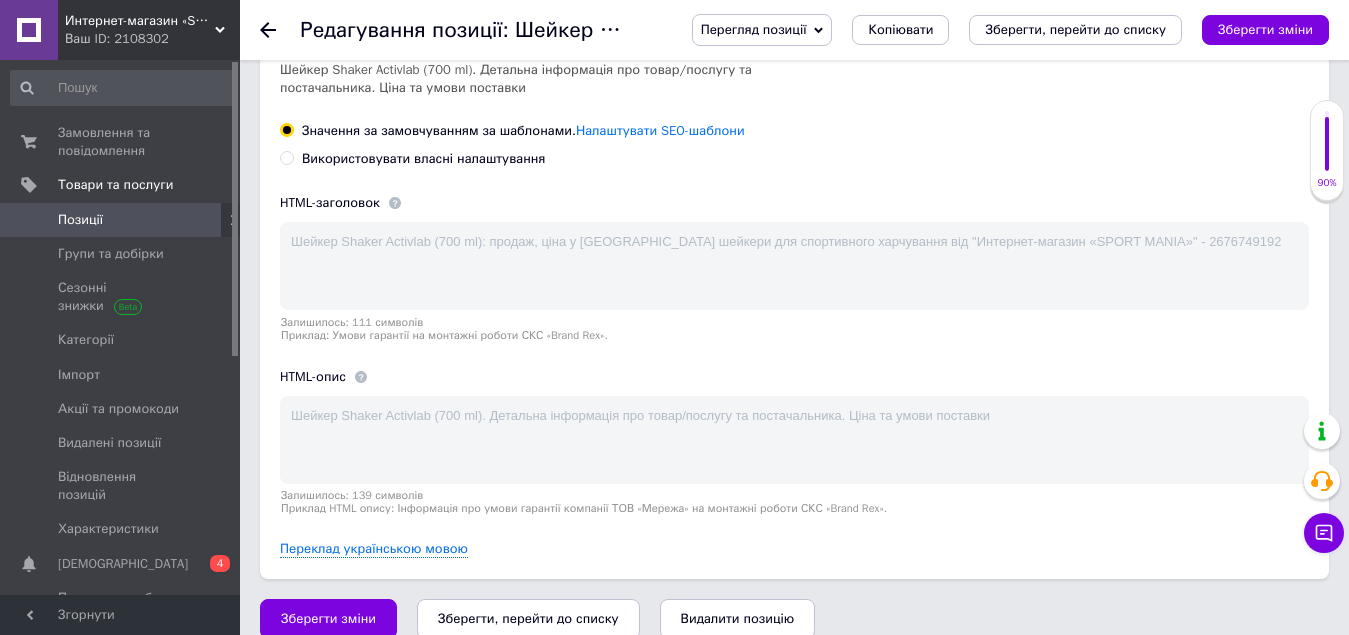 click on "Використовувати власні налаштування" at bounding box center [412, 159] 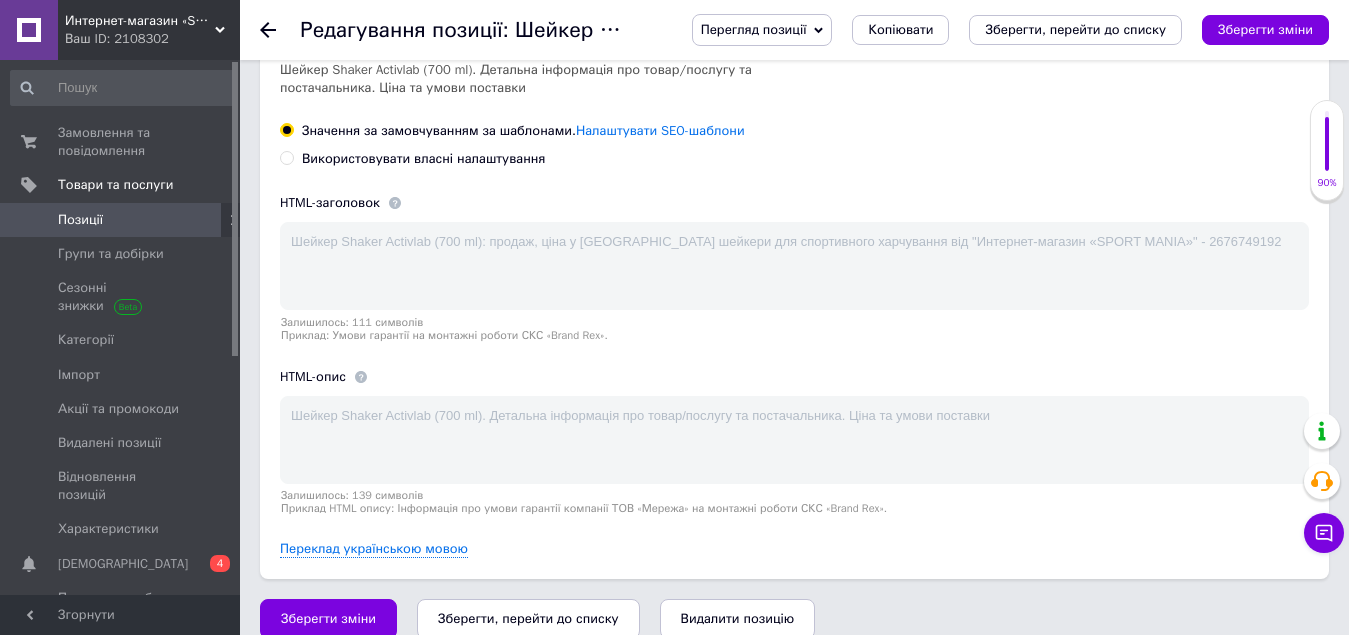 radio on "true" 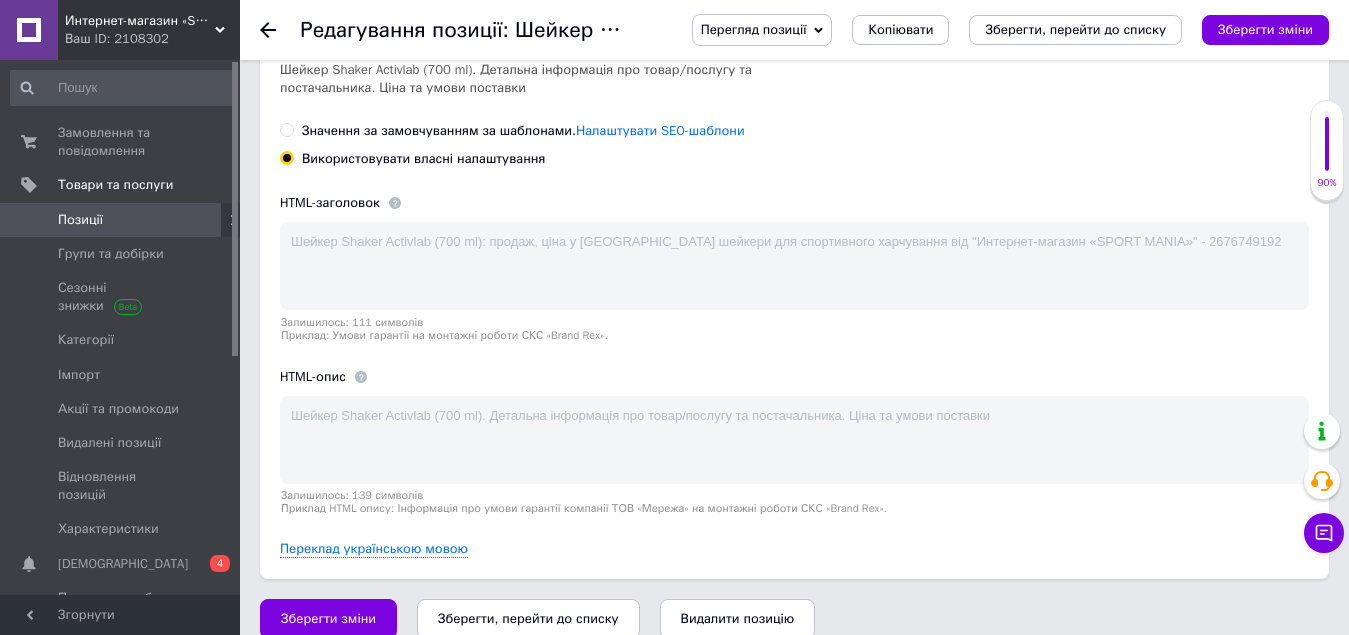 click on "Використовувати власні налаштування" at bounding box center [286, 157] 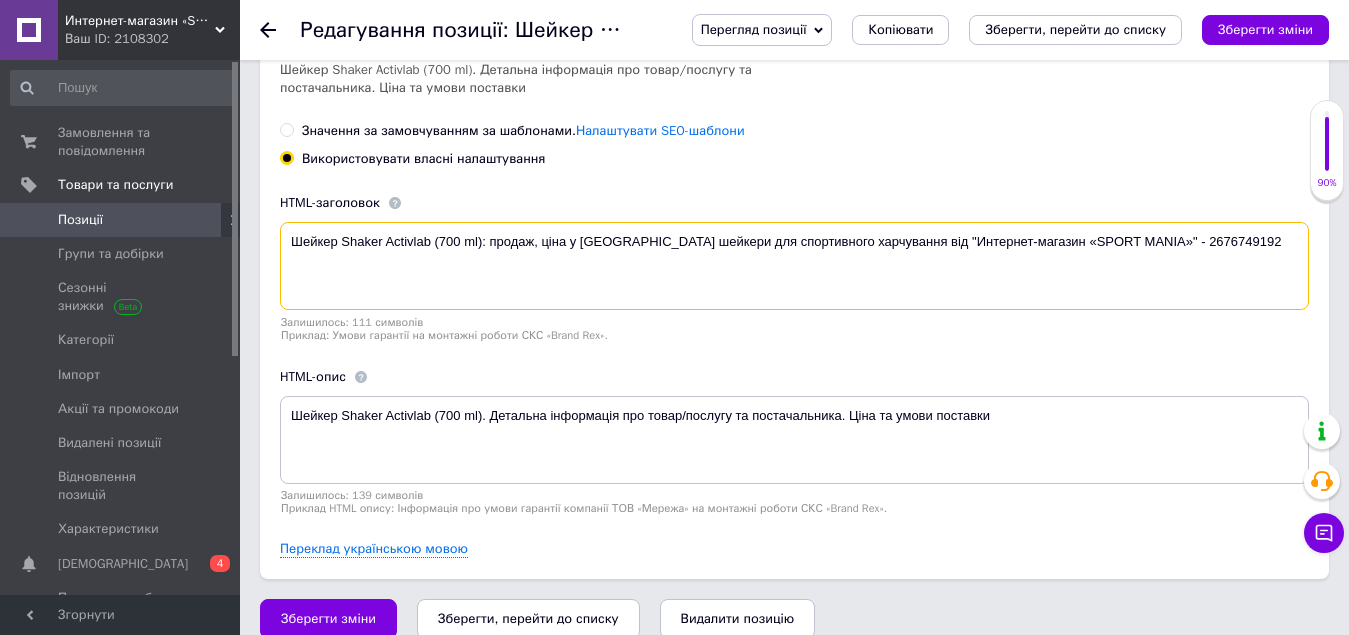 drag, startPoint x: 481, startPoint y: 227, endPoint x: 303, endPoint y: 227, distance: 178 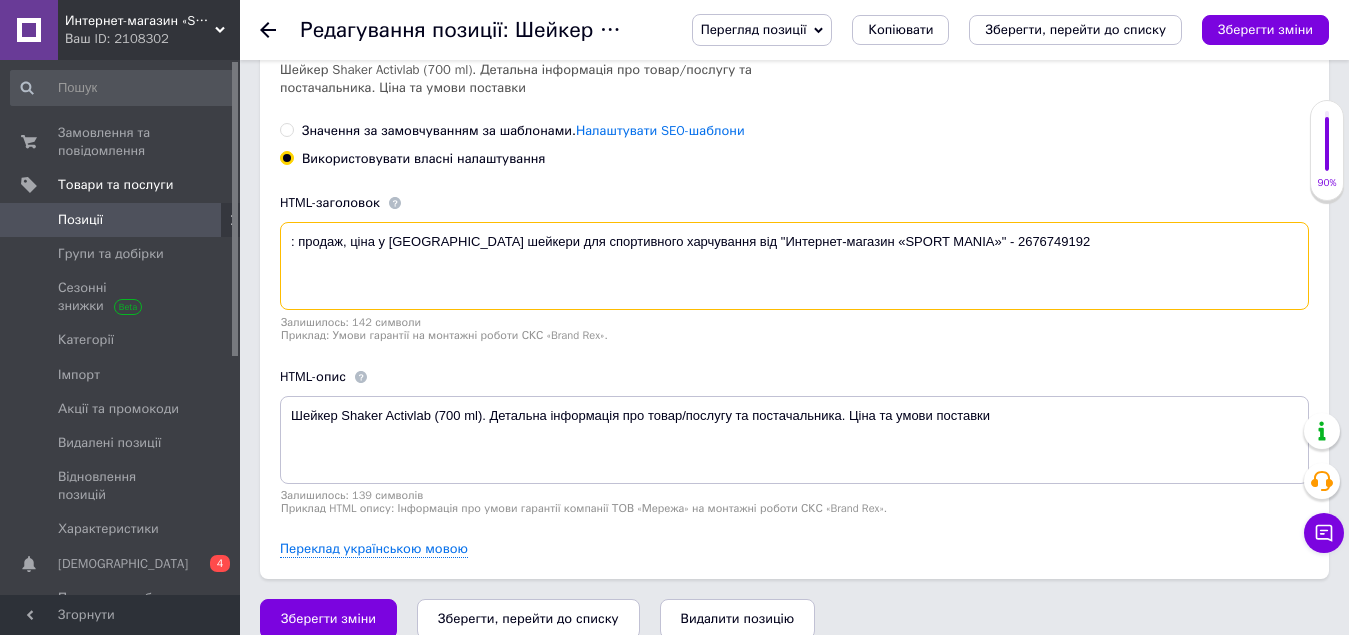 paste on "Universal Nutrition Шейкер Animal 770 ml" 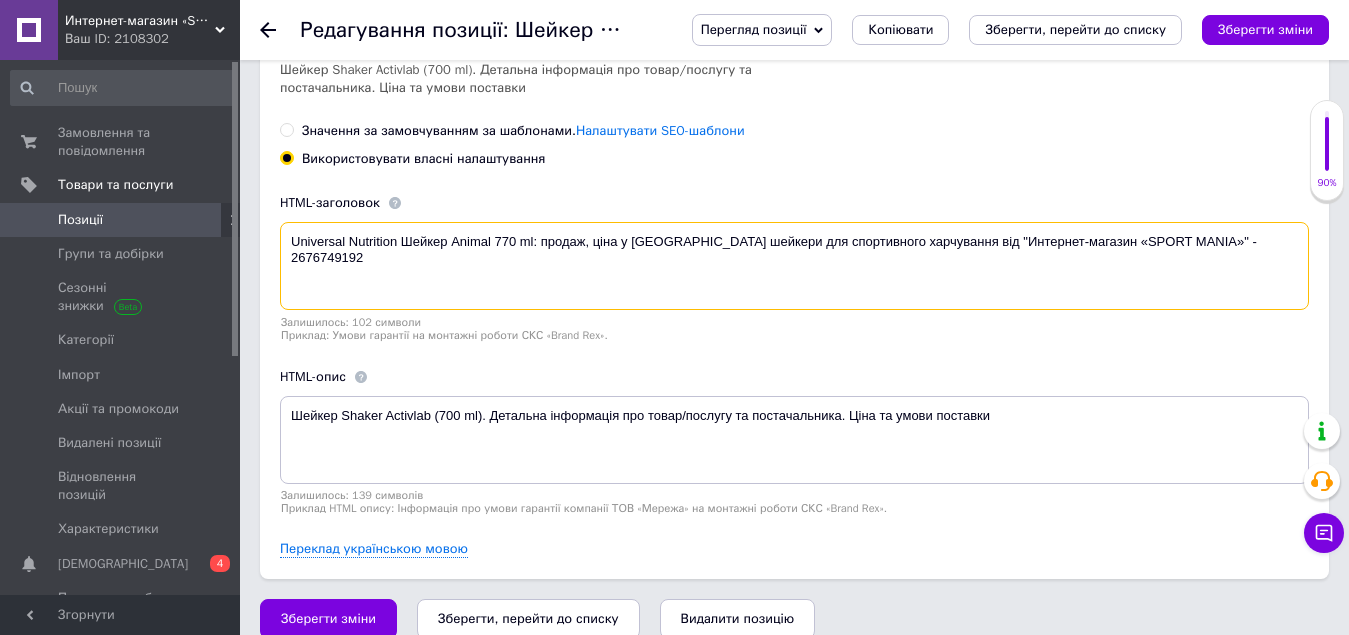 type on "Universal Nutrition Шейкер Animal 770 ml: продаж, ціна у [GEOGRAPHIC_DATA] шейкери для спортивного харчування від "Интернет-магазин «SPORT MANIA»" - 2676749192" 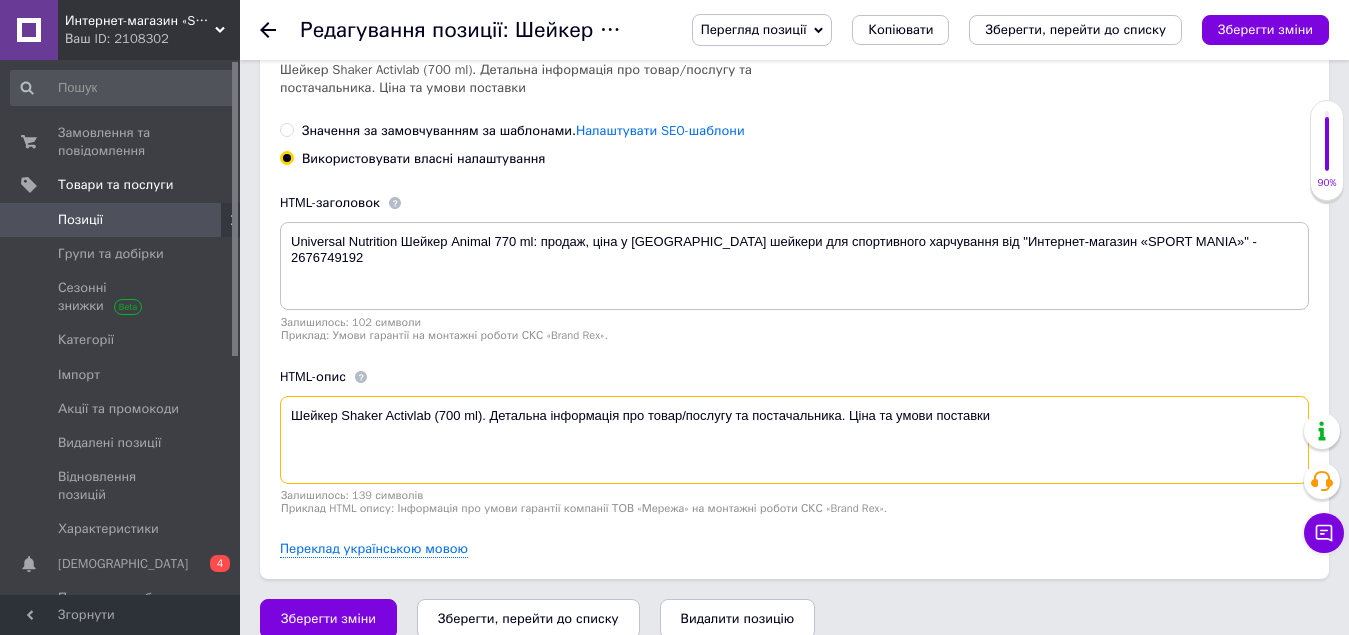 drag, startPoint x: 479, startPoint y: 391, endPoint x: 251, endPoint y: 391, distance: 228 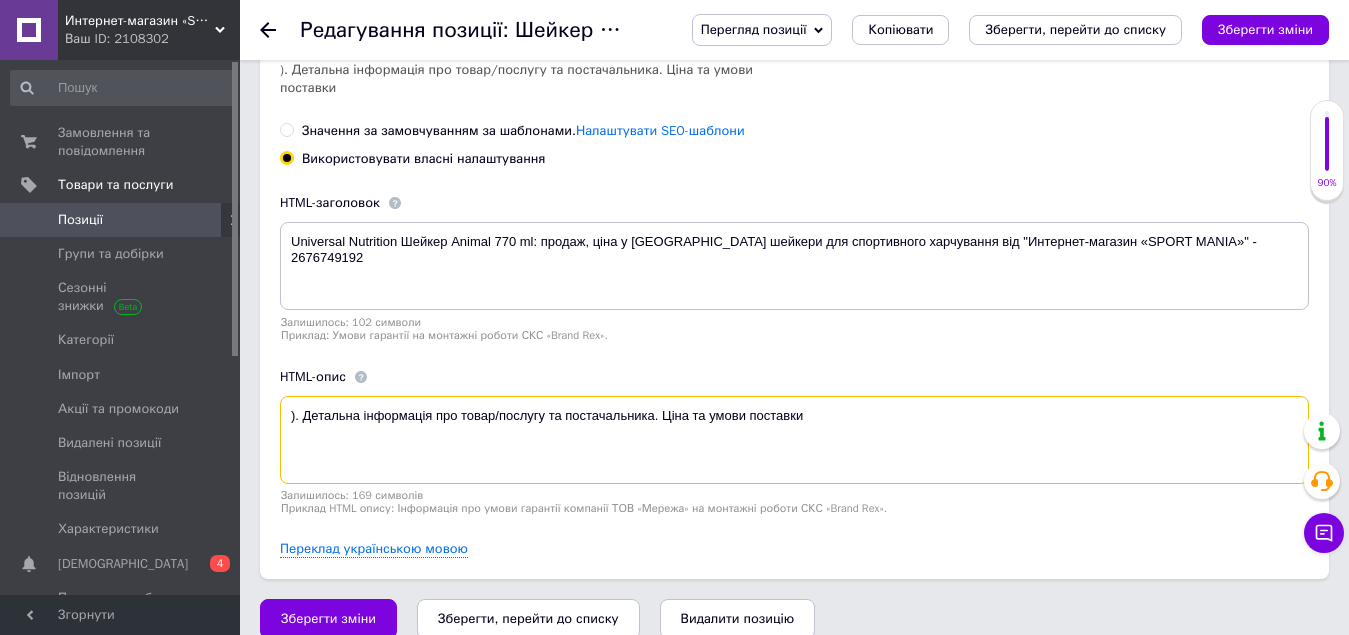 paste on "Universal Nutrition Шейкер Animal 770 ml" 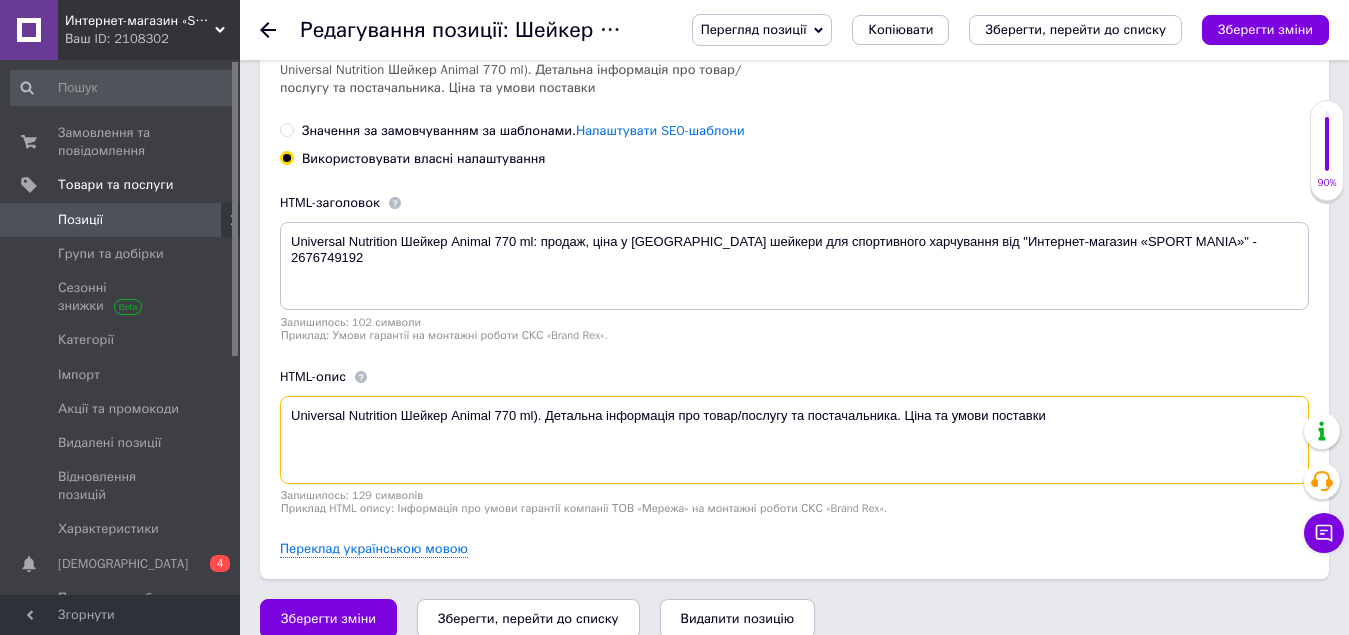 click on "Universal Nutrition Шейкер Animal 770 ml). Детальна інформація про товар/послугу та постачальника. Ціна та умови поставки" at bounding box center (794, 440) 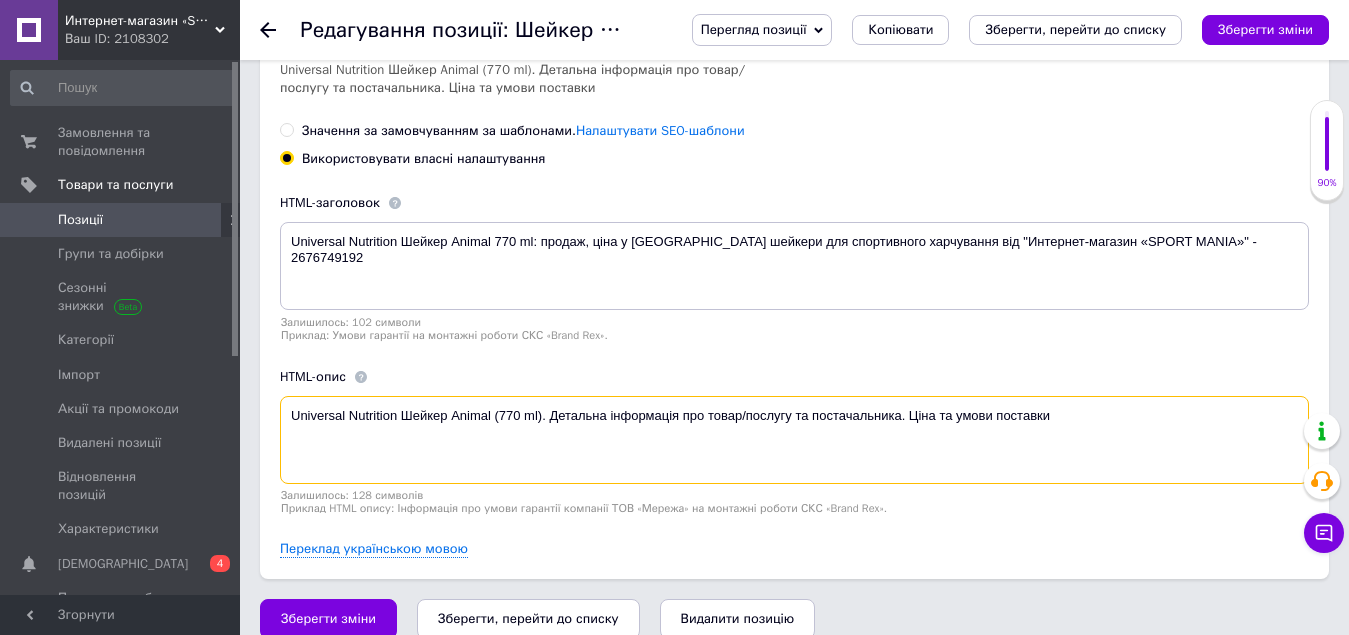type on "Universal Nutrition Шейкер Animal (770 ml). Детальна інформація про товар/послугу та постачальника. Ціна та умови поставки" 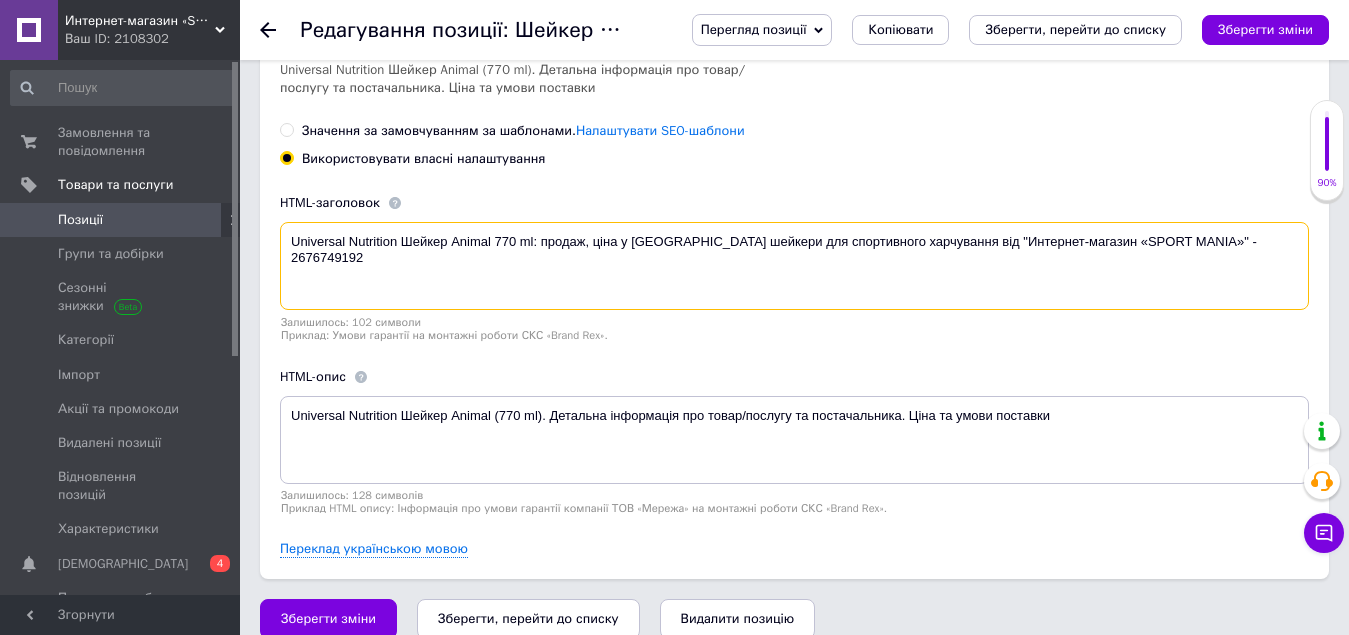 click on "Universal Nutrition Шейкер Animal 770 ml: продаж, ціна у [GEOGRAPHIC_DATA] шейкери для спортивного харчування від "Интернет-магазин «SPORT MANIA»" - 2676749192" at bounding box center [794, 266] 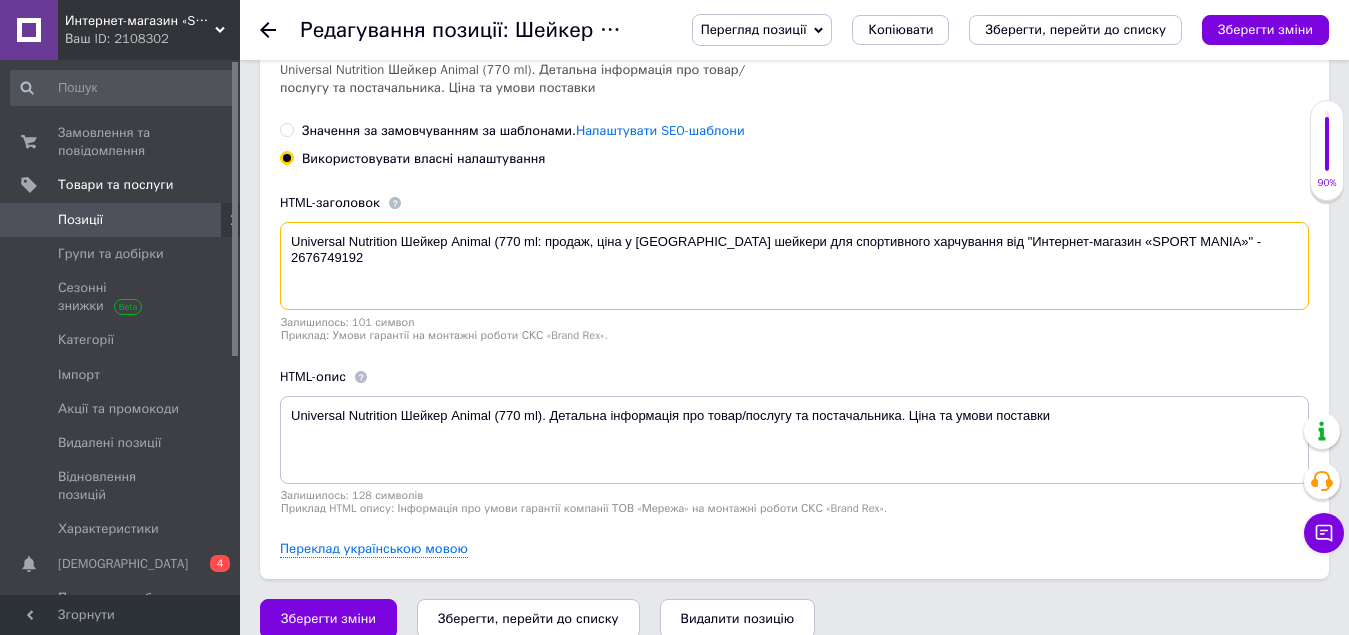 click on "Universal Nutrition Шейкер Animal (770 ml: продаж, ціна у [GEOGRAPHIC_DATA] шейкери для спортивного харчування від "Интернет-магазин «SPORT MANIA»" - 2676749192" at bounding box center (794, 266) 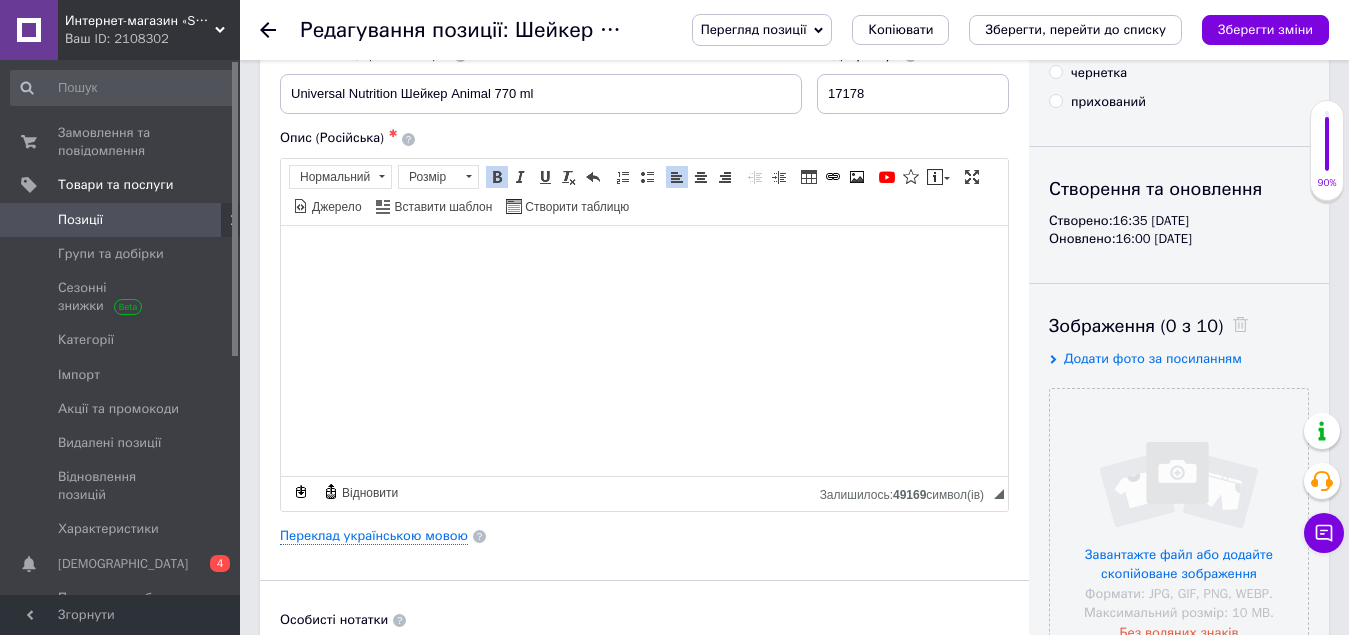 scroll, scrollTop: 0, scrollLeft: 0, axis: both 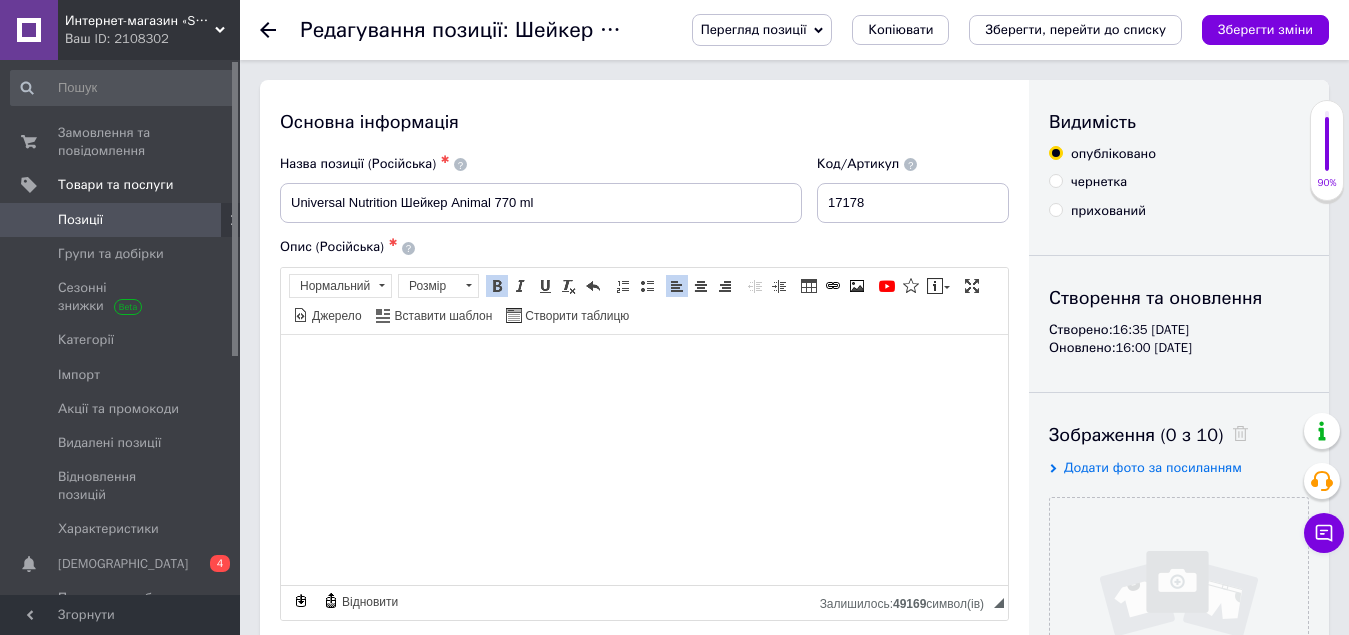 type on "Universal Nutrition Шейкер Animal (770 ml): продаж, ціна у [GEOGRAPHIC_DATA] шейкери для спортивного харчування від "Интернет-магазин «SPORT MANIA»" - 2676749192" 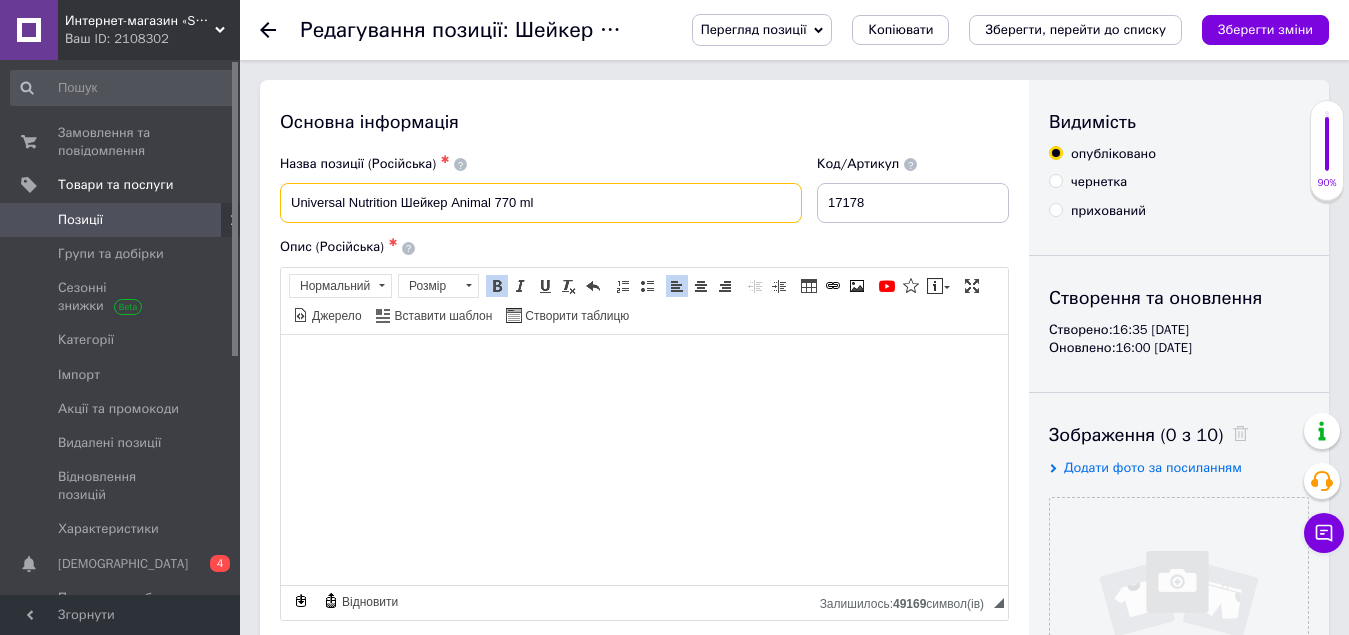 click on "Universal Nutrition Шейкер Animal 770 ml" at bounding box center (541, 203) 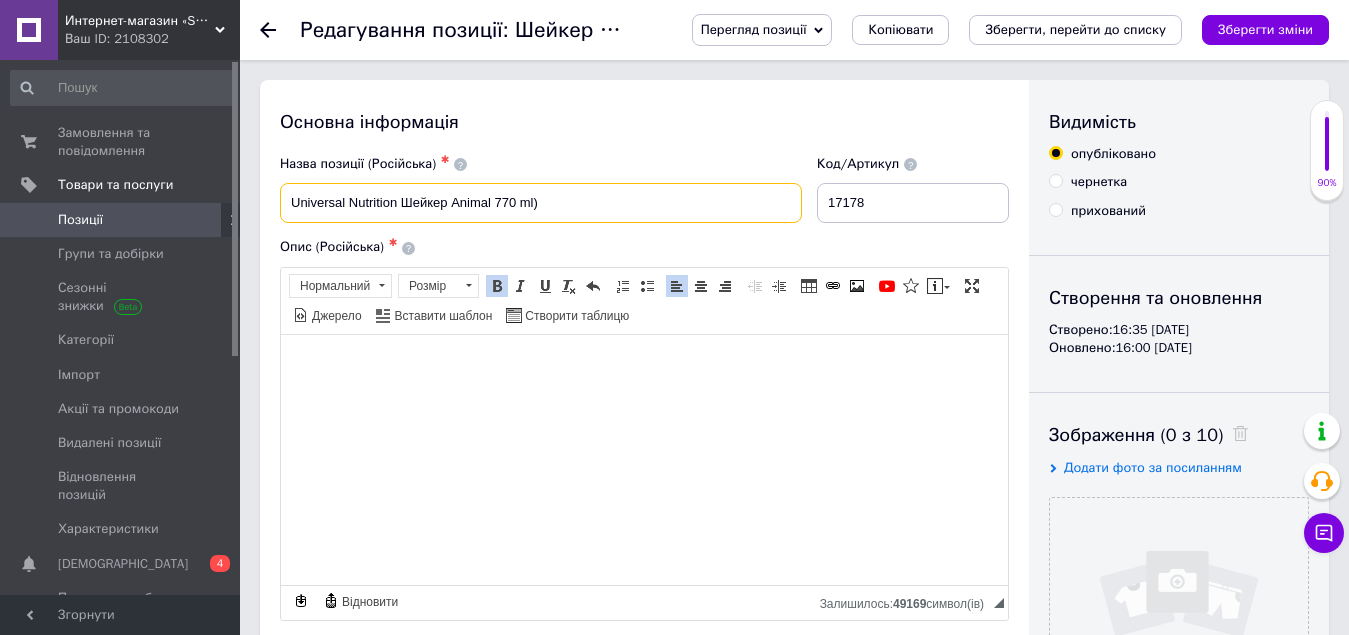 click on "Universal Nutrition Шейкер Animal 770 ml)" at bounding box center (541, 203) 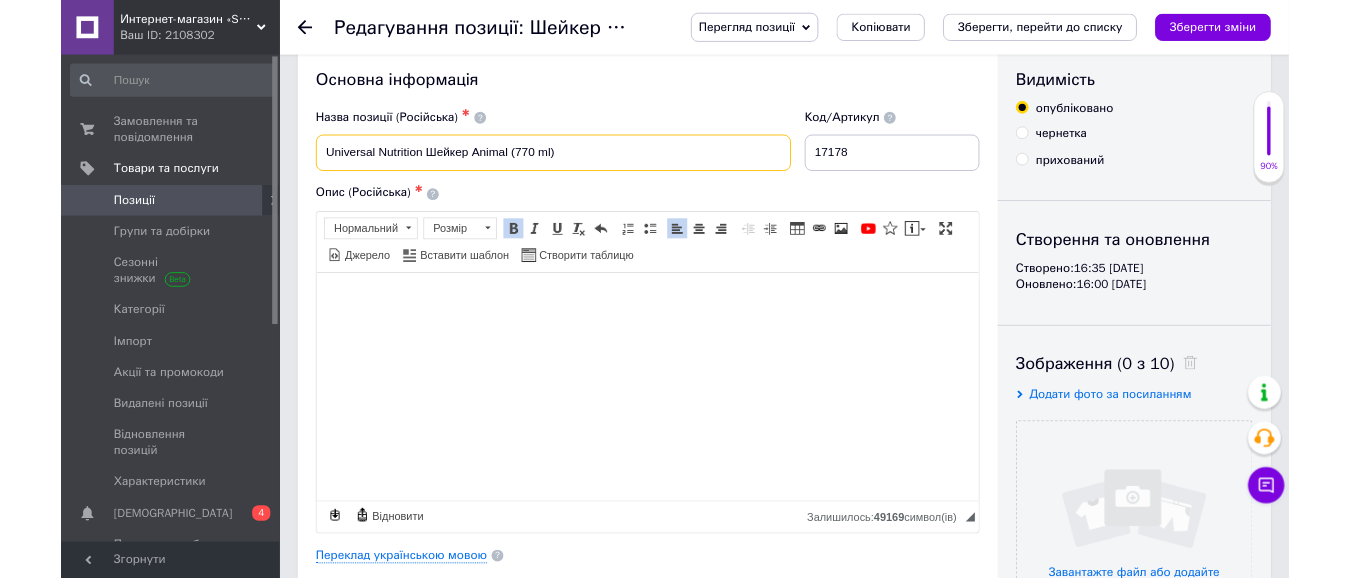 scroll, scrollTop: 0, scrollLeft: 0, axis: both 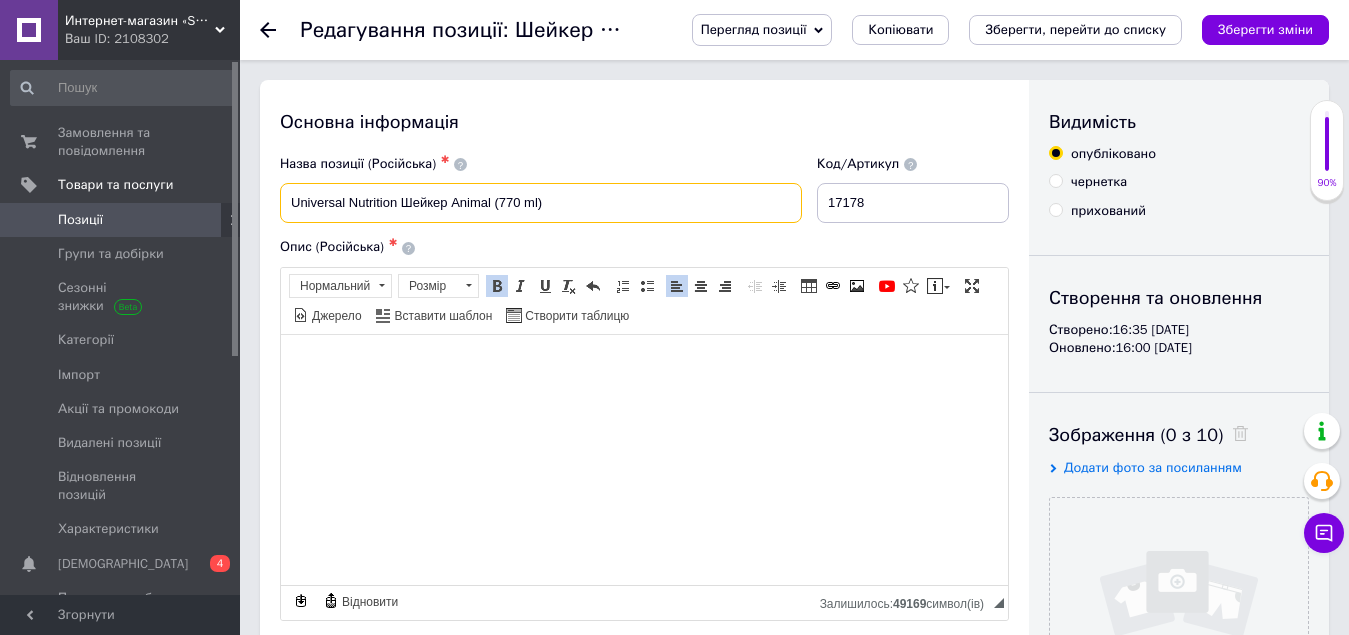 type on "Universal Nutrition Шейкер Animal (770 ml)" 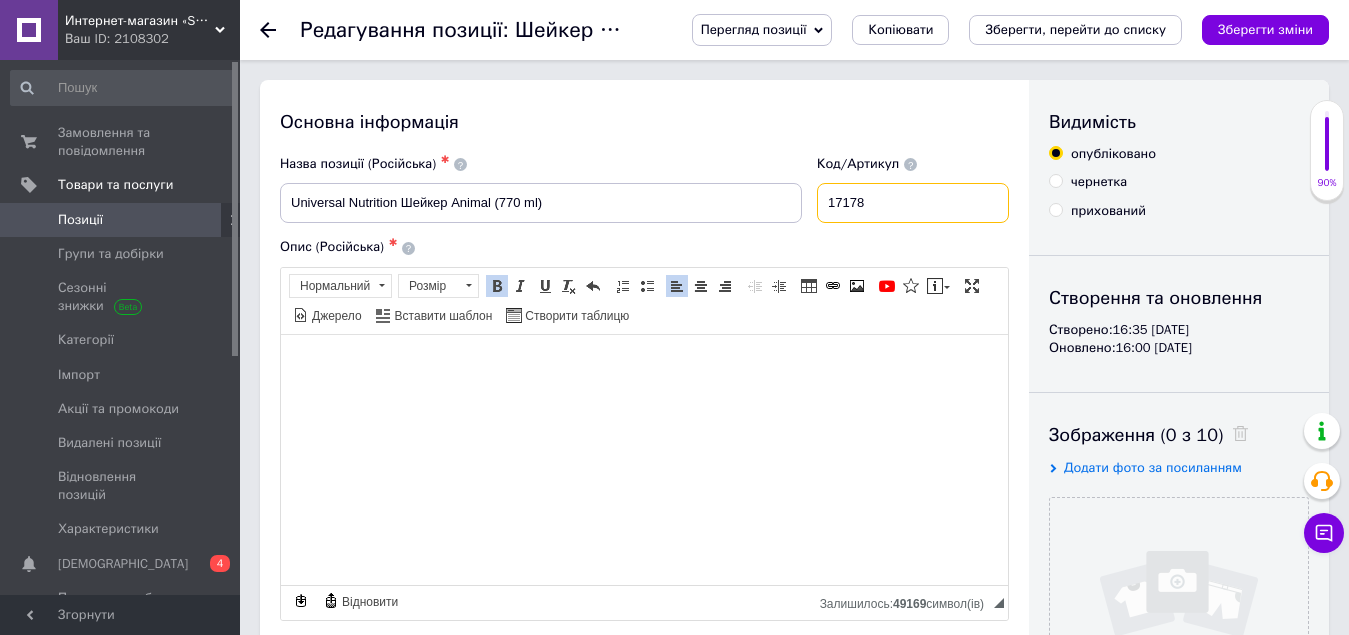 click on "17178" at bounding box center (913, 203) 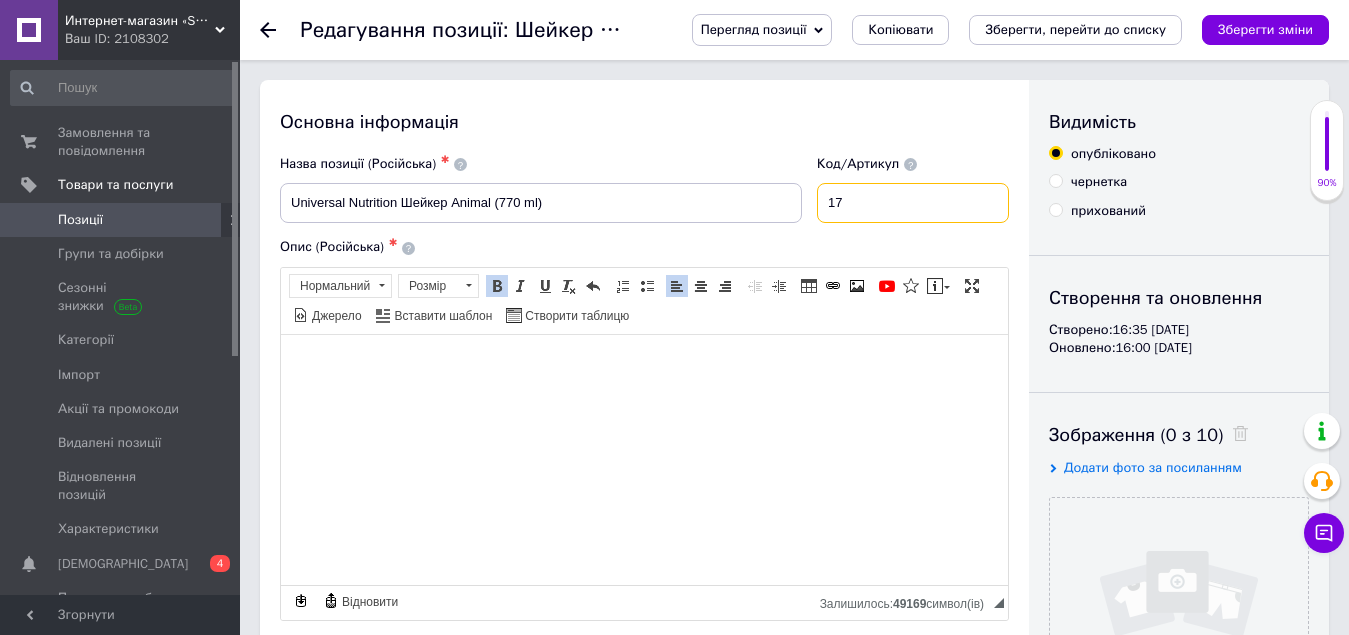 type on "1" 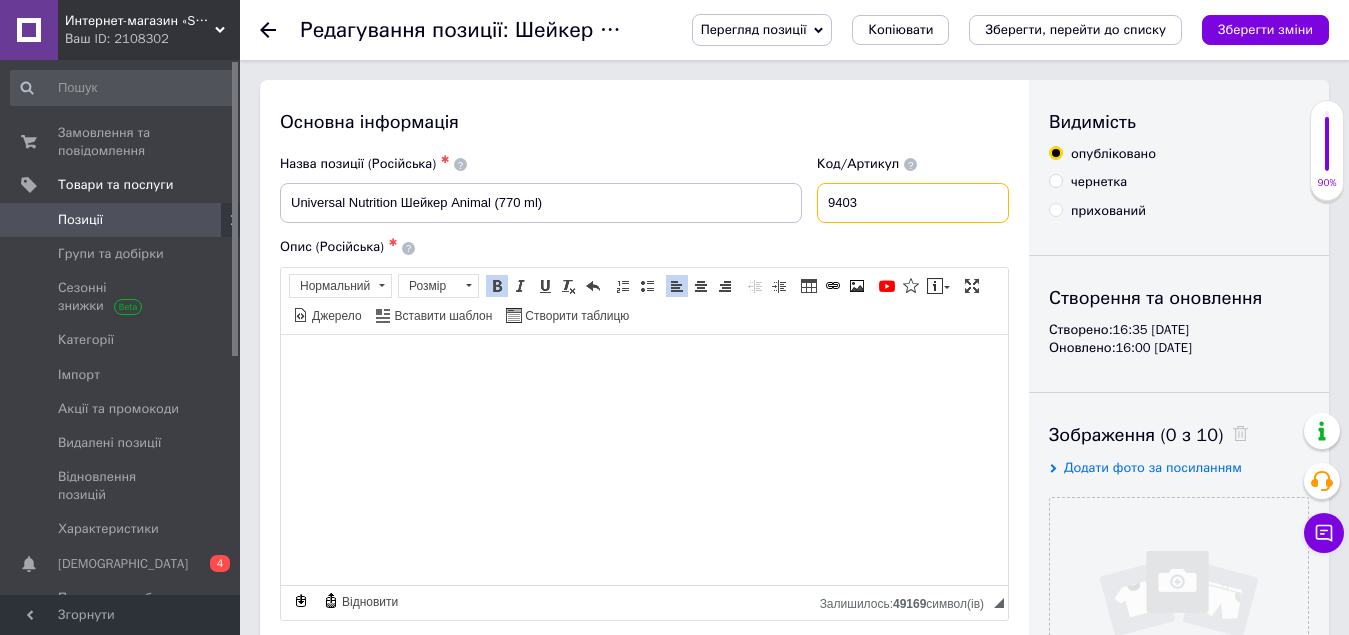 type on "9403" 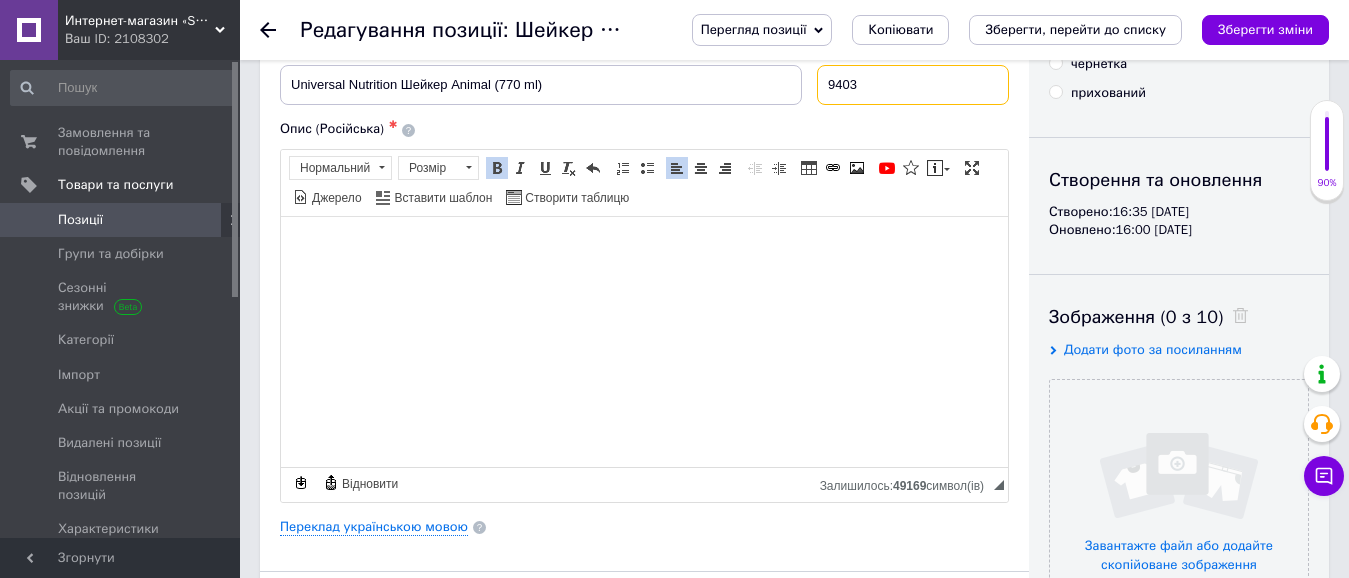 scroll, scrollTop: 300, scrollLeft: 0, axis: vertical 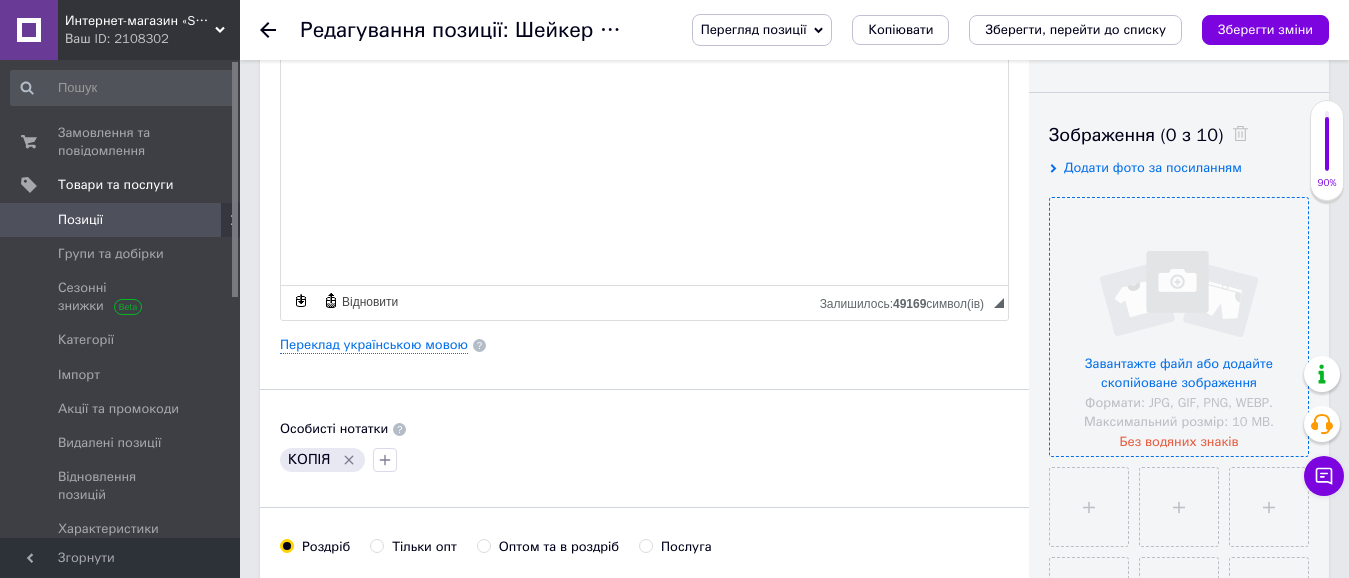 drag, startPoint x: 1153, startPoint y: 386, endPoint x: 1140, endPoint y: 409, distance: 26.41969 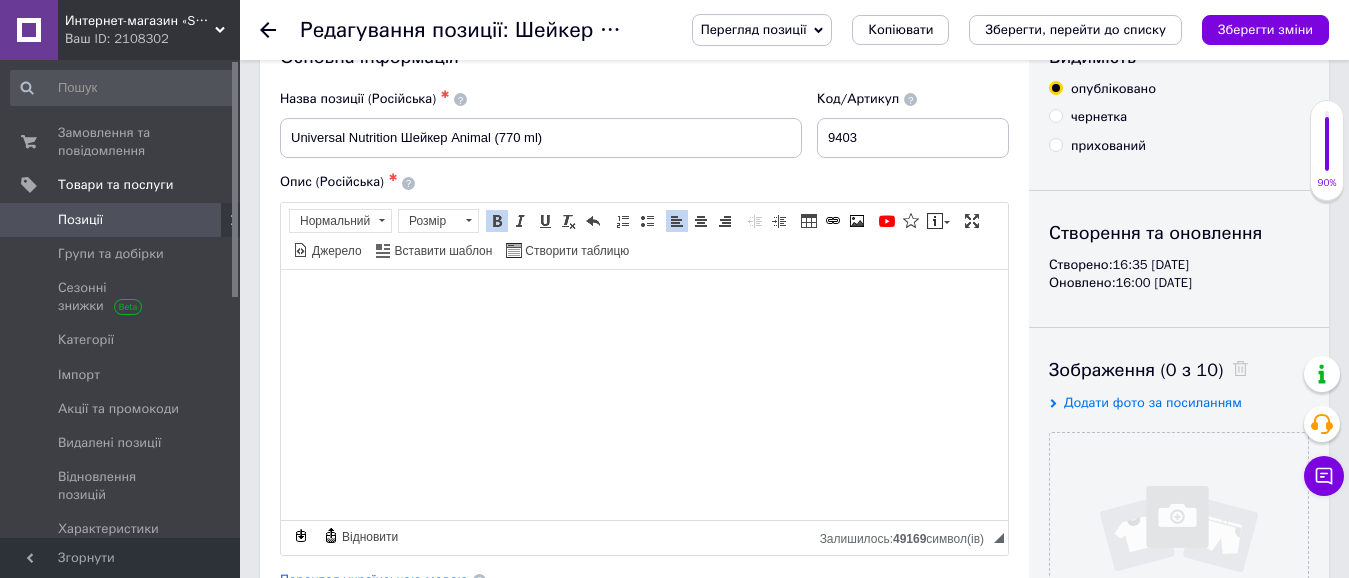 scroll, scrollTop: 100, scrollLeft: 0, axis: vertical 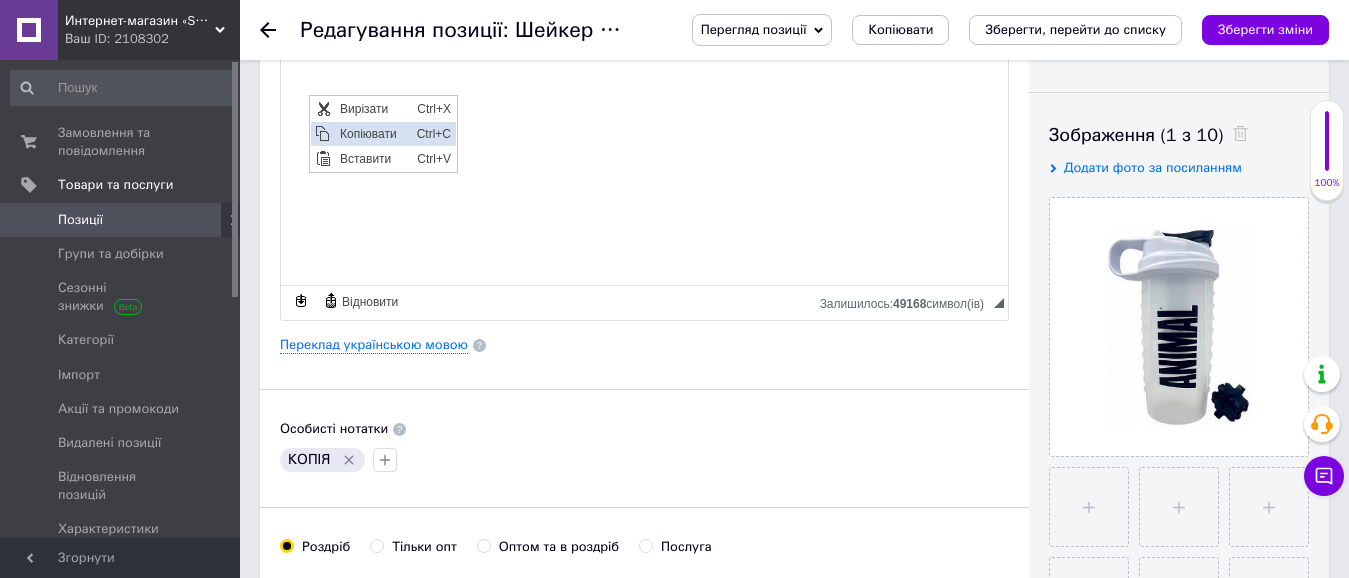 click on "Копіювати" at bounding box center [373, 133] 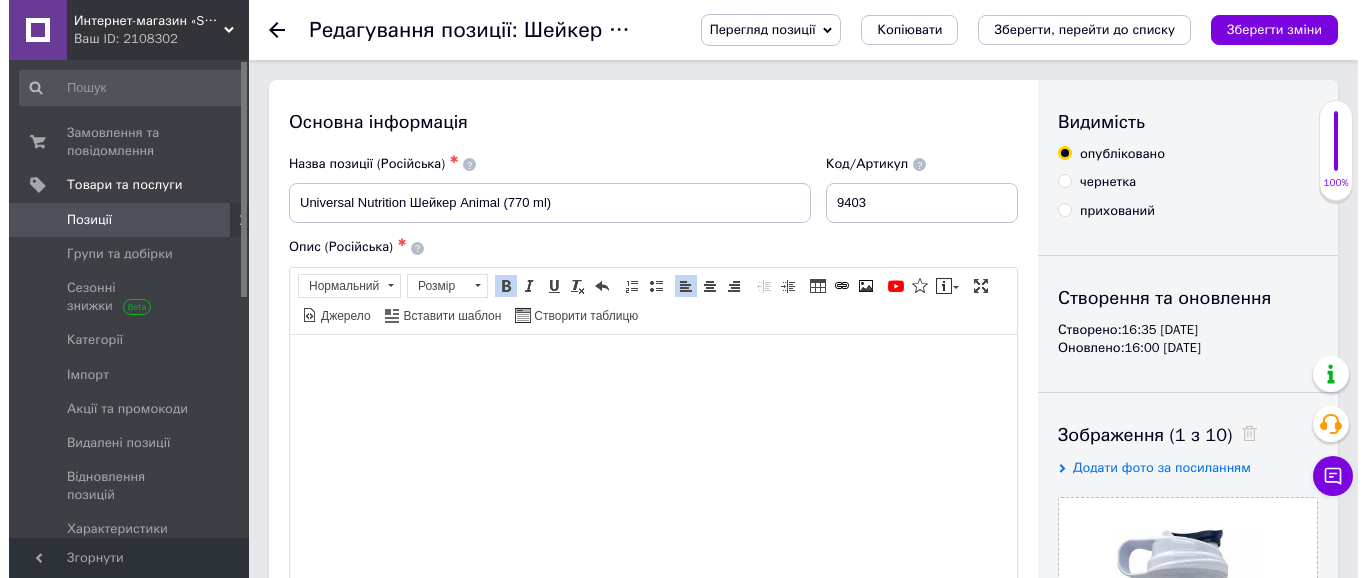 scroll, scrollTop: 200, scrollLeft: 0, axis: vertical 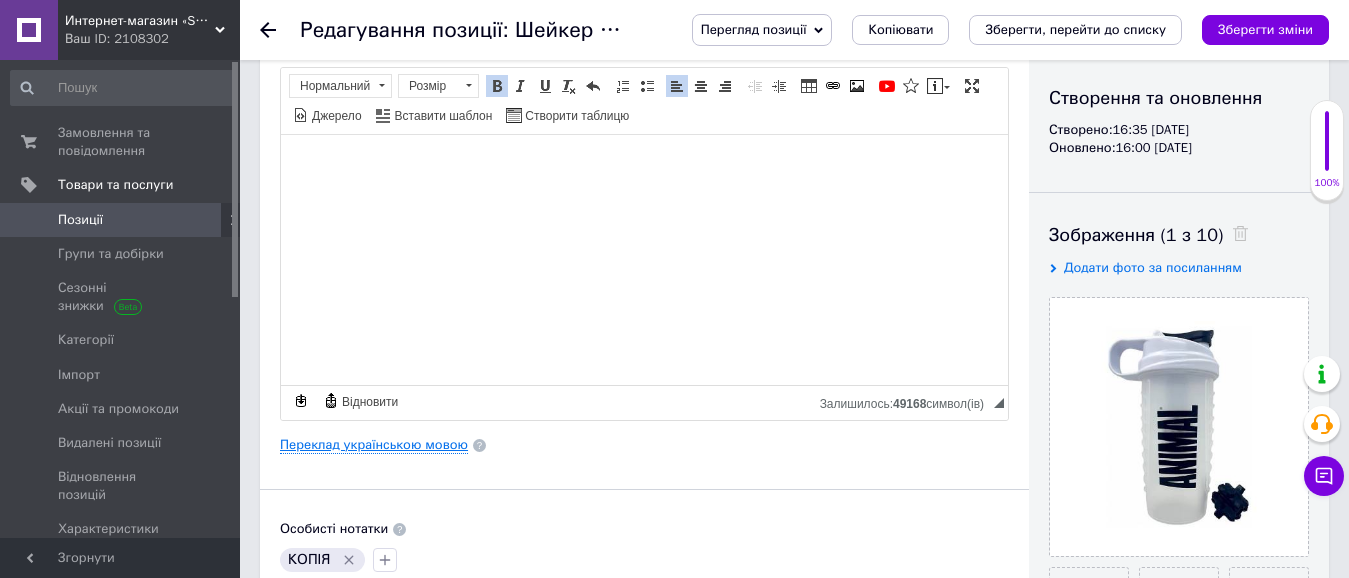 click on "Переклад українською мовою" at bounding box center (374, 445) 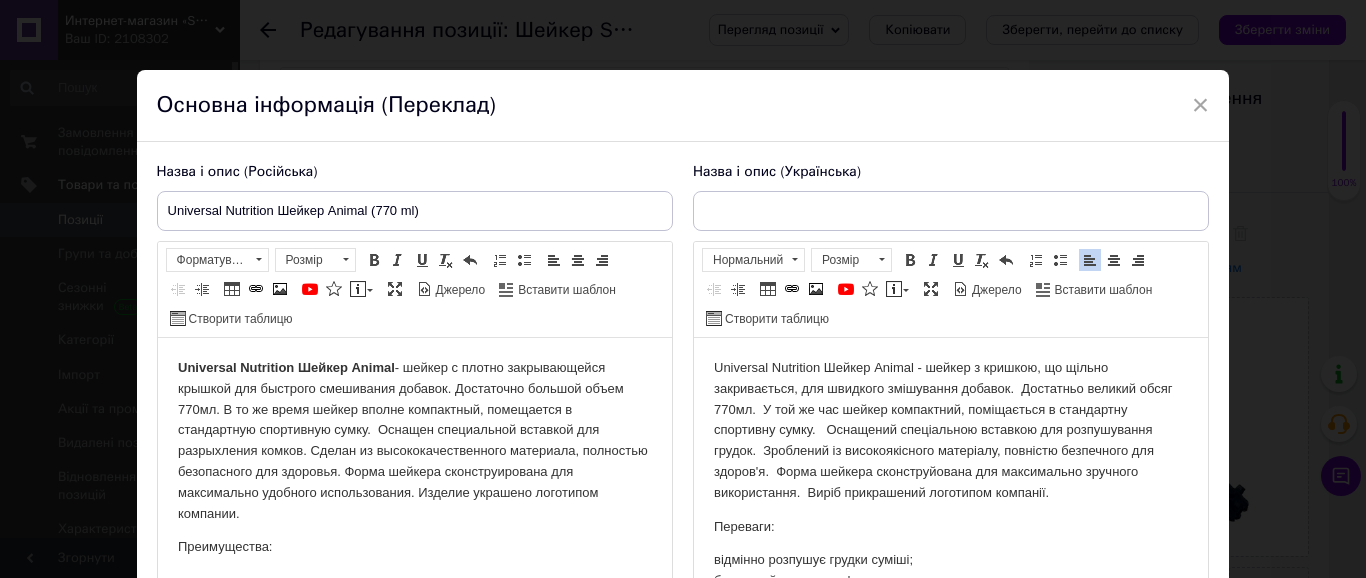 scroll, scrollTop: 200, scrollLeft: 0, axis: vertical 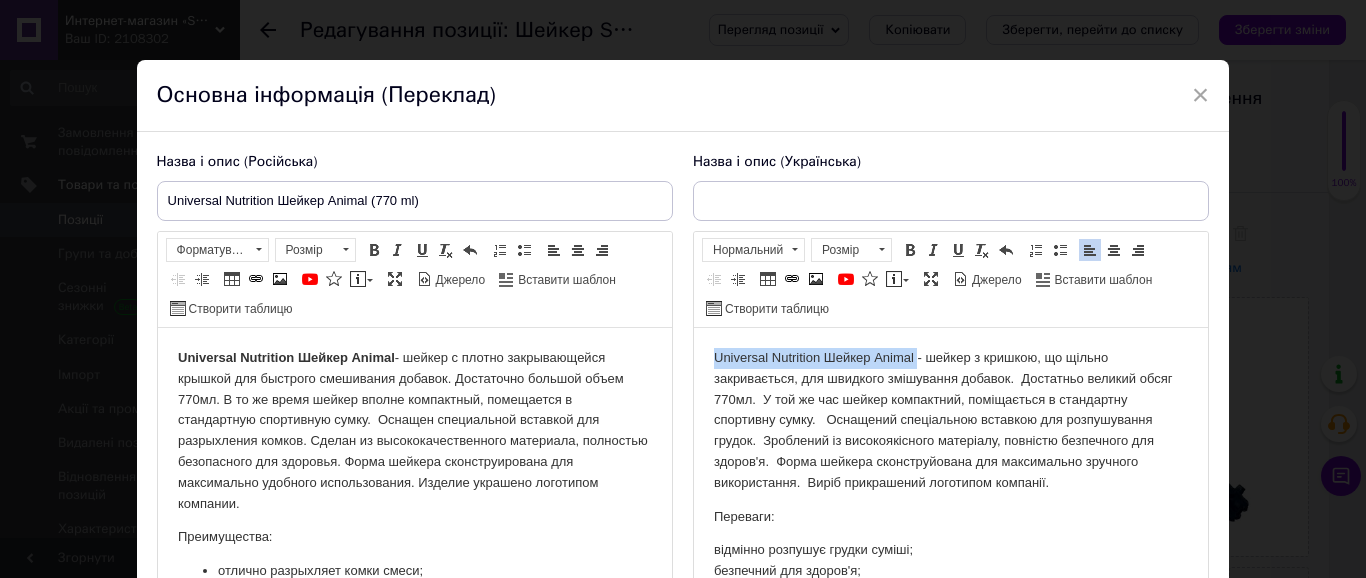 drag, startPoint x: 917, startPoint y: 356, endPoint x: 677, endPoint y: 359, distance: 240.01875 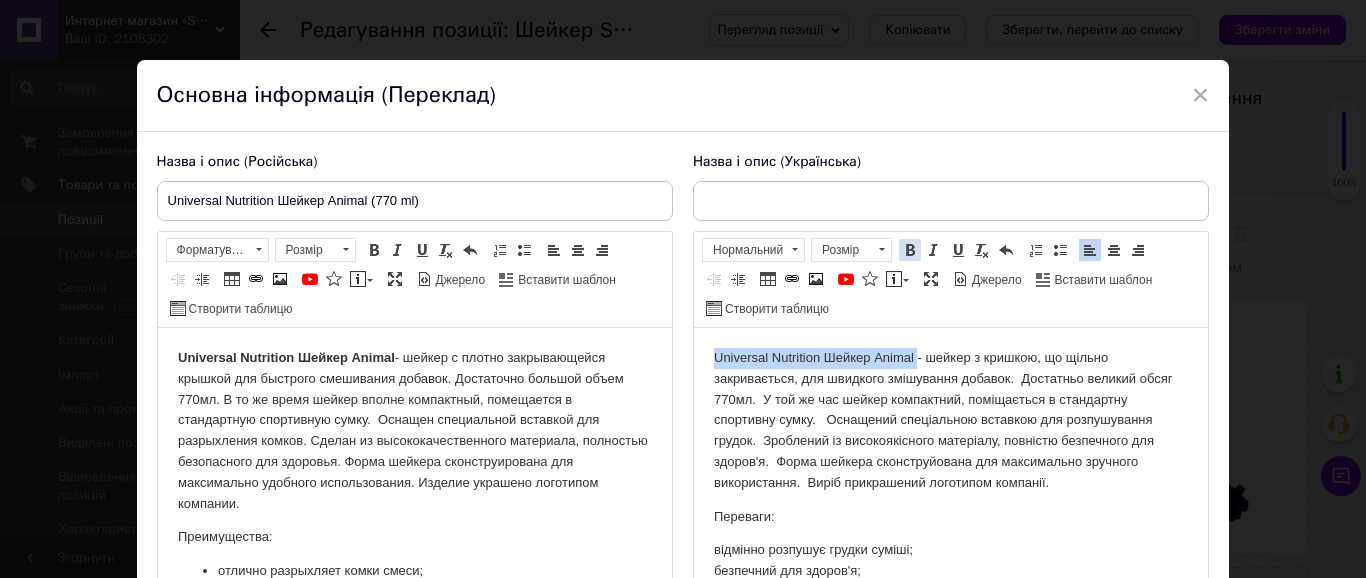 click at bounding box center (910, 250) 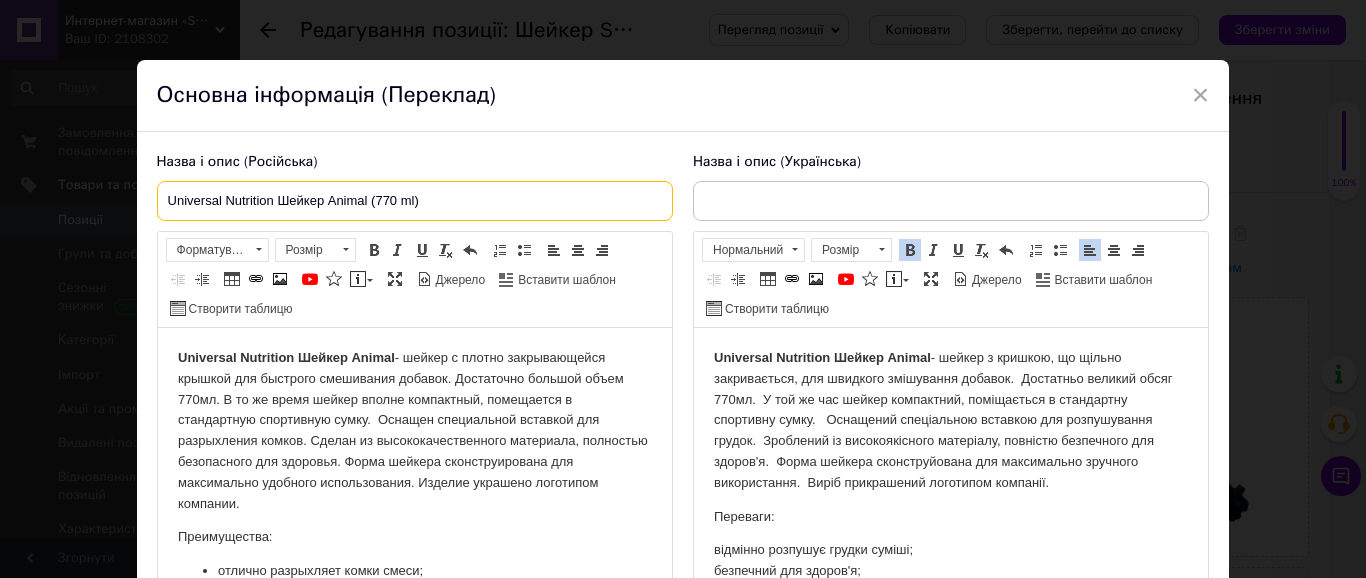 drag, startPoint x: 490, startPoint y: 213, endPoint x: 171, endPoint y: 205, distance: 319.1003 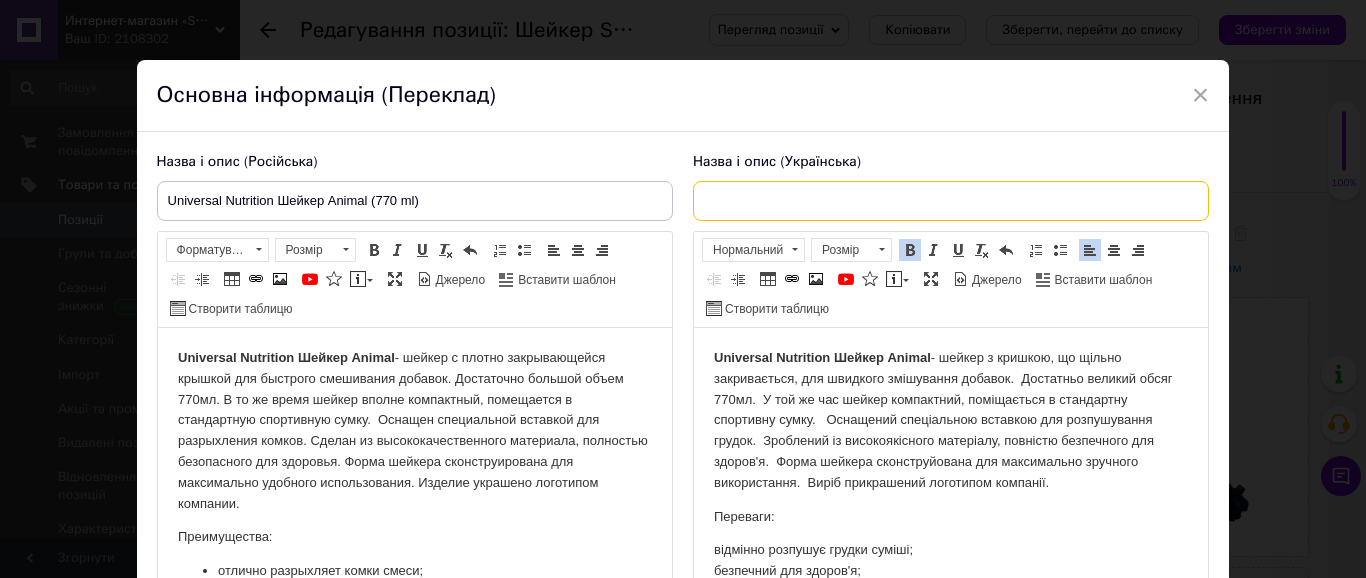 click at bounding box center [951, 201] 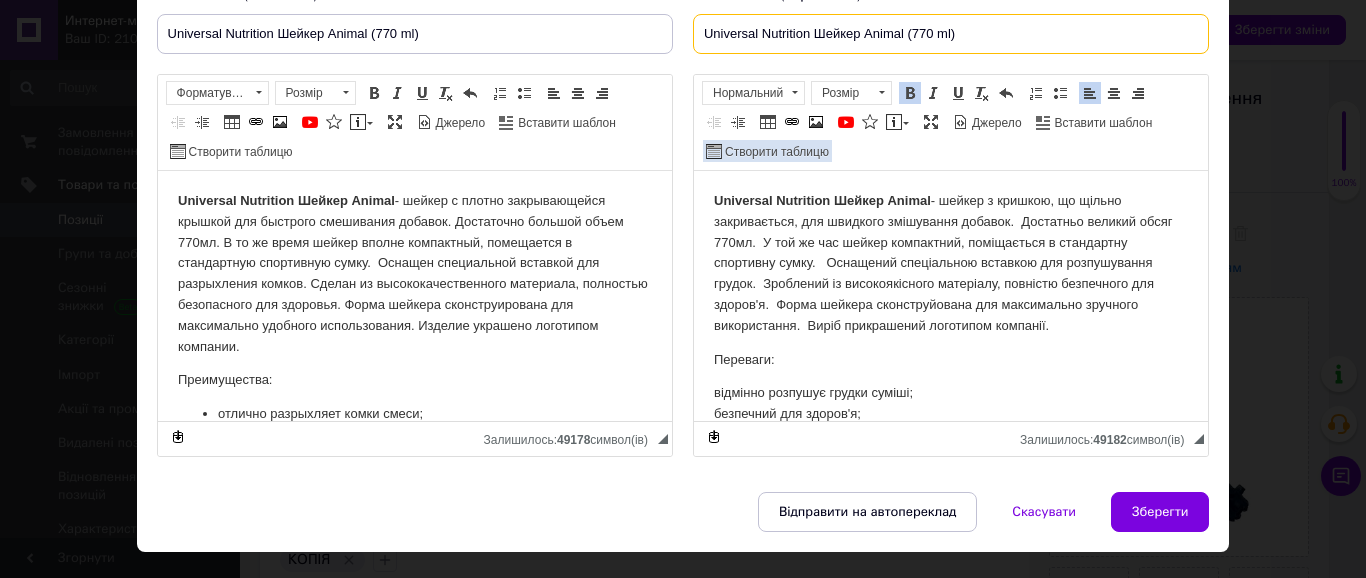 scroll, scrollTop: 210, scrollLeft: 0, axis: vertical 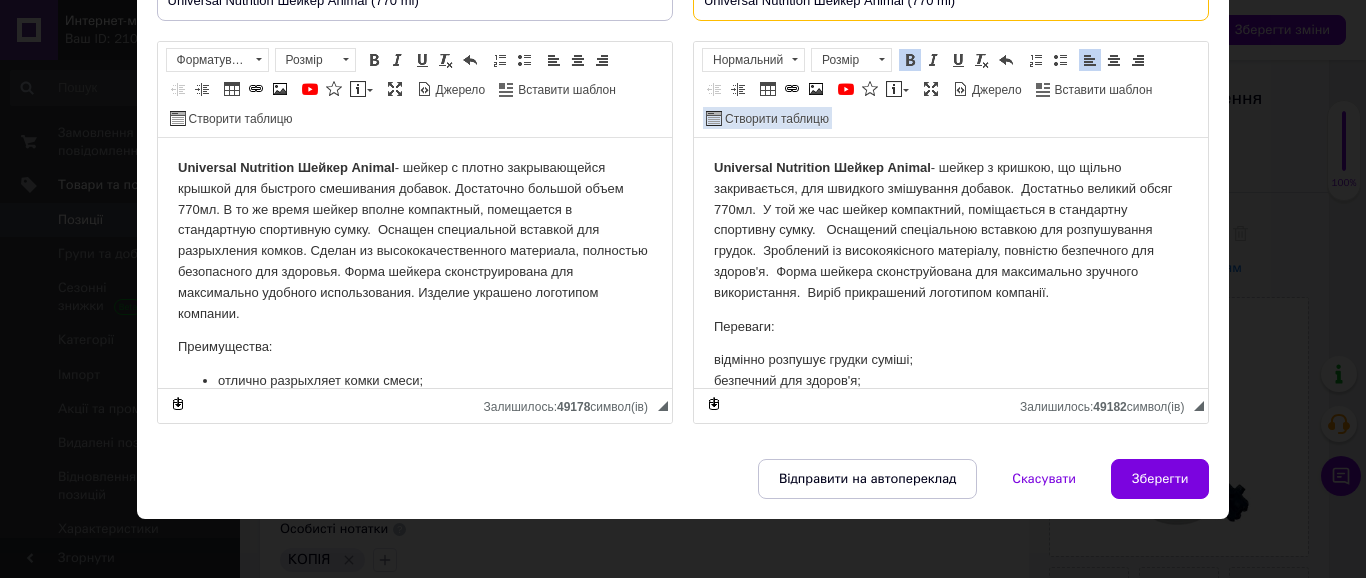 type on "Universal Nutrition Шейкер Animal (770 ml)" 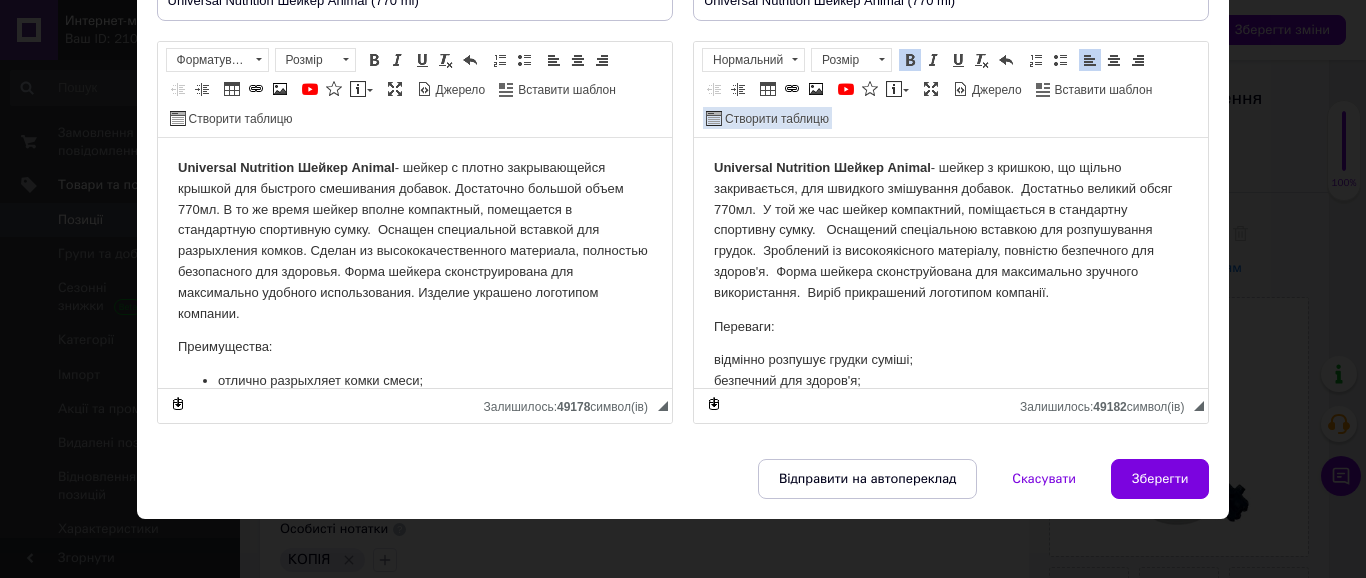click on "Переваги:" at bounding box center [950, 327] 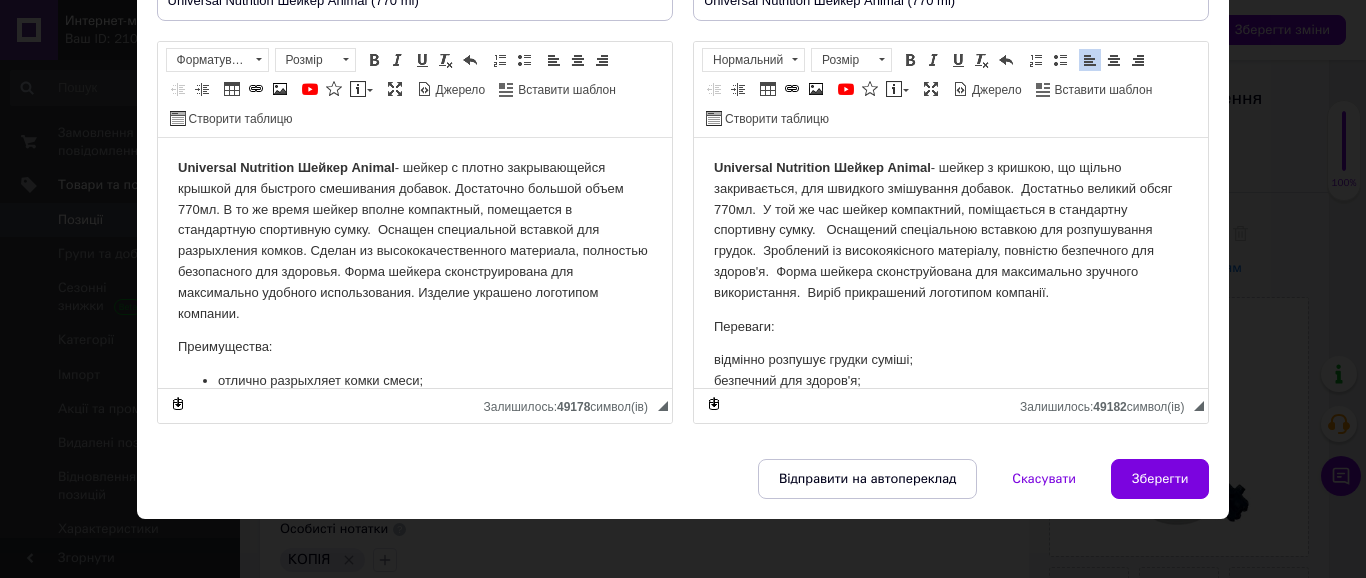 drag, startPoint x: 793, startPoint y: 321, endPoint x: 694, endPoint y: 336, distance: 100.12991 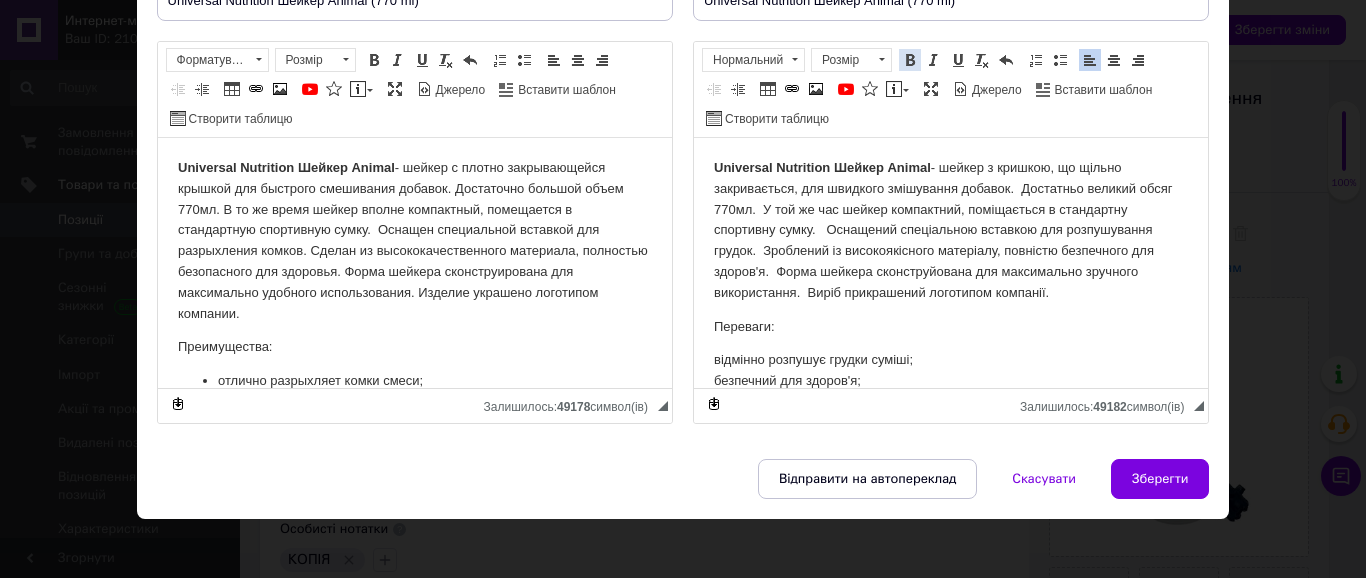 click on "Жирний  Сполучення клавіш Ctrl+B" at bounding box center (910, 60) 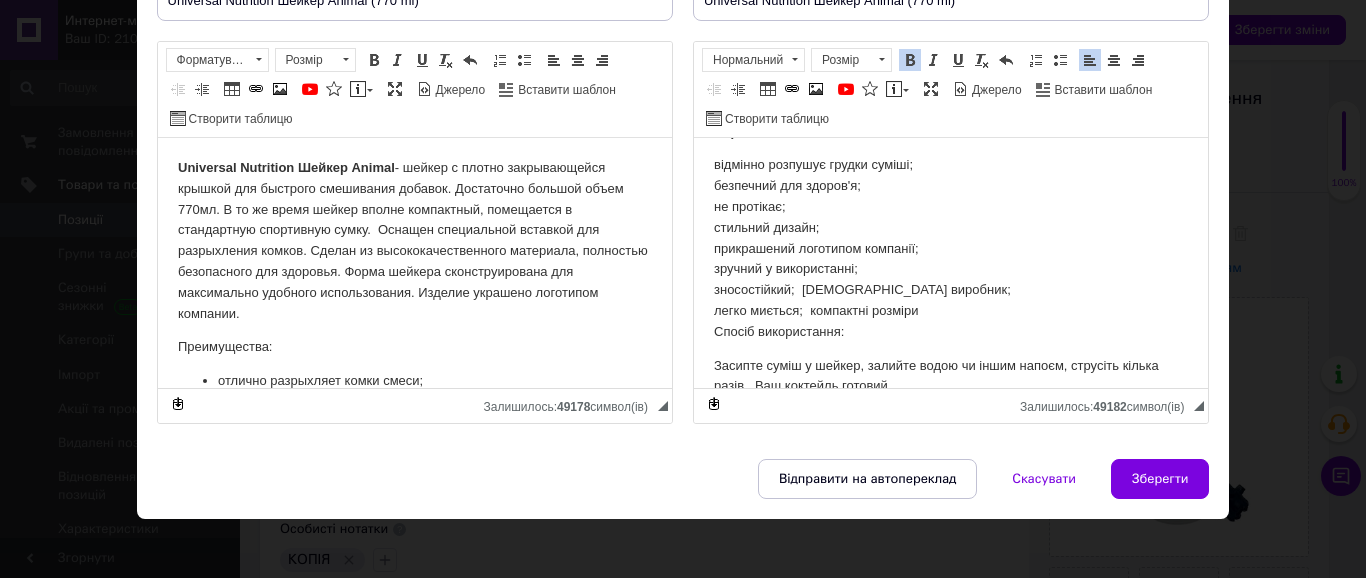 scroll, scrollTop: 200, scrollLeft: 0, axis: vertical 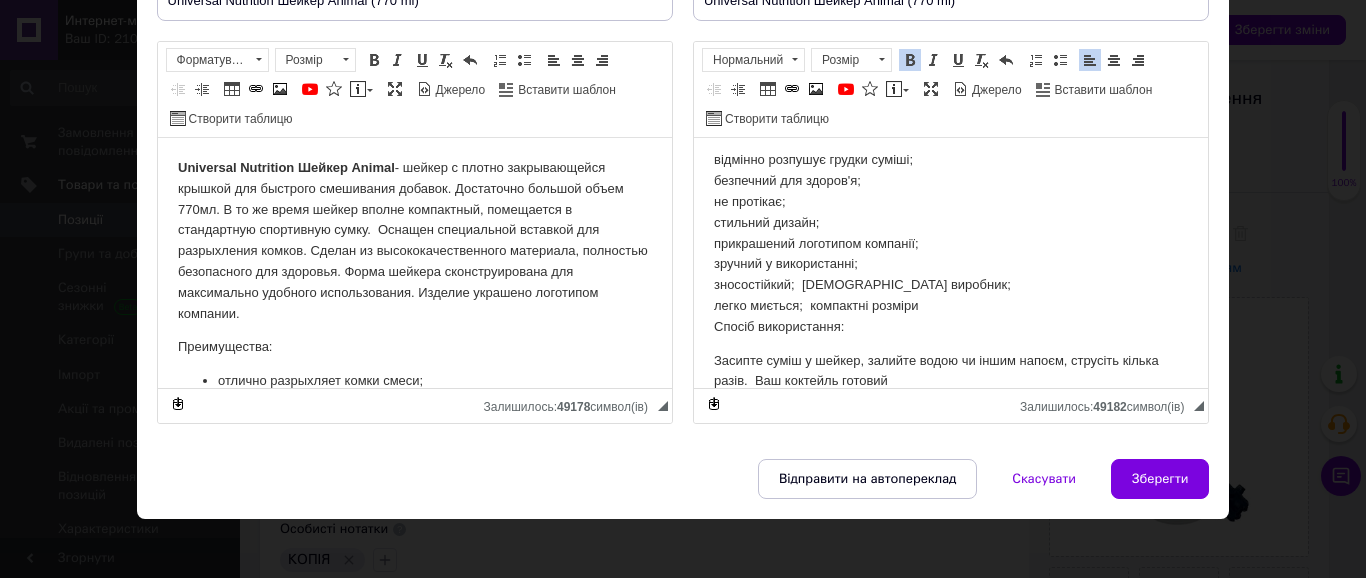 click on "відмінно розпушує грудки суміші;  безпечний для здоров'я;  не протікає;  стильний дизайн;  прикрашений логотипом компанії;  зручний у використанні;  зносостійкий;  американський виробник;  легко миється;  компактні розміри  Спосіб використання:" at bounding box center [950, 243] 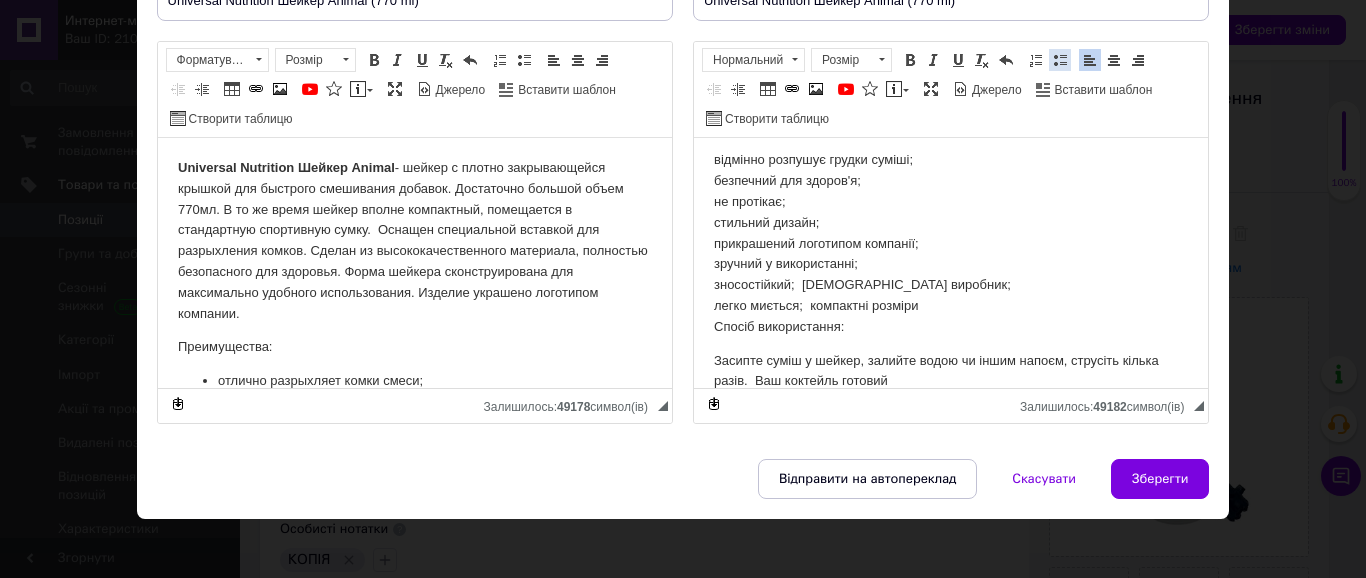drag, startPoint x: 1067, startPoint y: 60, endPoint x: 7, endPoint y: 44, distance: 1060.1207 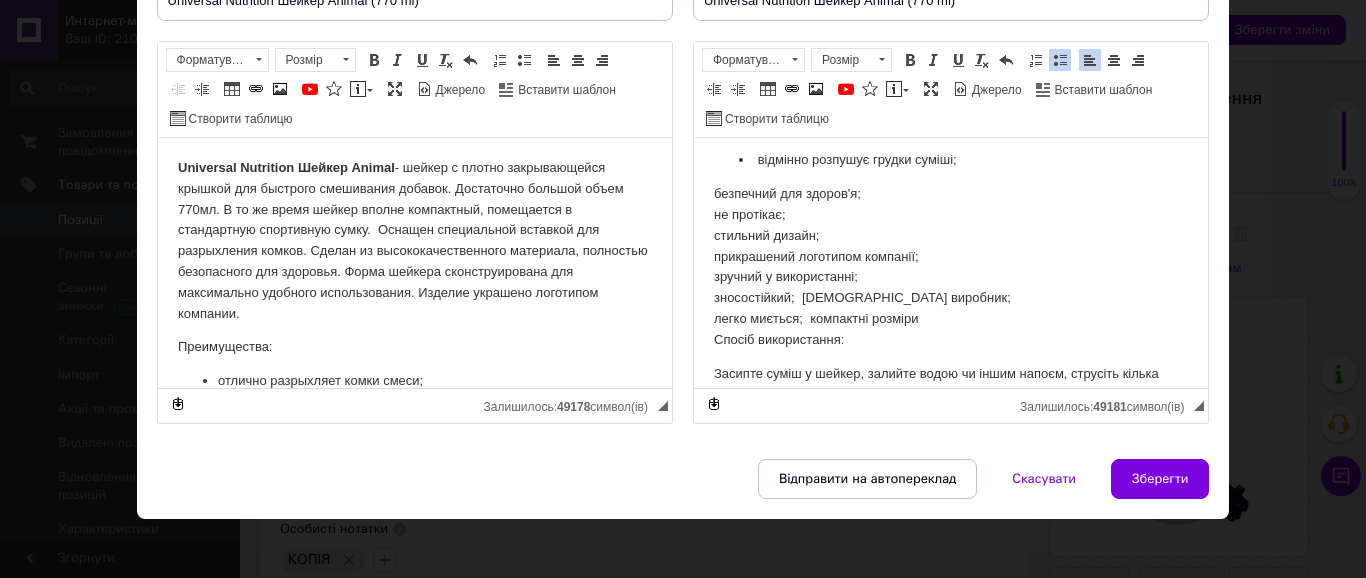 click on "безпечний для здоров'я;  не протікає;  стильний дизайн;  прикрашений логотипом компанії;  зручний у використанні;  зносостійкий;  [DEMOGRAPHIC_DATA] виробник;  легко миється;  компактні розміри  Спосіб використання:" at bounding box center [950, 267] 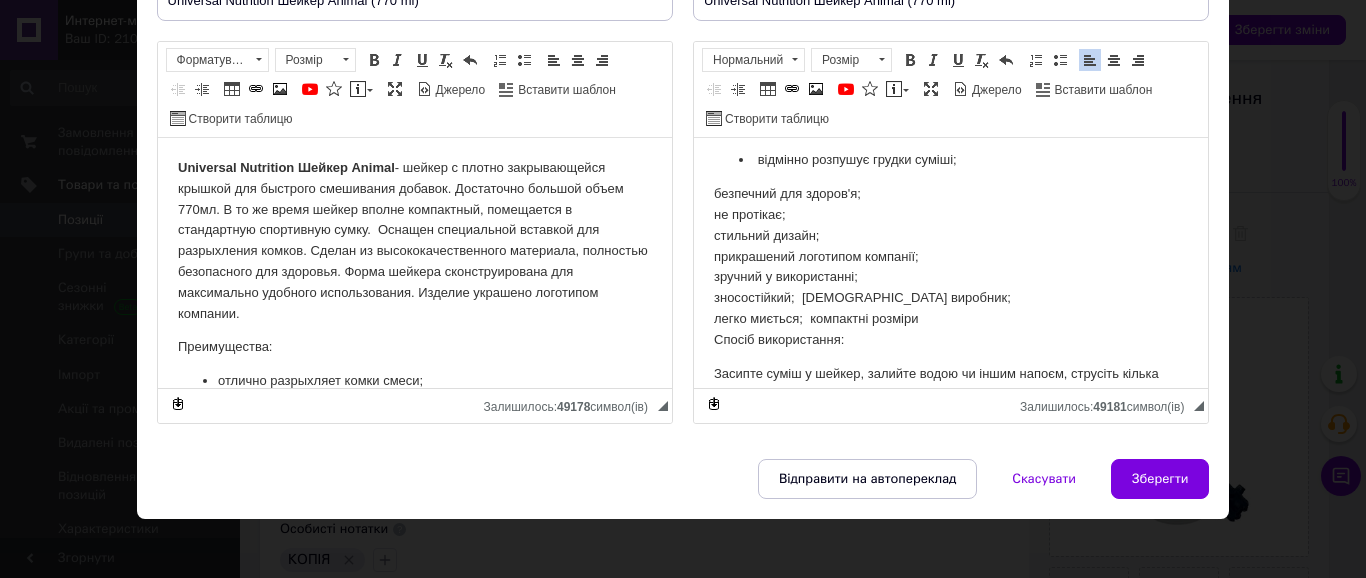 click on "безпечний для здоров'я;  не протікає;  стильний дизайн;  прикрашений логотипом компанії;  зручний у використанні;  зносостійкий;  [DEMOGRAPHIC_DATA] виробник;  легко миється;  компактні розміри  Спосіб використання:" at bounding box center (950, 267) 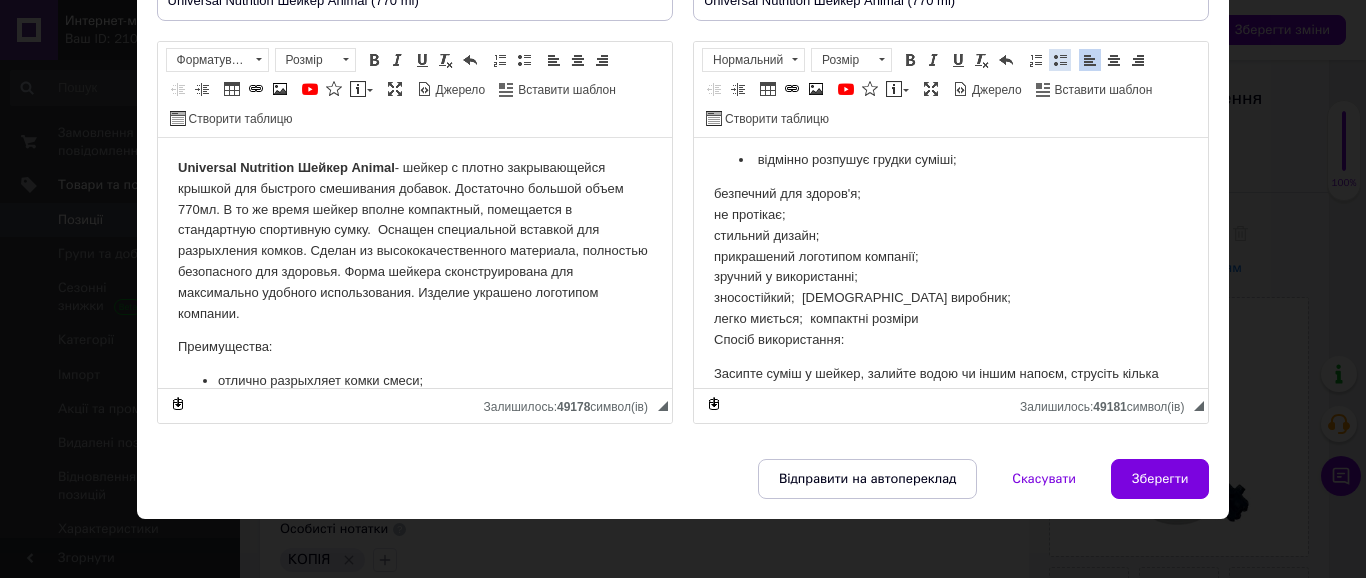 click at bounding box center (1060, 60) 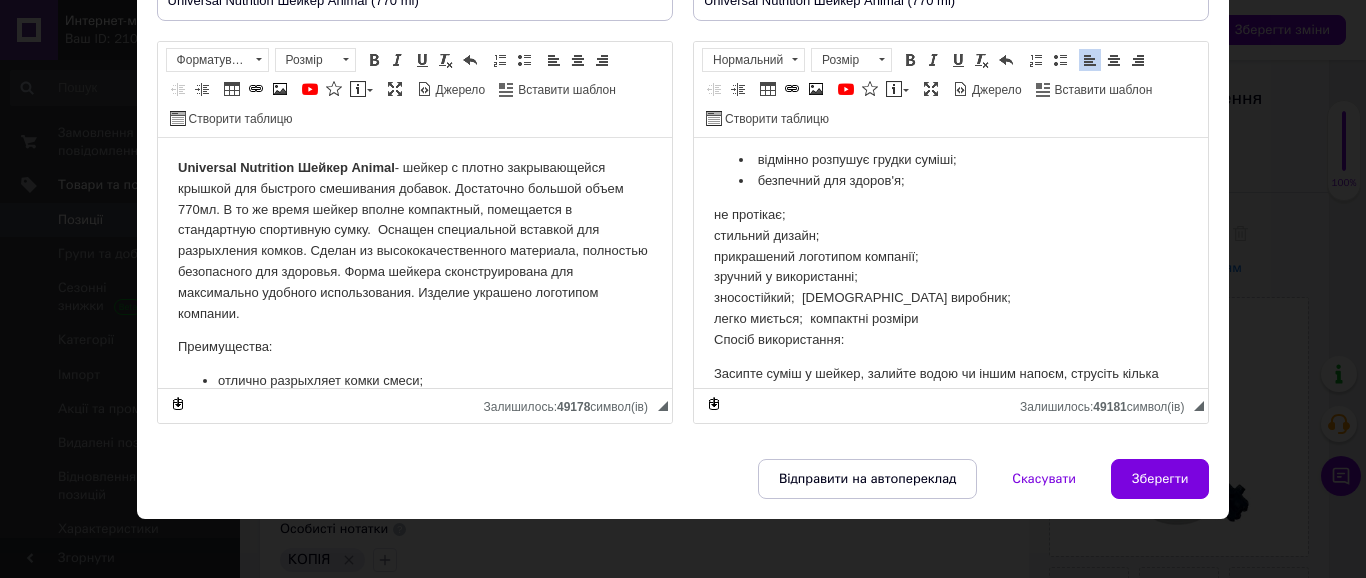drag, startPoint x: 709, startPoint y: 218, endPoint x: 783, endPoint y: 179, distance: 83.64807 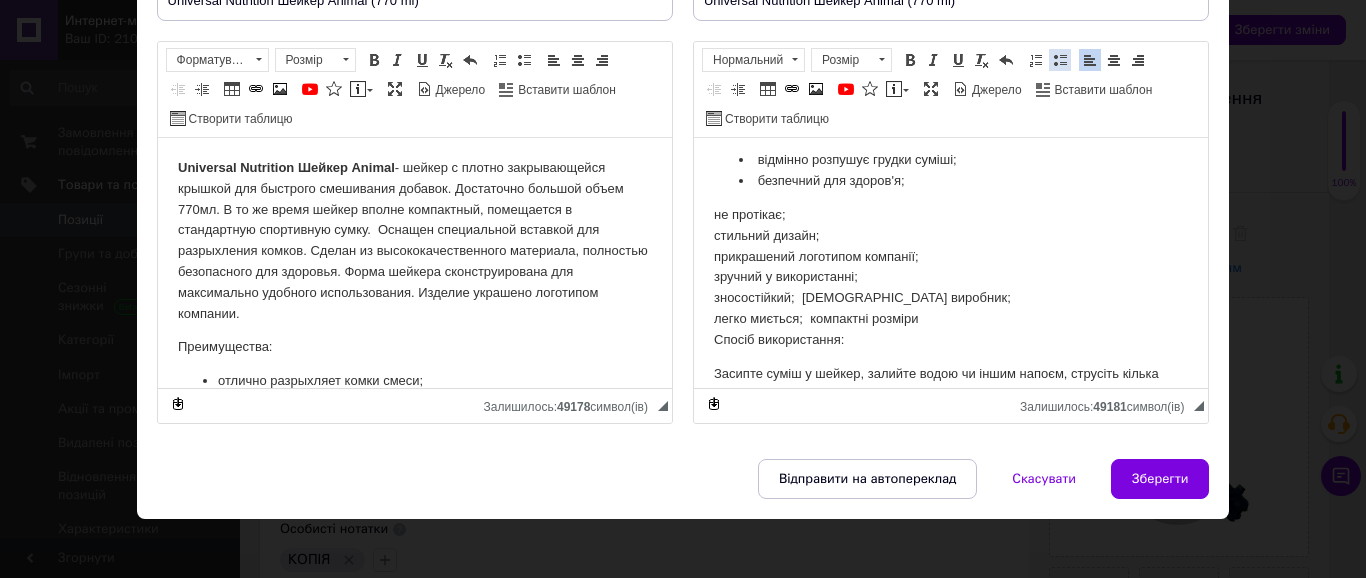 click at bounding box center [1060, 60] 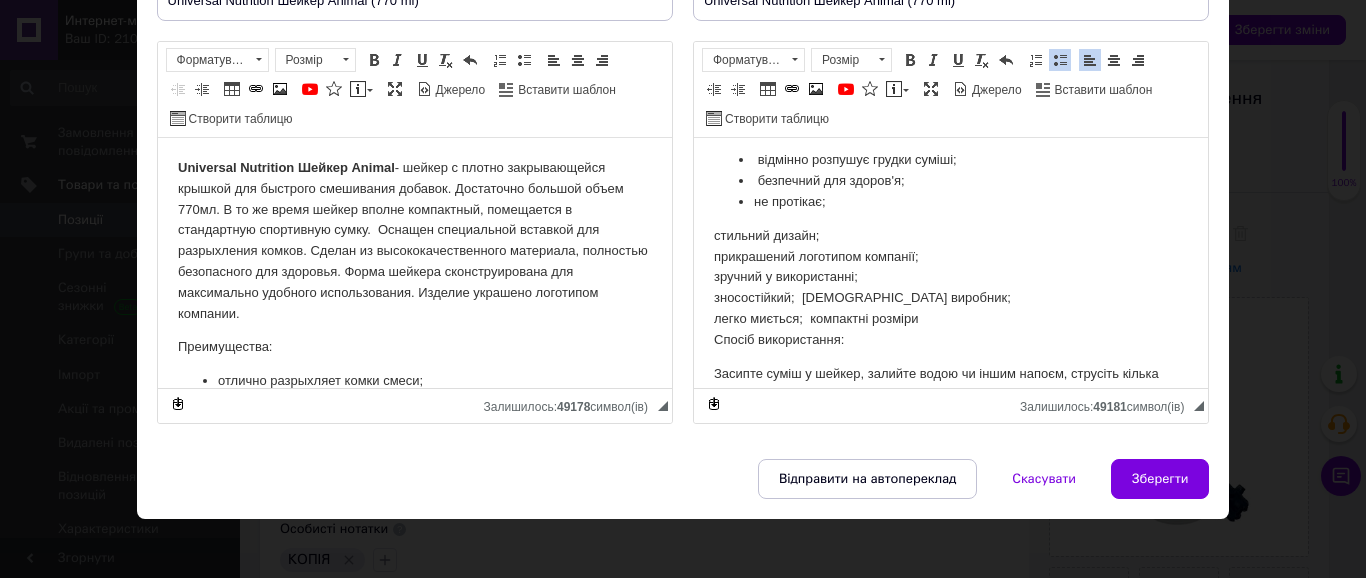 drag, startPoint x: 1057, startPoint y: 63, endPoint x: 96, endPoint y: 117, distance: 962.516 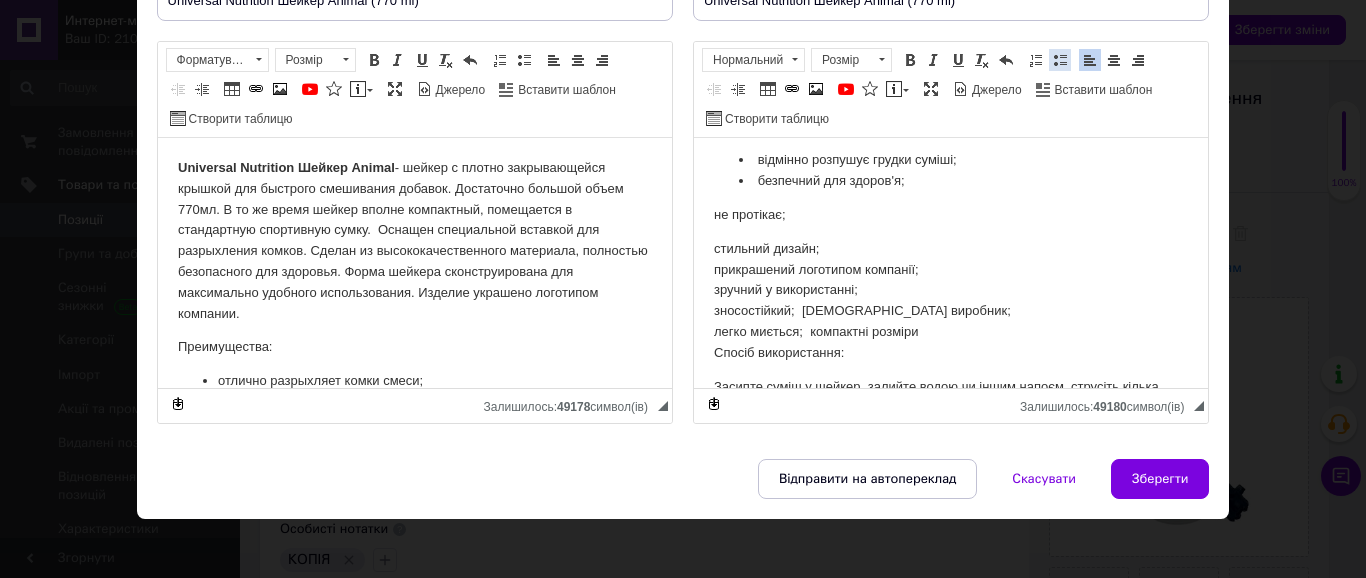 drag, startPoint x: 1050, startPoint y: 63, endPoint x: 27, endPoint y: 133, distance: 1025.3921 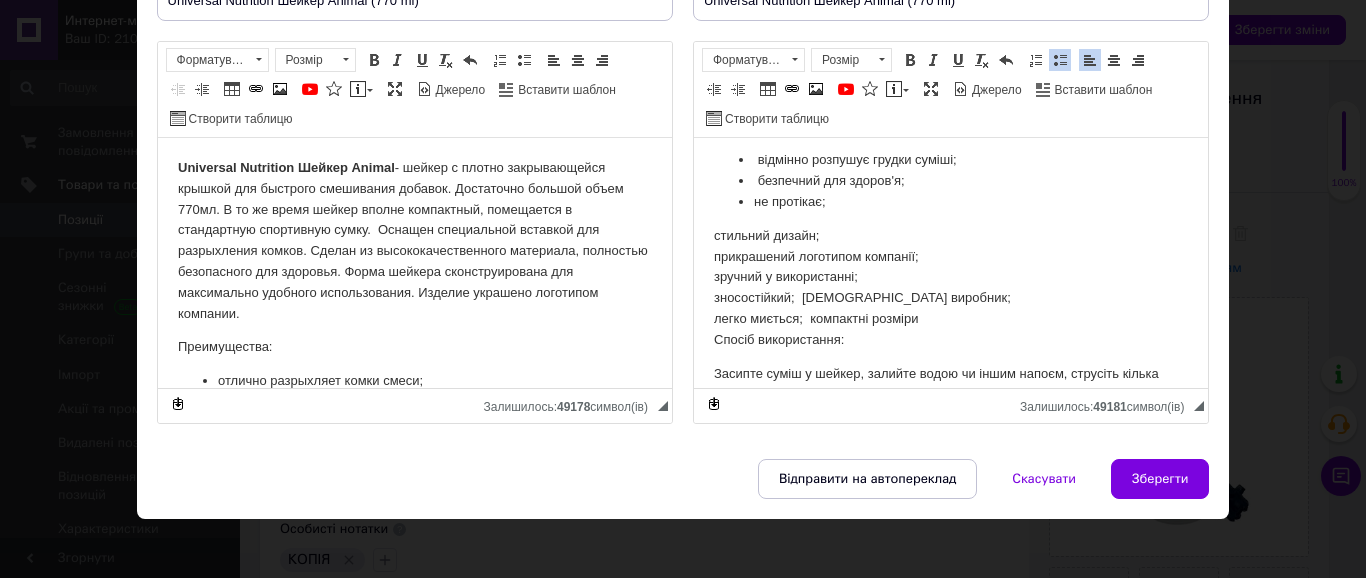 click on "Universal Nutrition Шейкер Animal  - шейкер з кришкою, що щільно закривається, для швидкого змішування добавок.  Достатньо великий обсяг 770мл.  У той же час шейкер компактний, поміщається в стандартну спортивну сумку.   Оснащений спеціальною вставкою для розпушування грудок.  Зроблений із високоякісного матеріалу, повністю безпечного для здоров'я.  Форма шейкера сконструйована для максимально зручного використання.  Виріб прикрашений логотипом компанії.  Переваги:   відмінно розпушує грудки суміші;   безпечний для здоров'я;  не протікає;  стильний дизайн;" at bounding box center (950, 181) 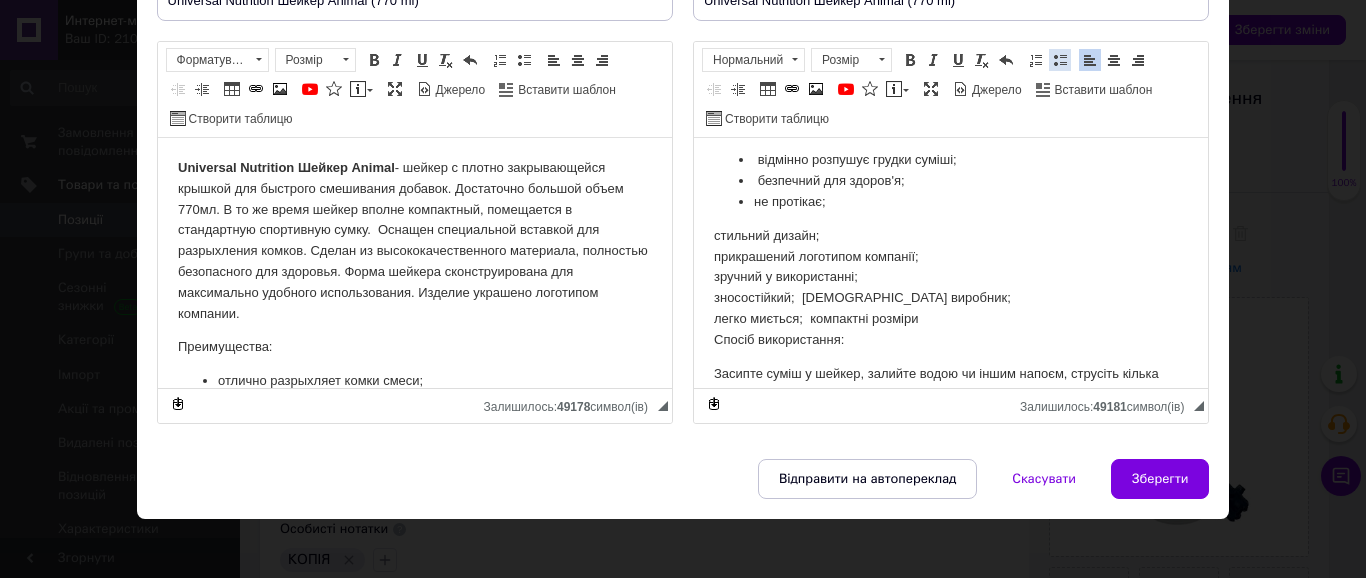 drag, startPoint x: 34, startPoint y: 115, endPoint x: 1055, endPoint y: 61, distance: 1022.427 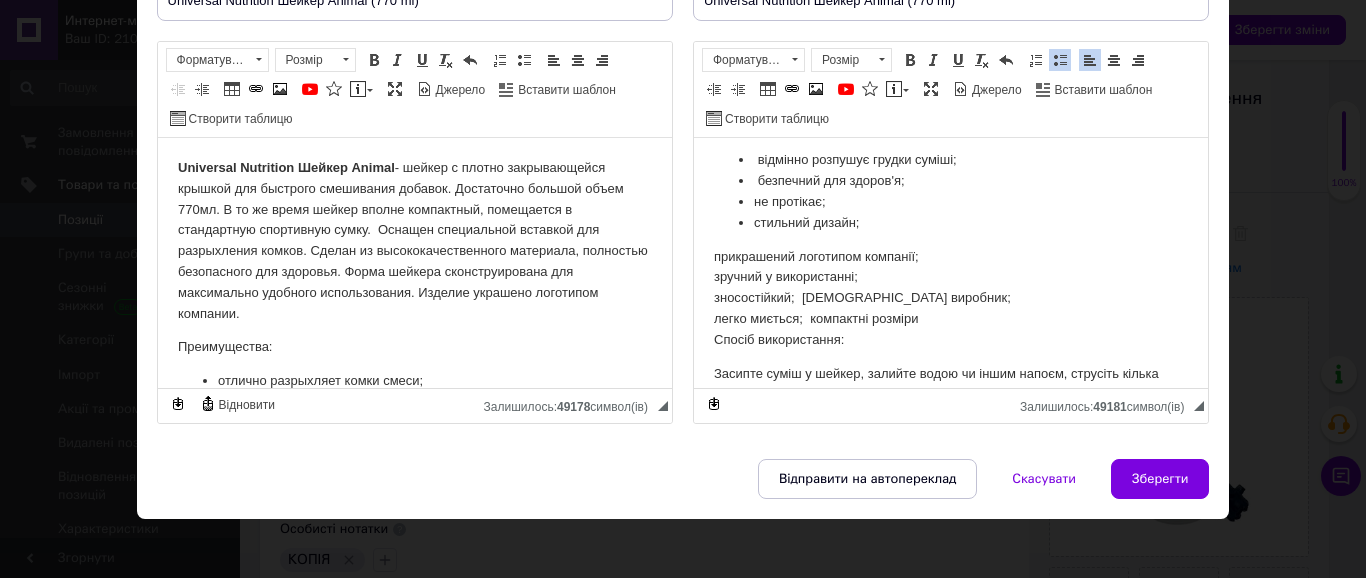 drag, startPoint x: 715, startPoint y: 250, endPoint x: 727, endPoint y: 246, distance: 12.649111 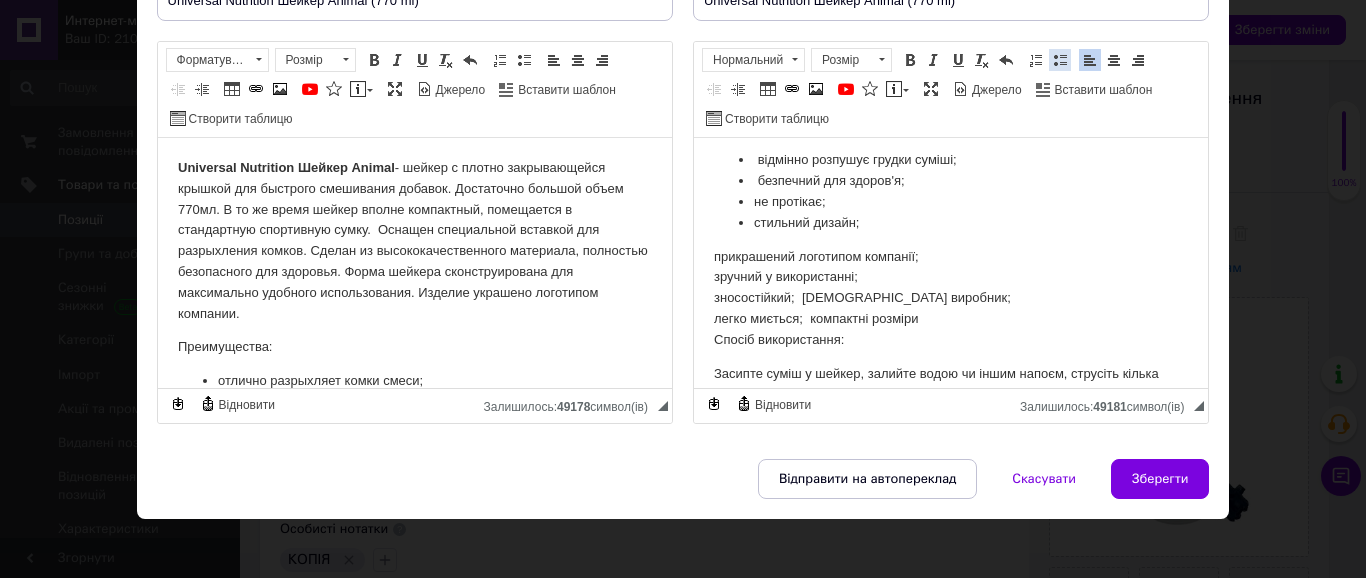 drag, startPoint x: 1052, startPoint y: 66, endPoint x: 509, endPoint y: 177, distance: 554.2292 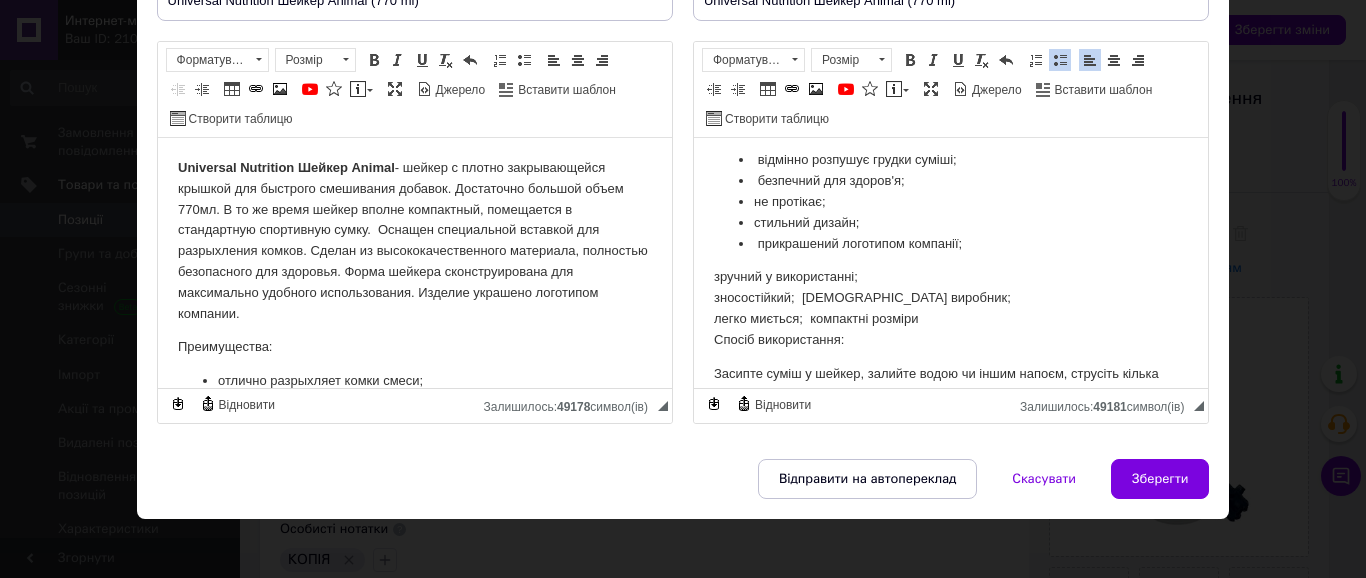 click on "Universal Nutrition Шейкер Animal  - шейкер з кришкою, що щільно закривається, для швидкого змішування добавок.  Достатньо великий обсяг 770мл.  У той же час шейкер компактний, поміщається в стандартну спортивну сумку.   Оснащений спеціальною вставкою для розпушування грудок.  Зроблений із високоякісного матеріалу, повністю безпечного для здоров'я.  Форма шейкера сконструйована для максимально зручного використання.  Виріб прикрашений логотипом компанії.  Переваги:   відмінно розпушує грудки суміші;   безпечний для здоров'я;  не протікає;  стильний дизайн;" at bounding box center (950, 181) 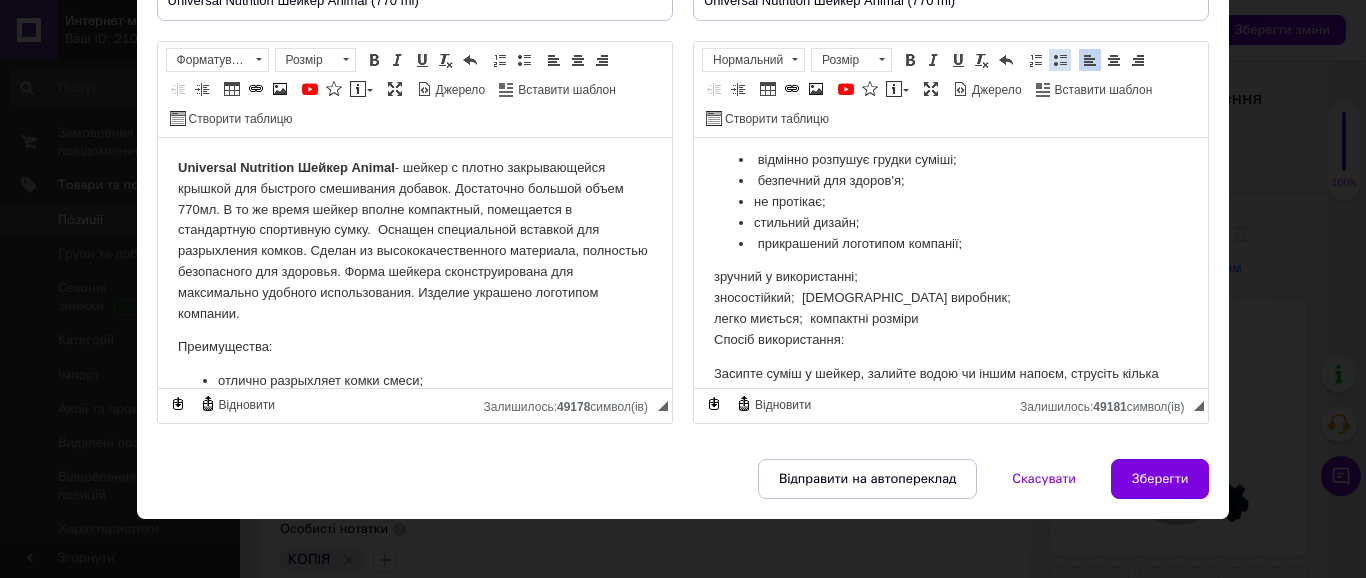 click at bounding box center (1060, 60) 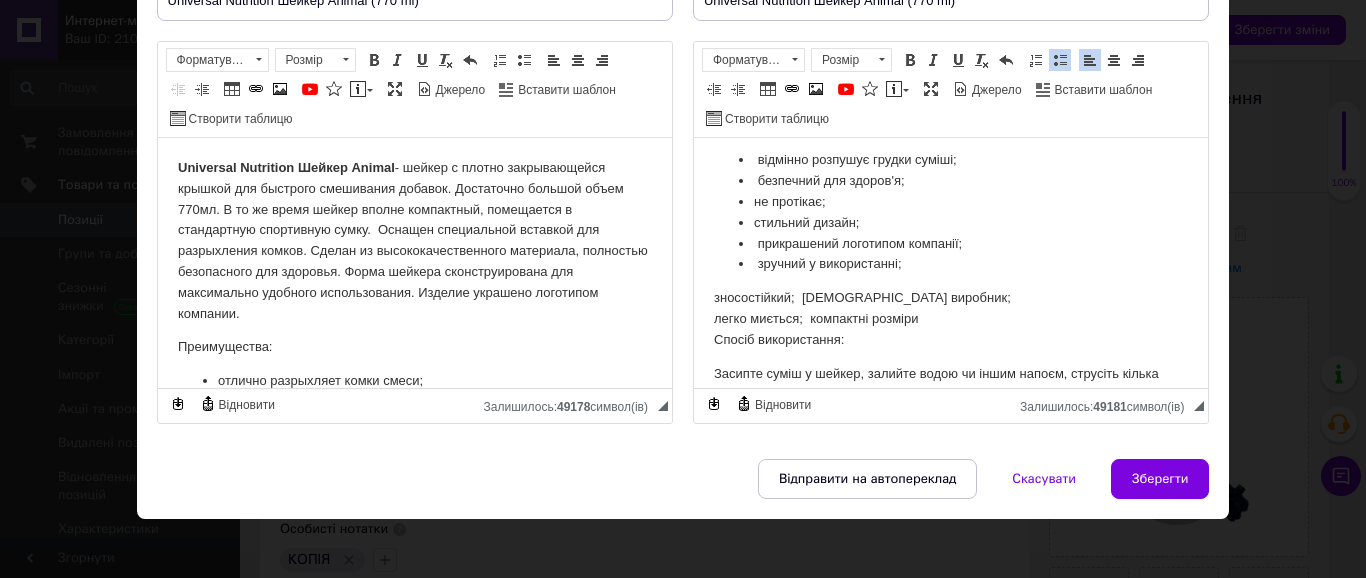 click on "зносостійкий;  [DEMOGRAPHIC_DATA] виробник;  легко миється;  компактні розміри  Спосіб використання:" at bounding box center (950, 319) 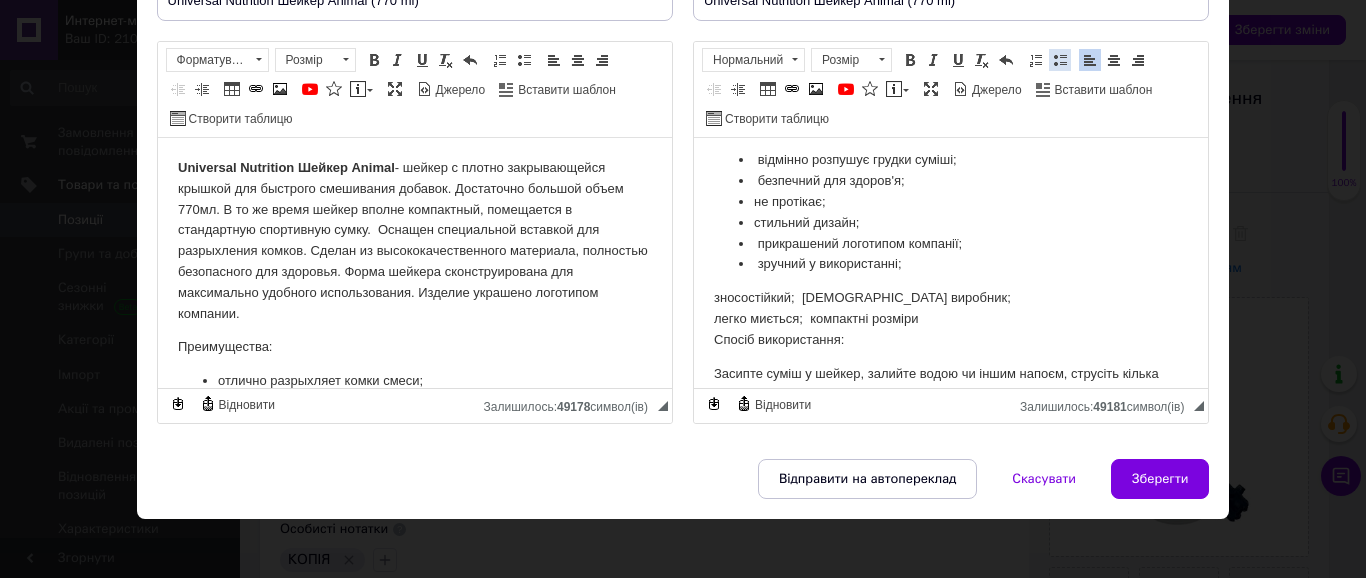 click at bounding box center [1060, 60] 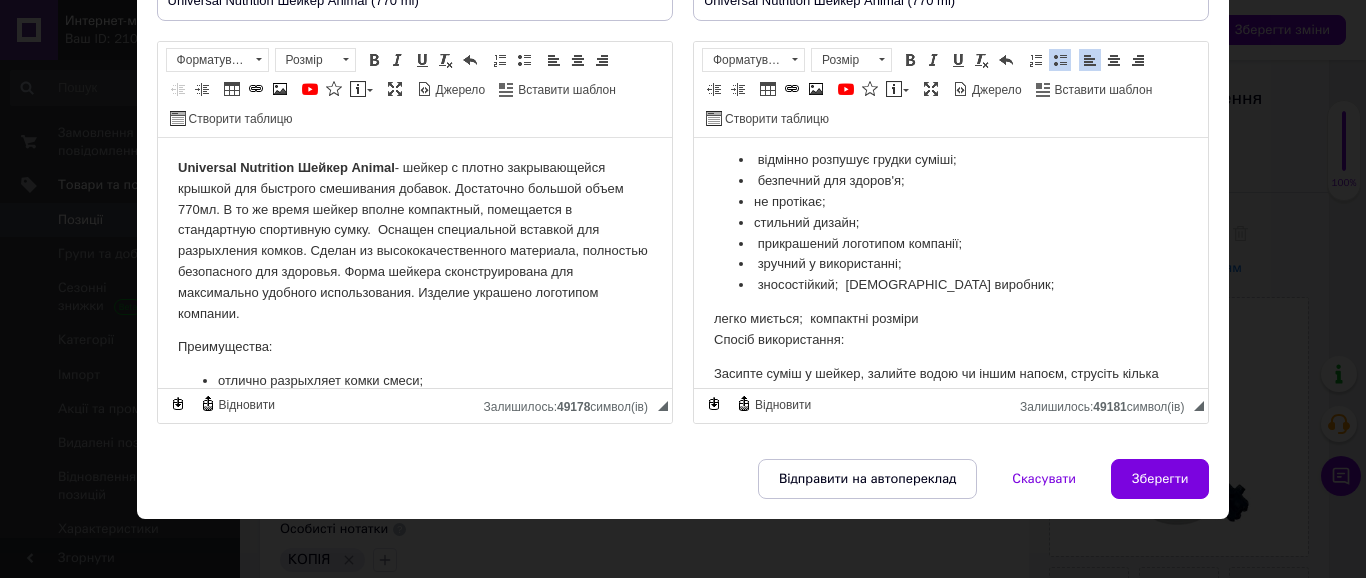 click on "легко миється;  компактні розміри  Спосіб використання:" at bounding box center (950, 330) 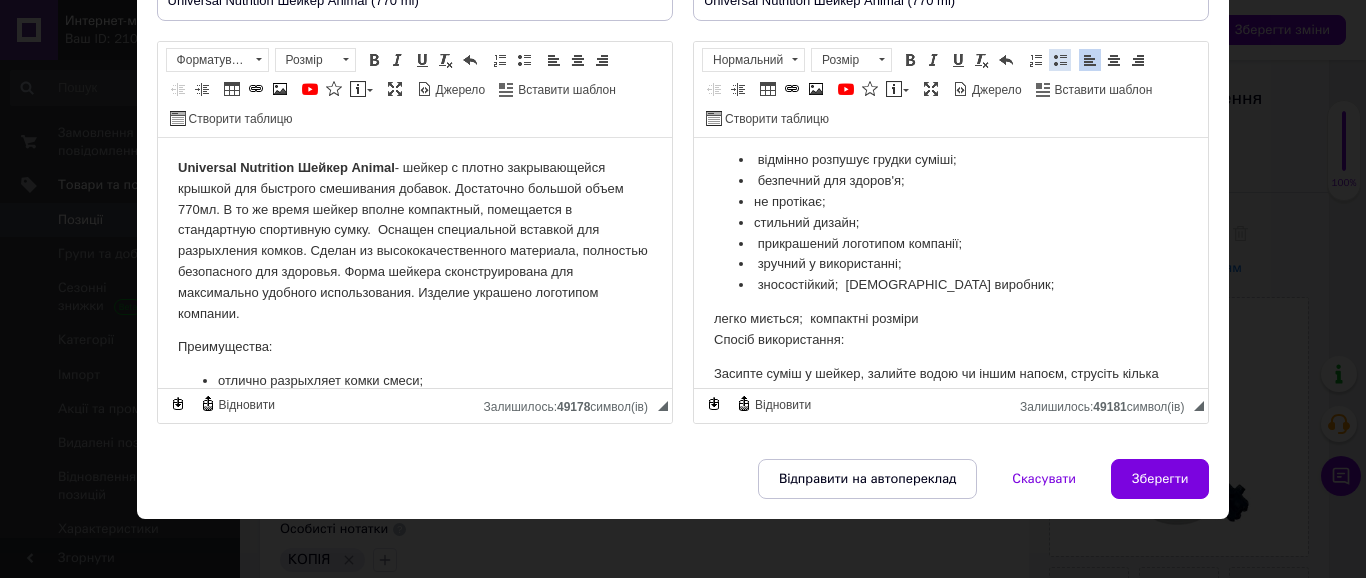 drag, startPoint x: 1060, startPoint y: 66, endPoint x: 69, endPoint y: 188, distance: 998.4813 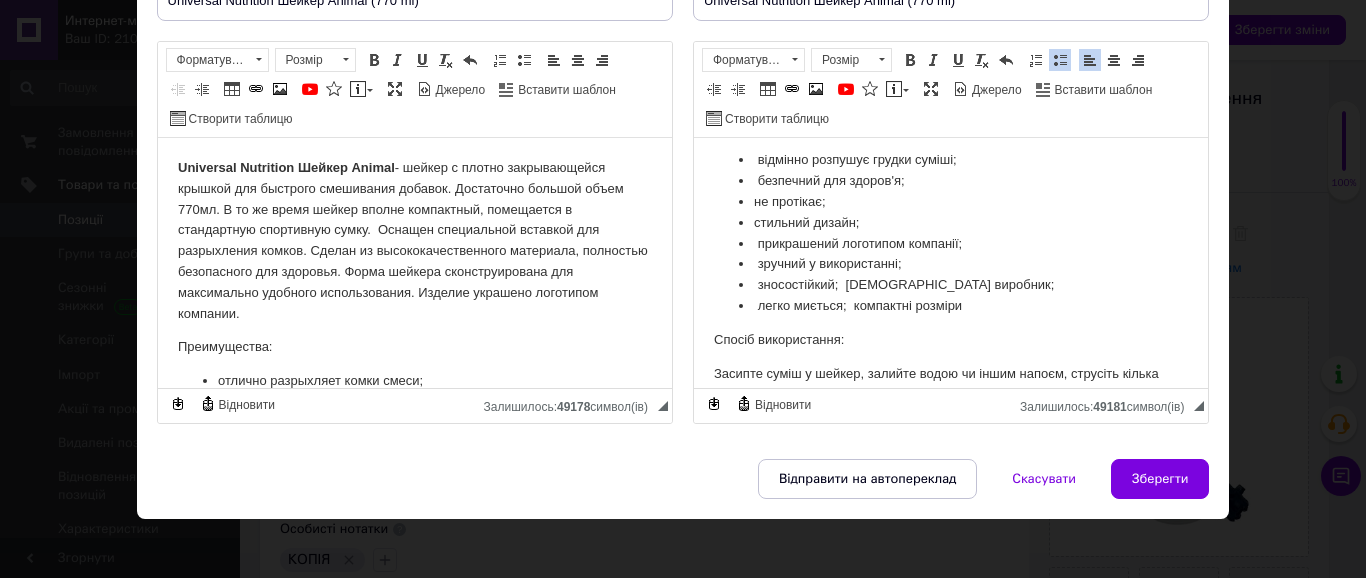 click on "Universal Nutrition Шейкер Animal  - шейкер з кришкою, що щільно закривається, для швидкого змішування добавок.  Достатньо великий обсяг 770мл.  У той же час шейкер компактний, поміщається в стандартну спортивну сумку.   Оснащений спеціальною вставкою для розпушування грудок.  Зроблений із високоякісного матеріалу, повністю безпечного для здоров'я.  Форма шейкера сконструйована для максимально зручного використання.  Виріб прикрашений логотипом компанії.  Переваги:   відмінно розпушує грудки суміші;   безпечний для здоров'я;  не протікає;  стильний дизайн;" at bounding box center (950, 181) 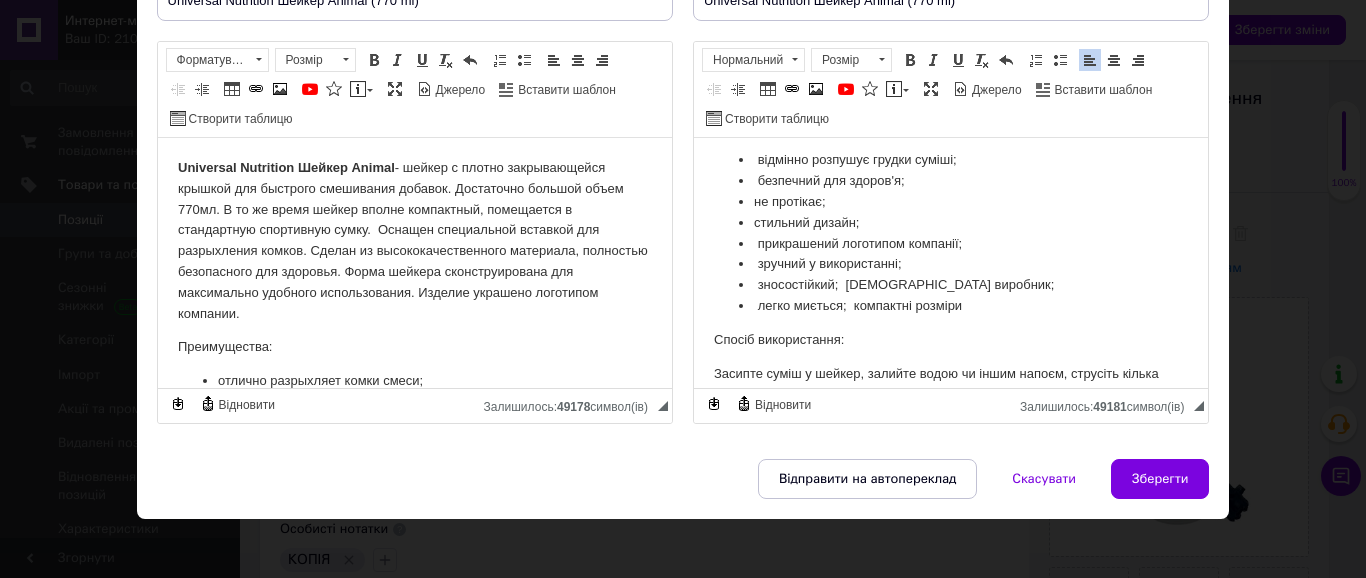 drag, startPoint x: 905, startPoint y: 322, endPoint x: 705, endPoint y: 328, distance: 200.08998 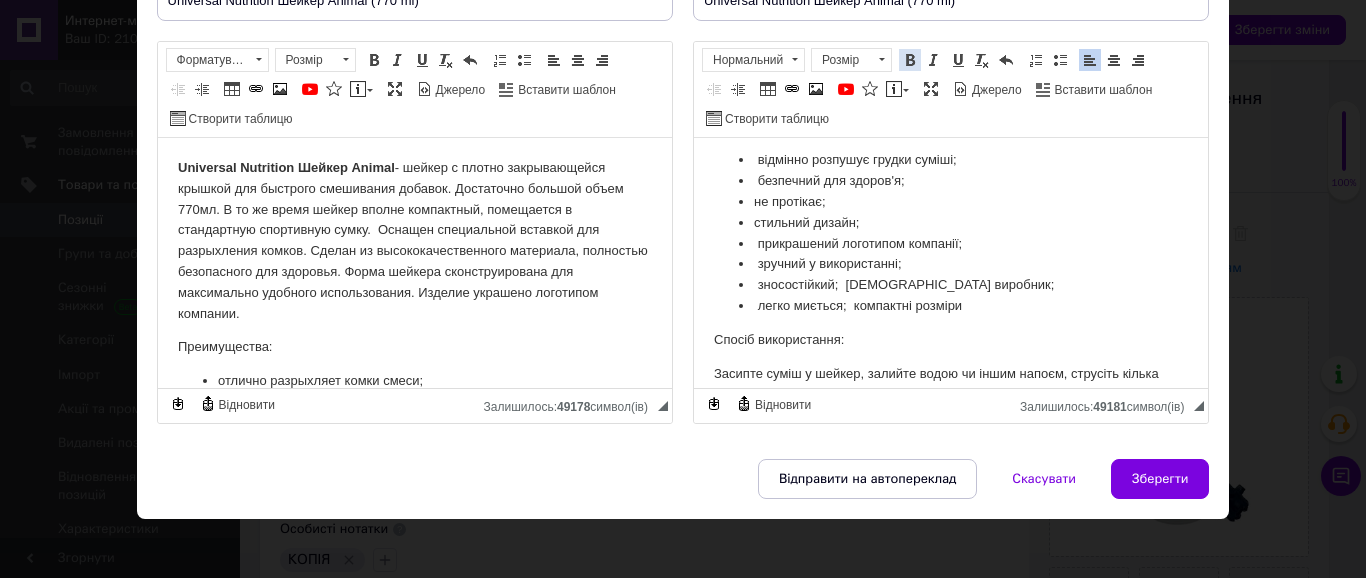 drag, startPoint x: 919, startPoint y: 55, endPoint x: 908, endPoint y: 61, distance: 12.529964 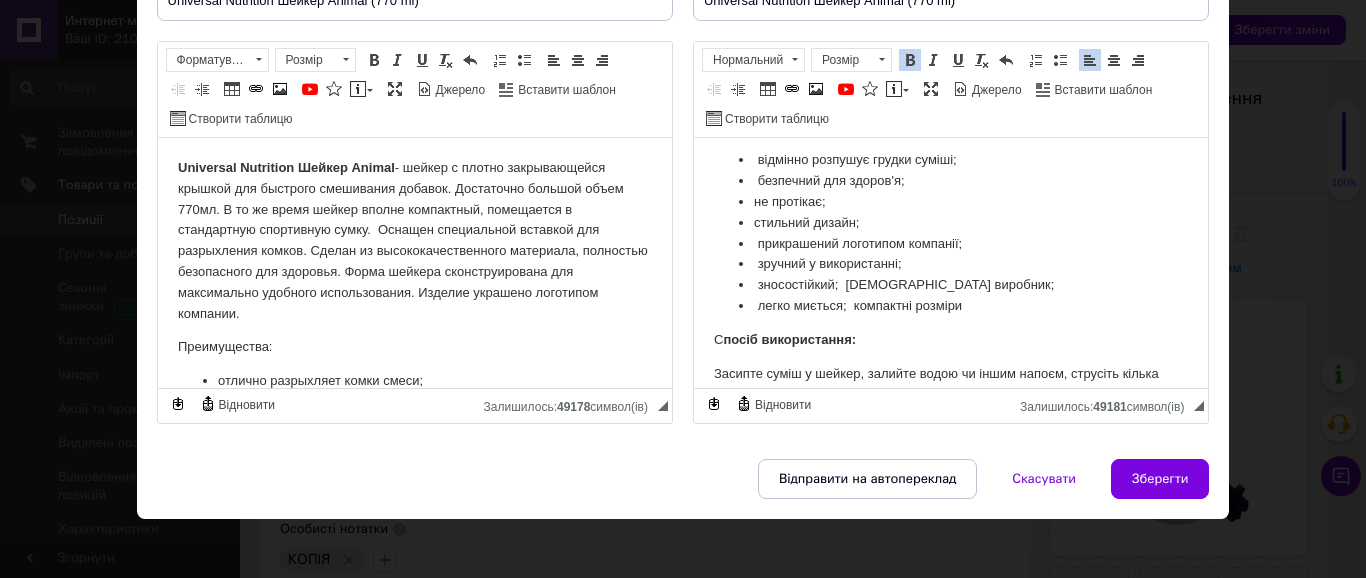 click on "С посіб використання:" at bounding box center (950, 340) 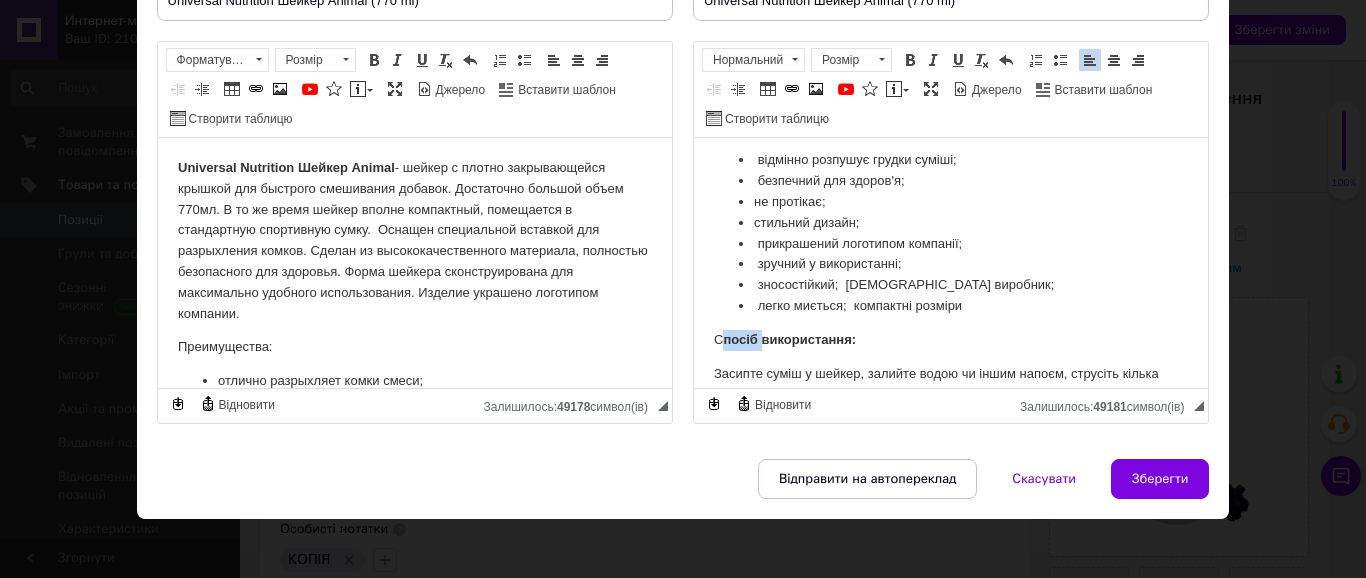 click on "С посіб використання:" at bounding box center [950, 340] 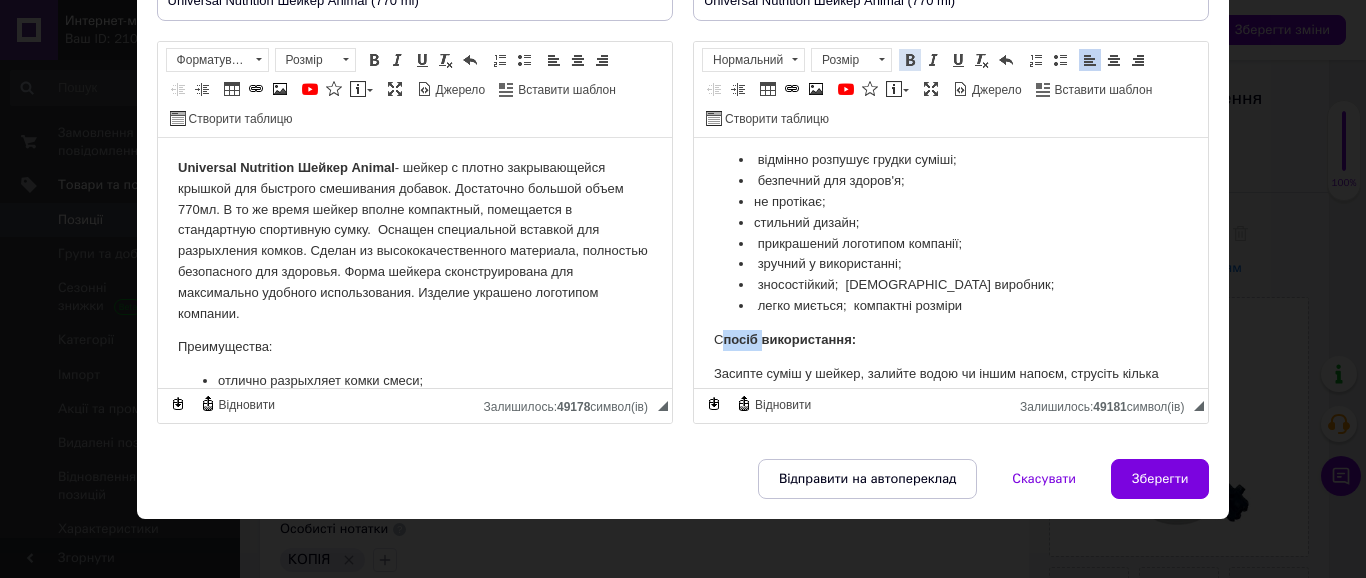 click at bounding box center [910, 60] 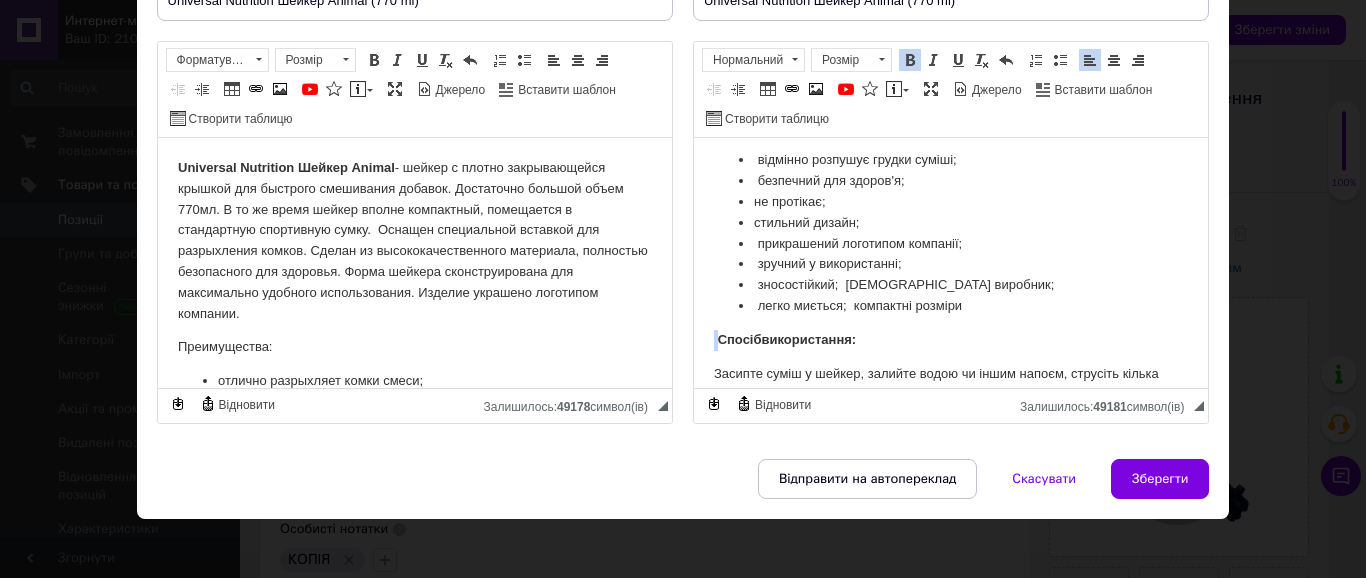 click at bounding box center (910, 60) 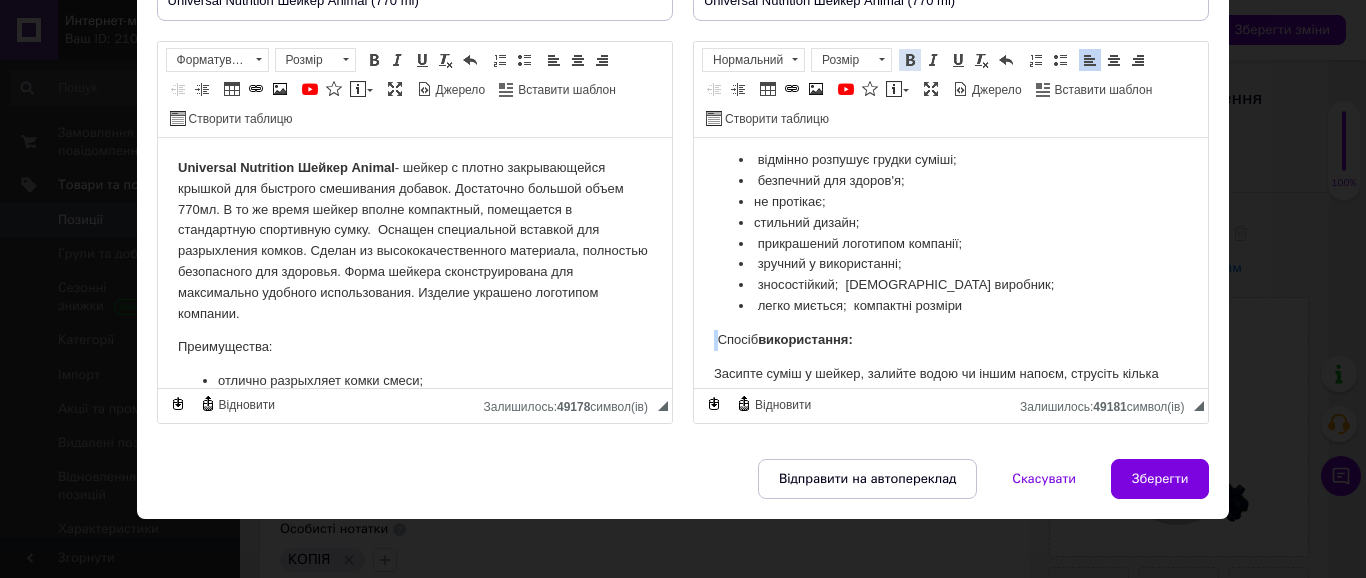 drag, startPoint x: 912, startPoint y: 61, endPoint x: 206, endPoint y: 177, distance: 715.4663 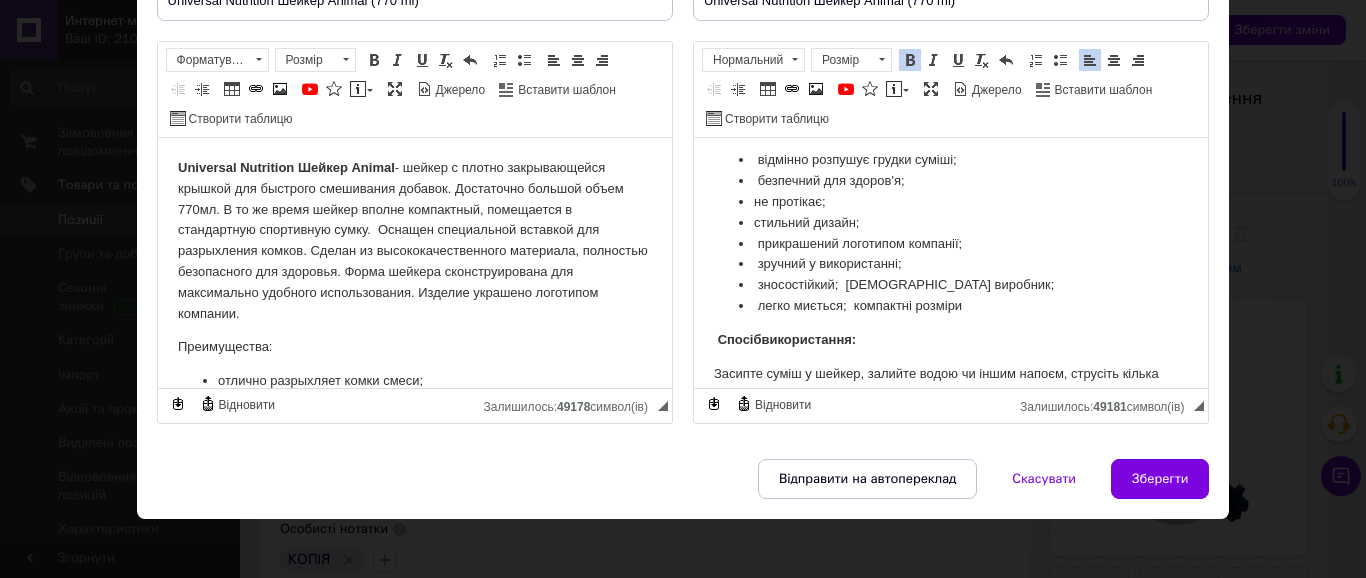 click on "Universal Nutrition Шейкер Animal  - шейкер з кришкою, що щільно закривається, для швидкого змішування добавок.  Достатньо великий обсяг 770мл.  У той же час шейкер компактний, поміщається в стандартну спортивну сумку.   Оснащений спеціальною вставкою для розпушування грудок.  Зроблений із високоякісного матеріалу, повністю безпечного для здоров'я.  Форма шейкера сконструйована для максимально зручного використання.  Виріб прикрашений логотипом компанії.  Переваги:   відмінно розпушує грудки суміші;   безпечний для здоров'я;  не протікає;  стильний дизайн;" at bounding box center (950, 181) 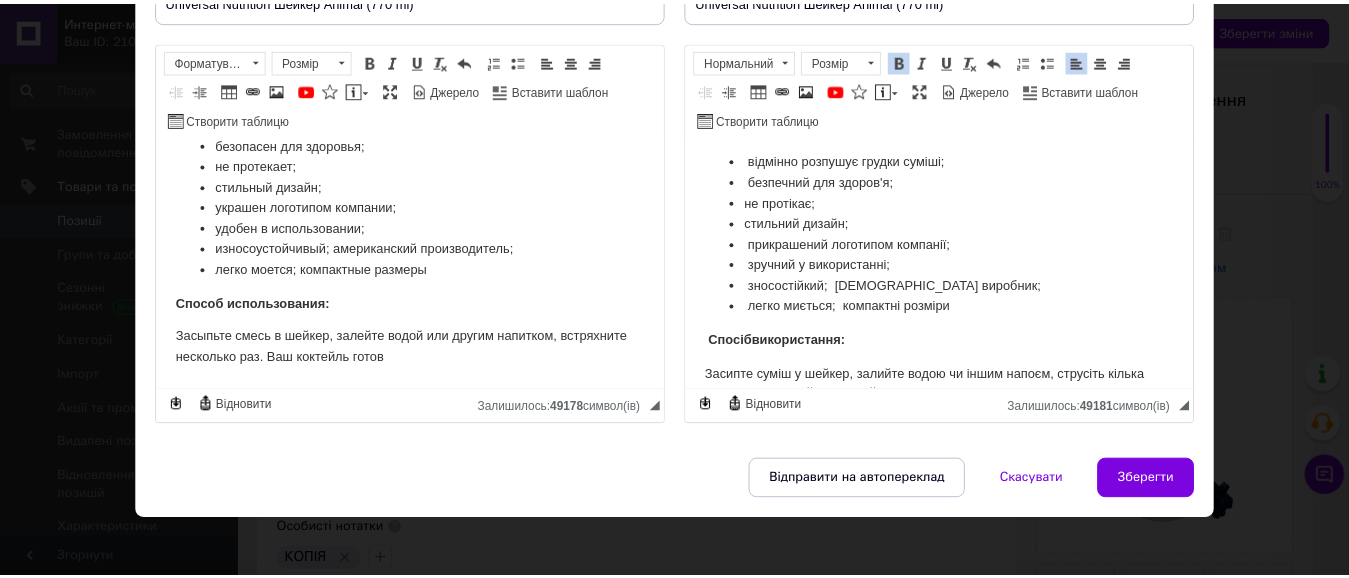 scroll, scrollTop: 237, scrollLeft: 0, axis: vertical 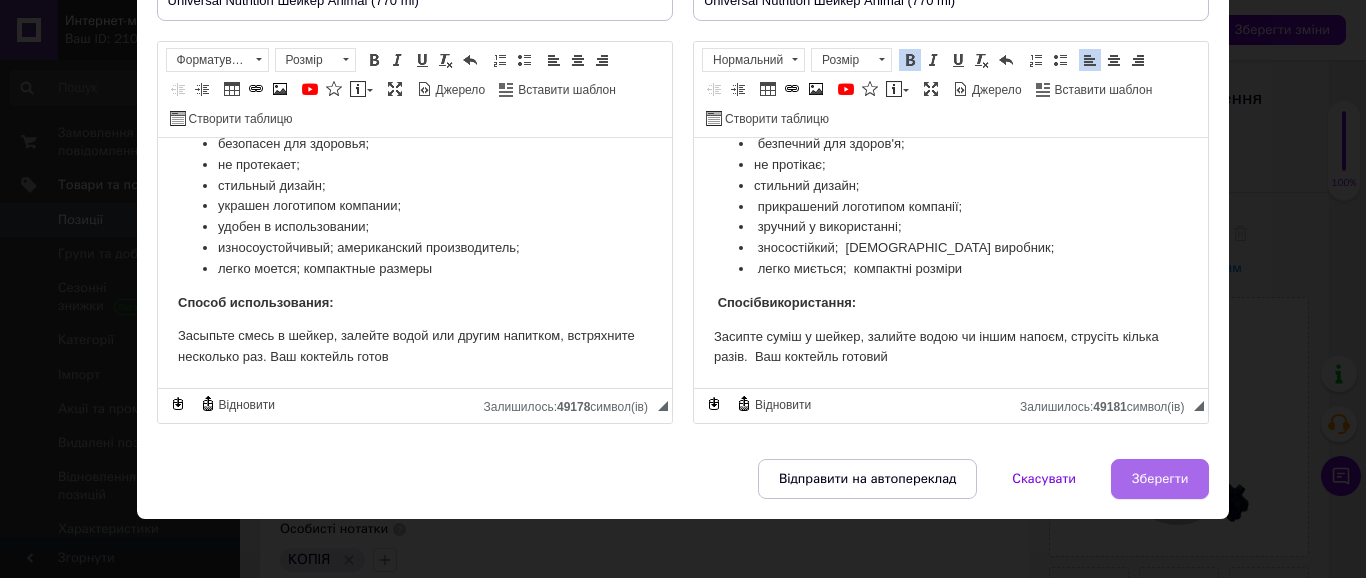 click on "Зберегти" at bounding box center [1160, 479] 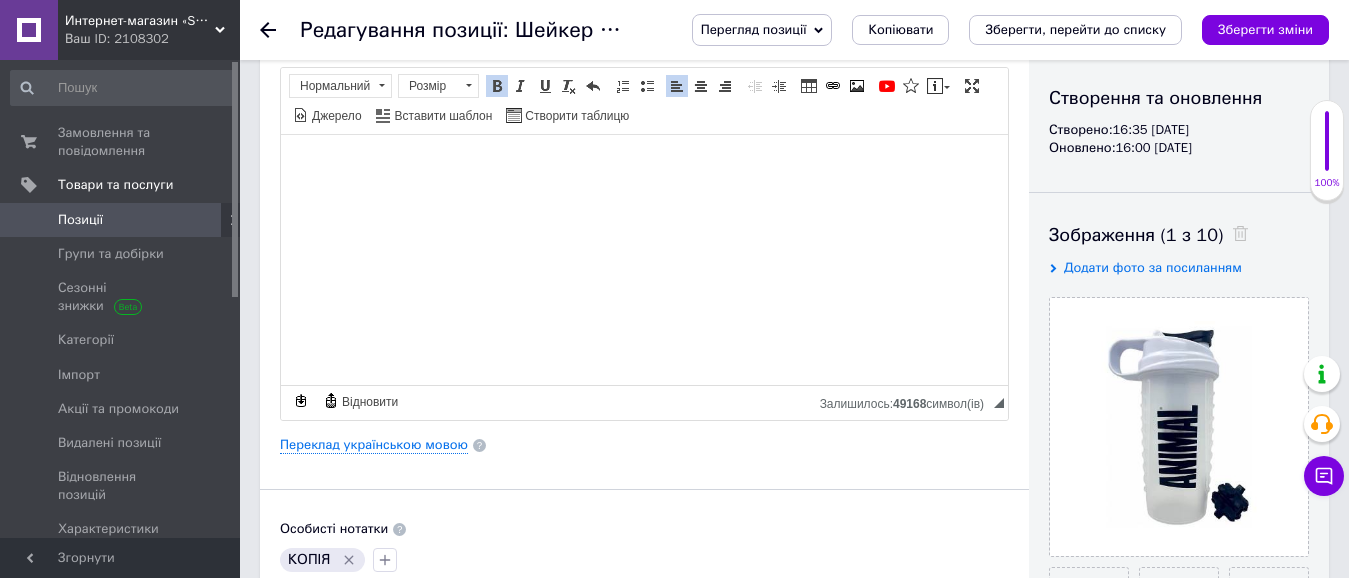 scroll, scrollTop: 0, scrollLeft: 0, axis: both 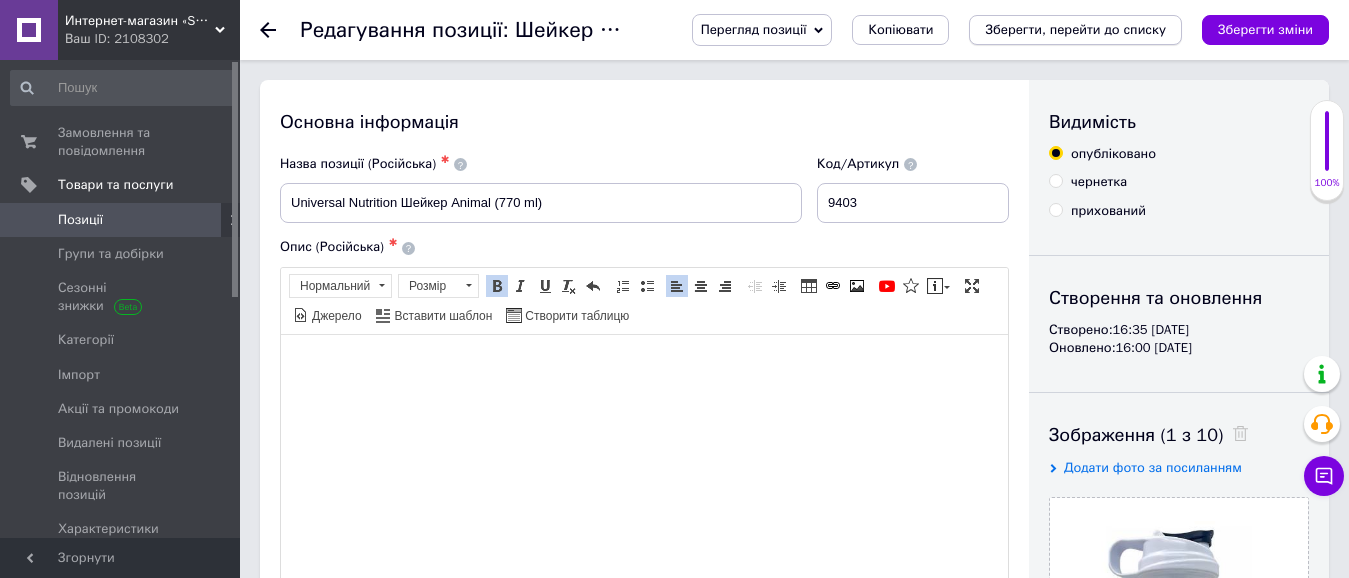 click on "Зберегти, перейти до списку" at bounding box center (1075, 29) 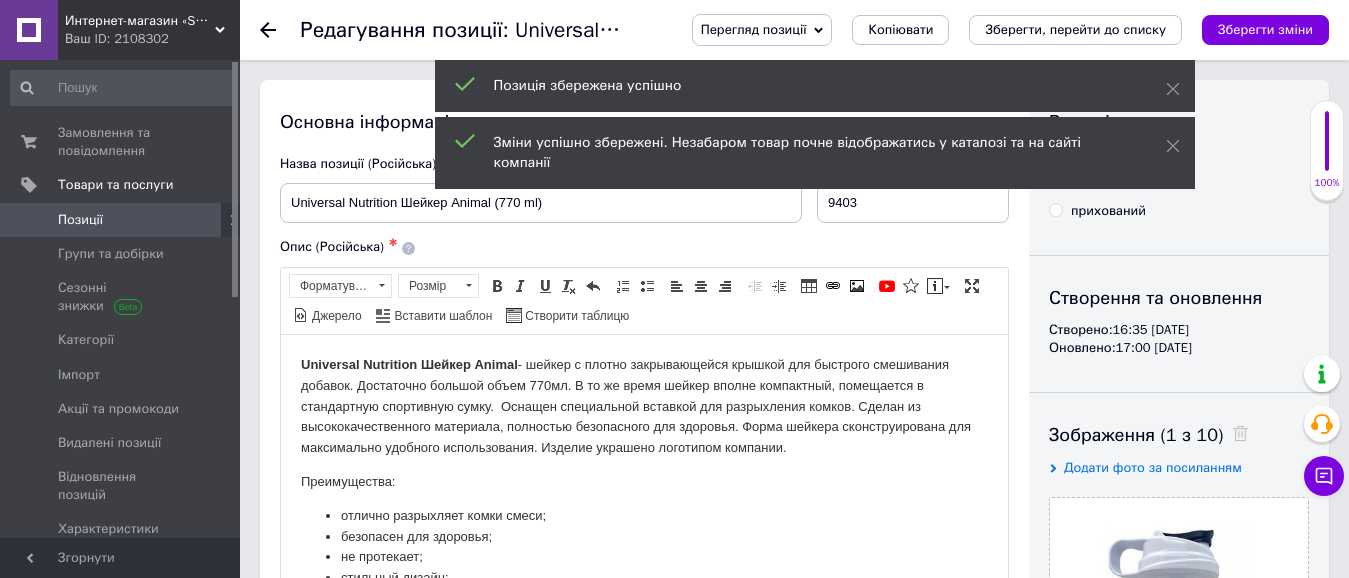 scroll, scrollTop: 0, scrollLeft: 0, axis: both 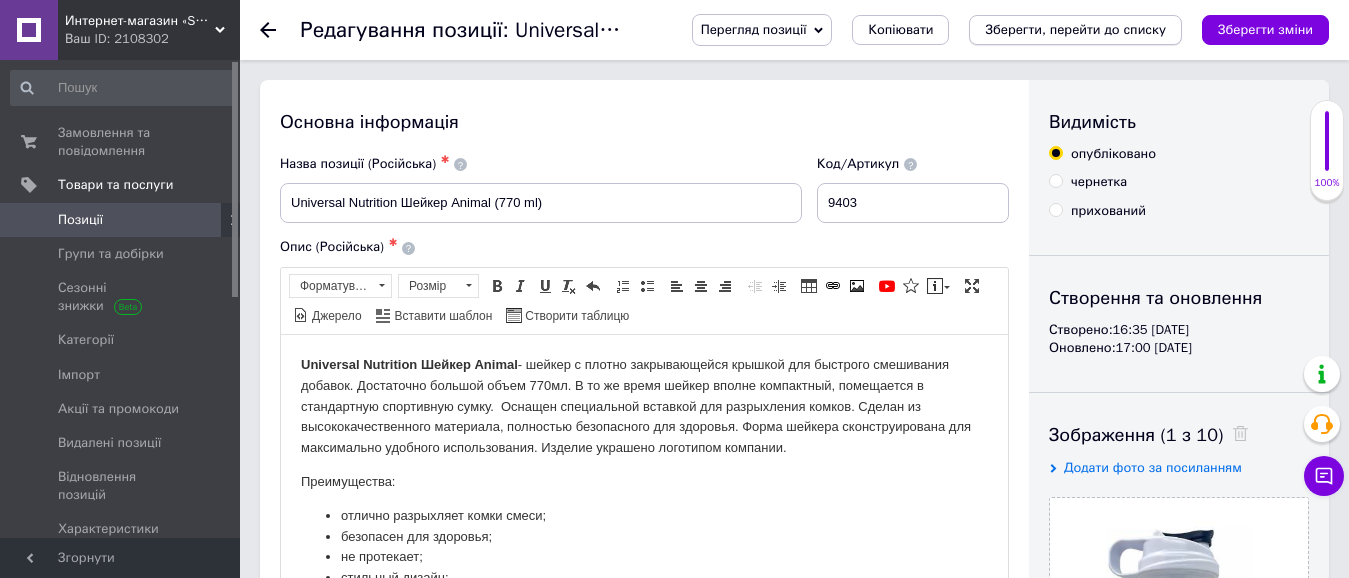 click on "Зберегти, перейти до списку" at bounding box center (1075, 29) 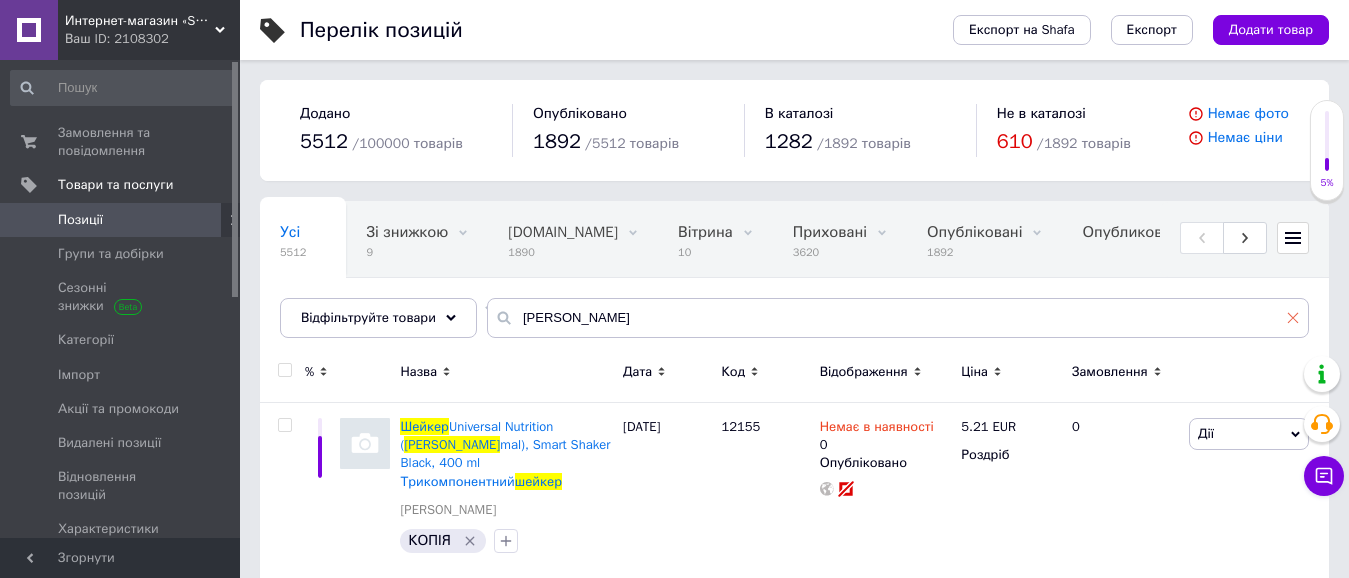 click 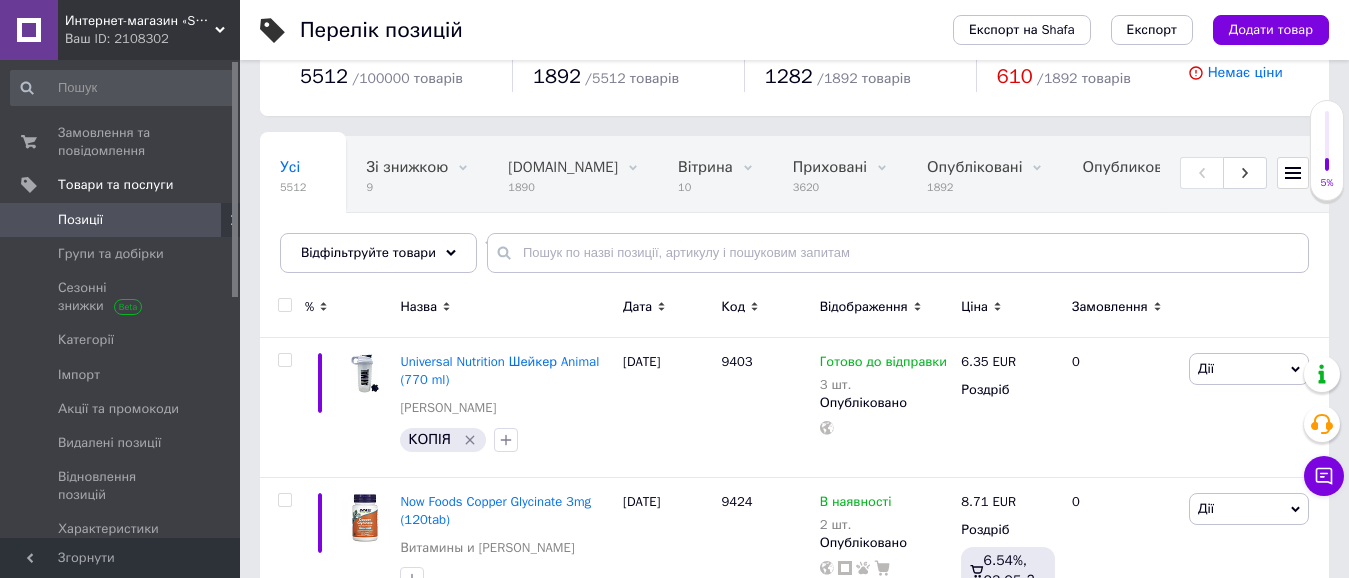 scroll, scrollTop: 100, scrollLeft: 0, axis: vertical 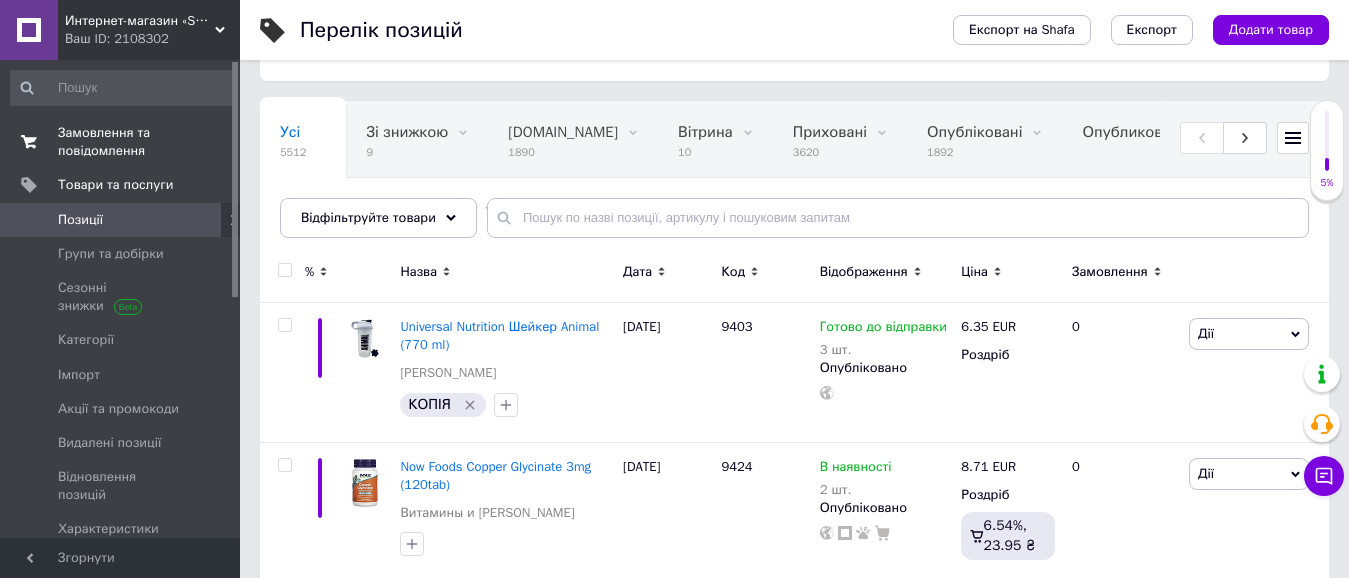 click on "Замовлення та повідомлення" at bounding box center [121, 142] 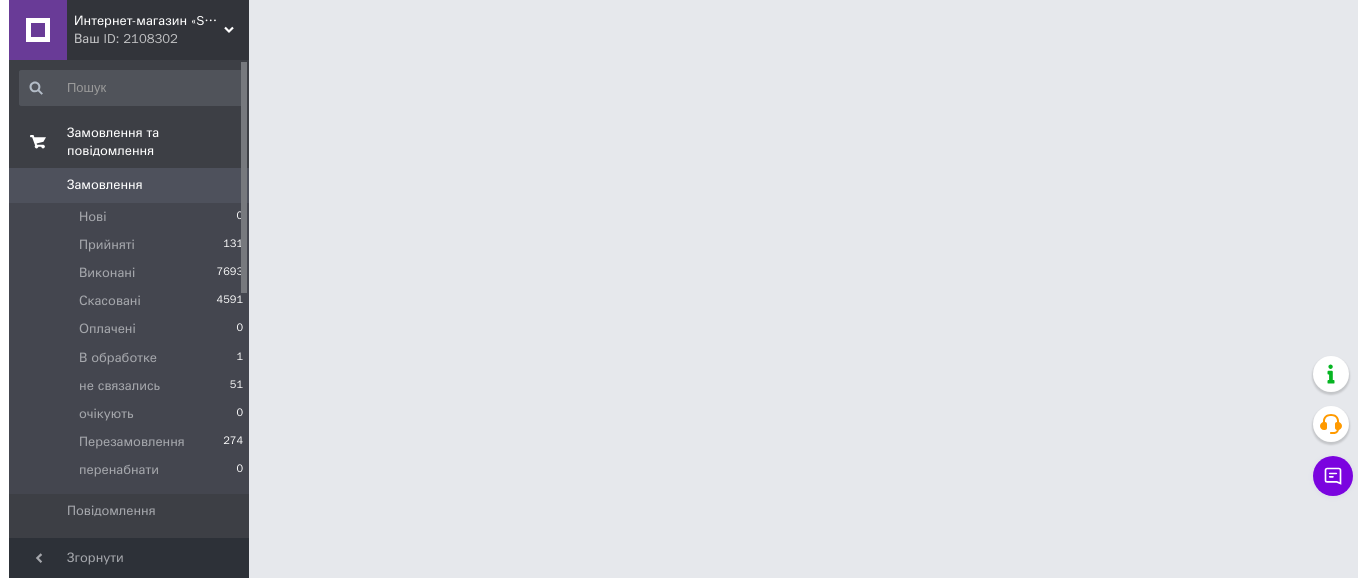 scroll, scrollTop: 0, scrollLeft: 0, axis: both 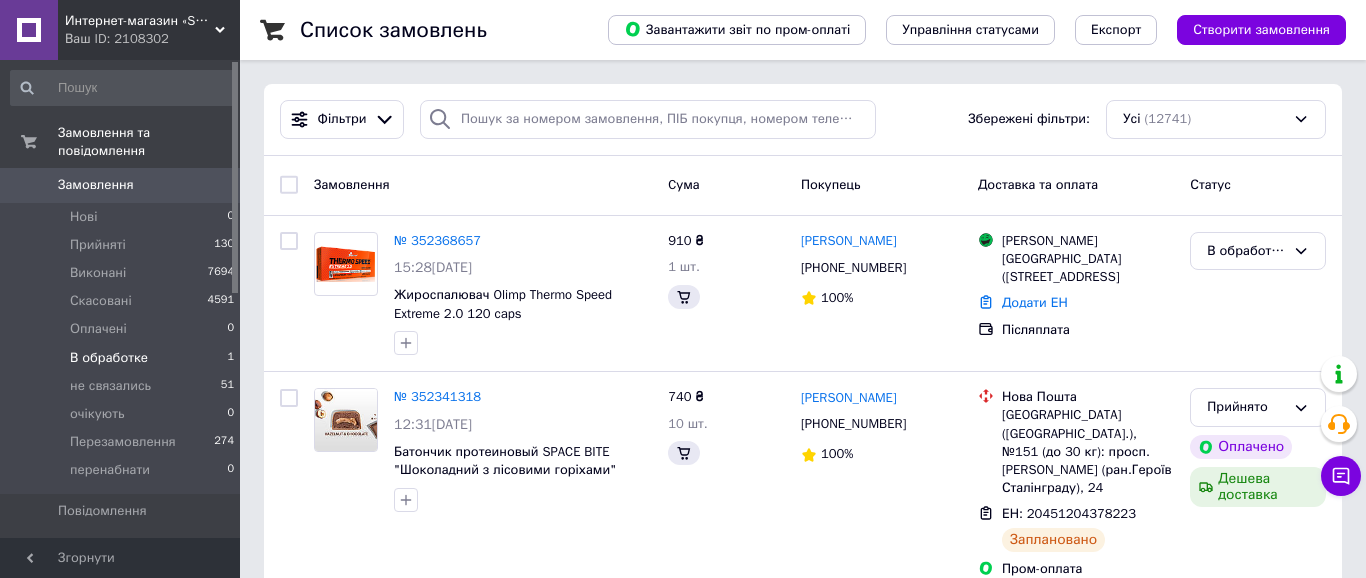 click on "В обработке 1" at bounding box center (123, 358) 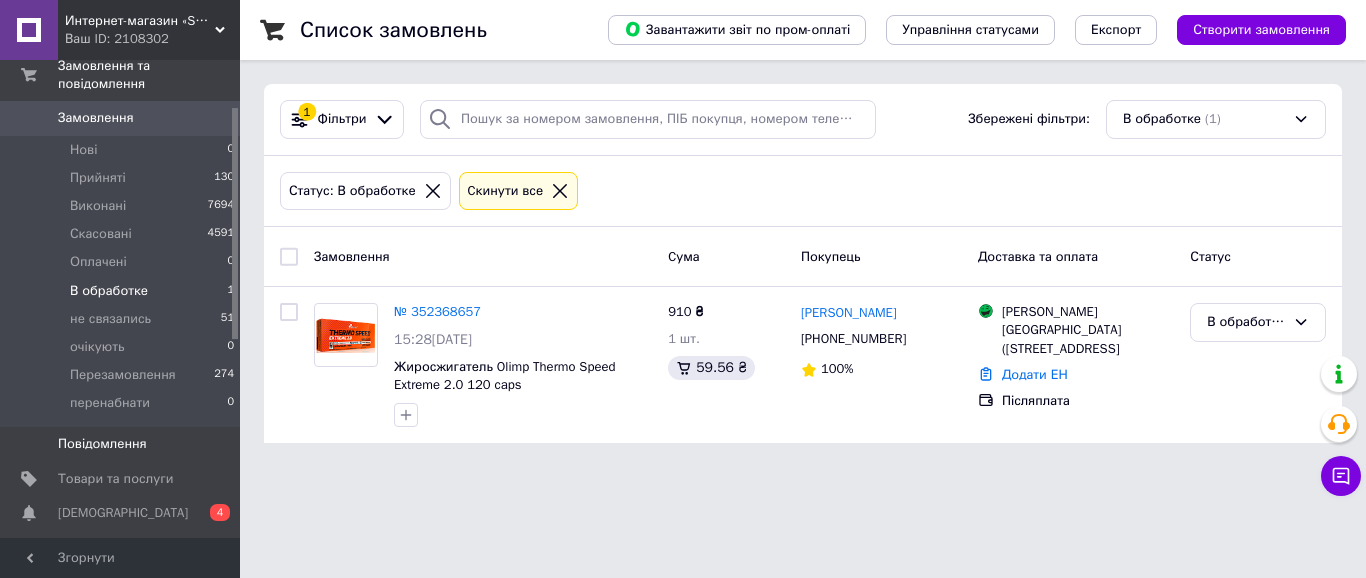scroll, scrollTop: 100, scrollLeft: 0, axis: vertical 